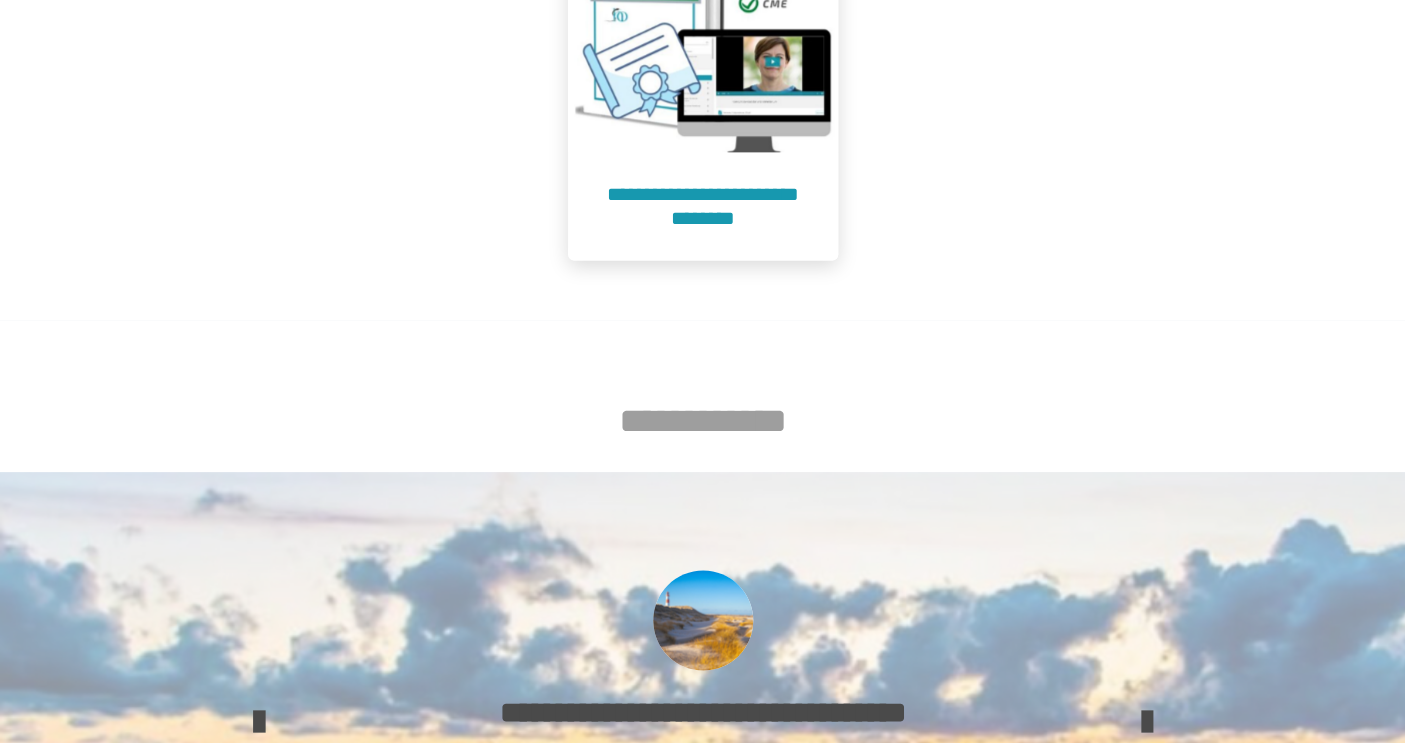 scroll, scrollTop: 976, scrollLeft: 0, axis: vertical 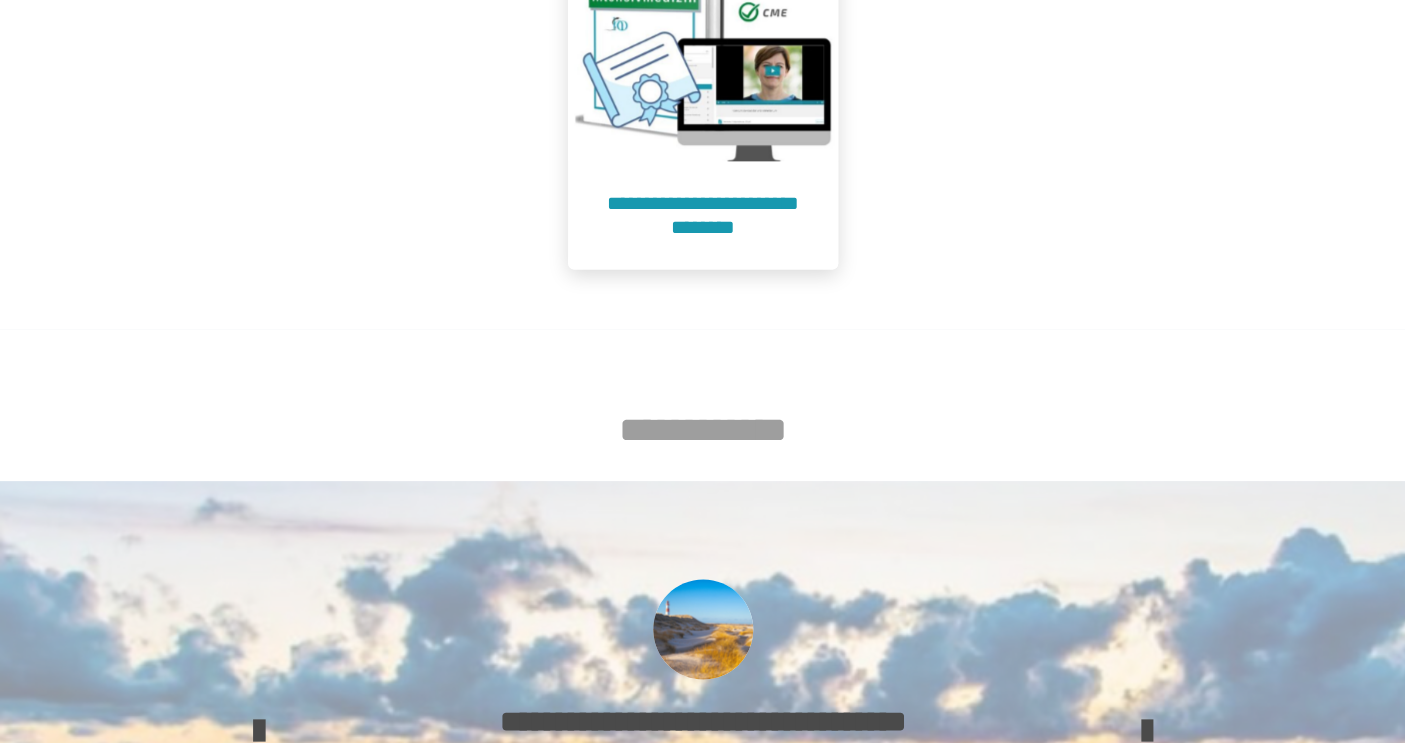 click on "**********" at bounding box center (703, 215) 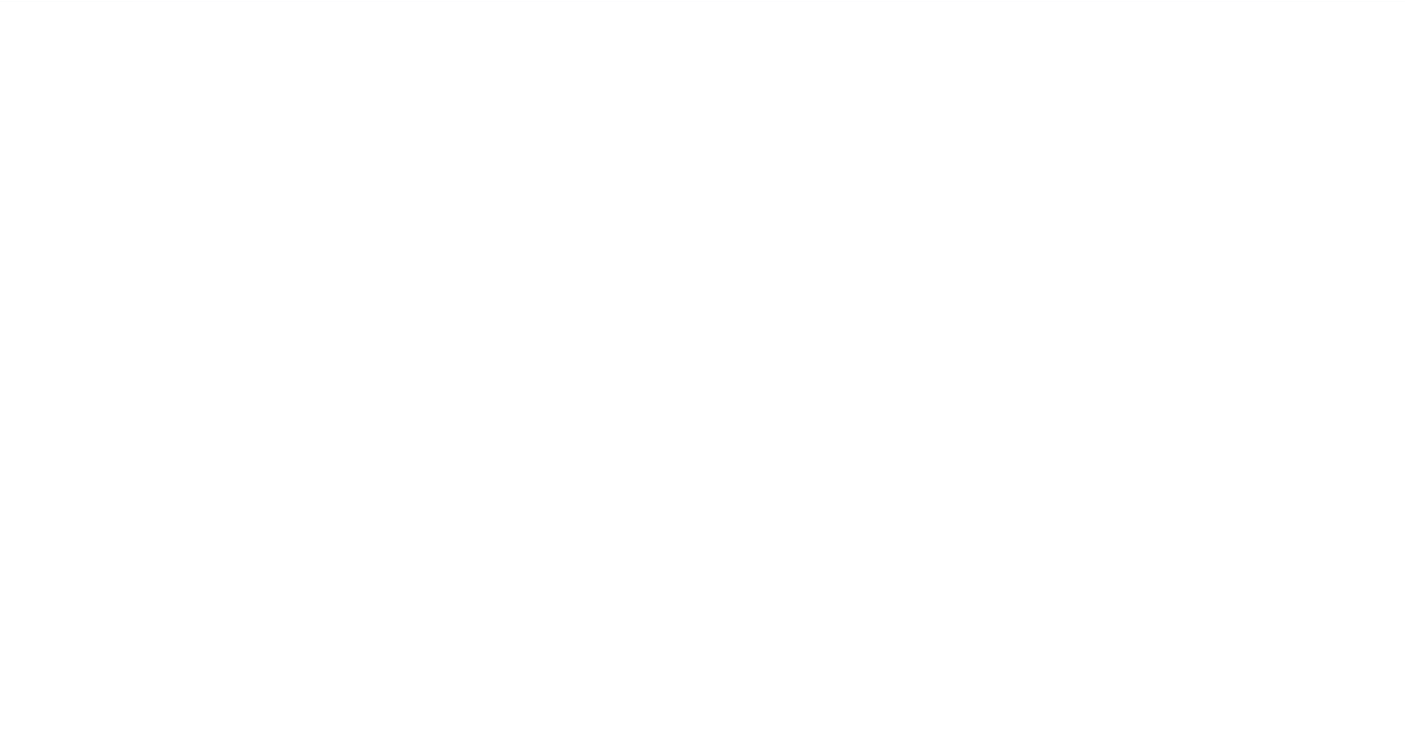 scroll, scrollTop: 91, scrollLeft: 0, axis: vertical 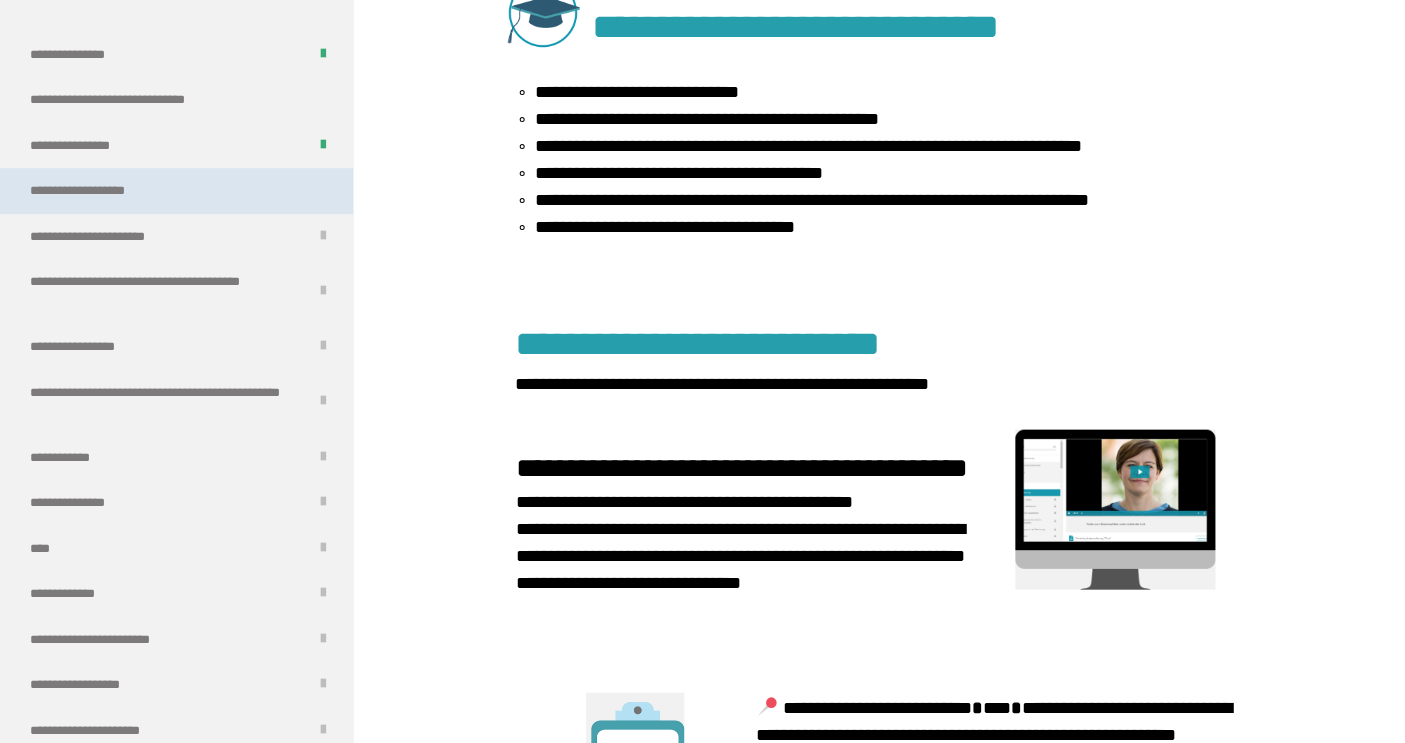 click on "**********" at bounding box center (104, 191) 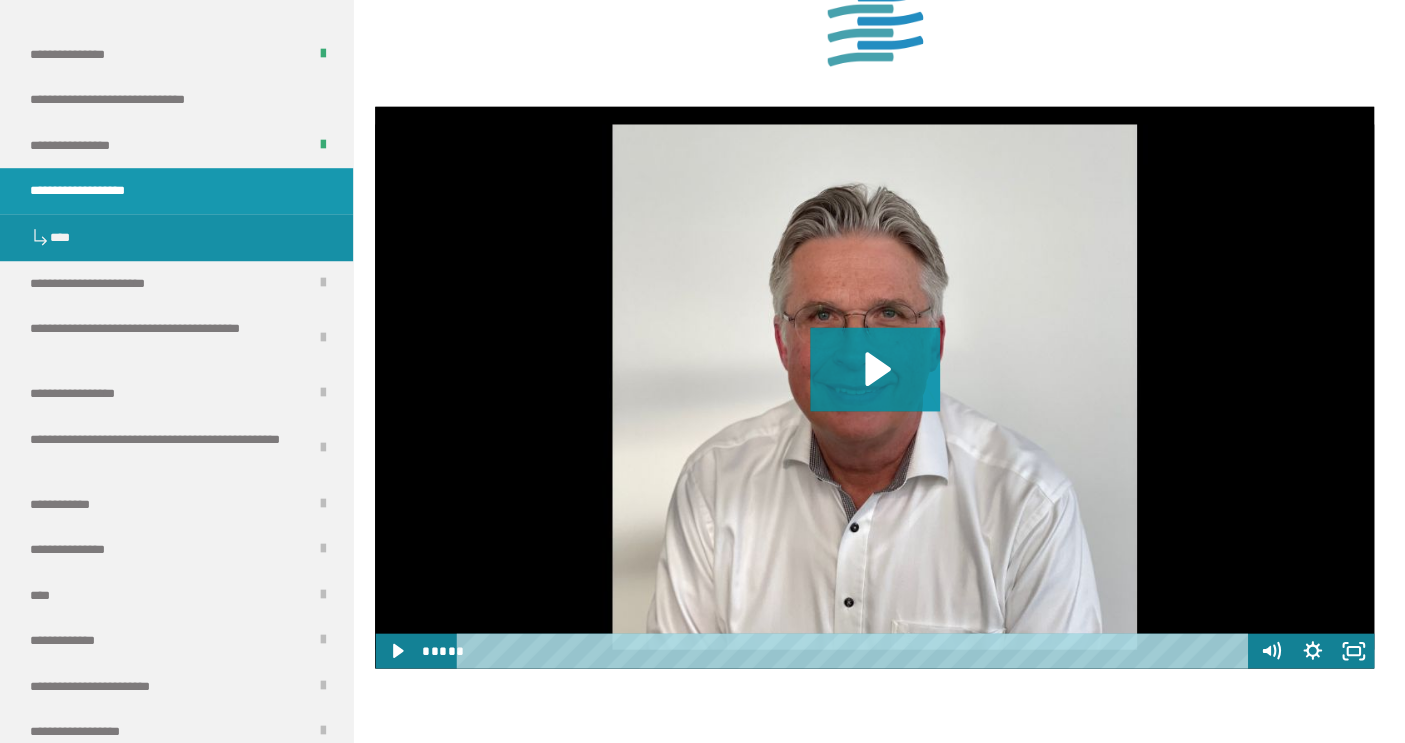 scroll, scrollTop: 1256, scrollLeft: 0, axis: vertical 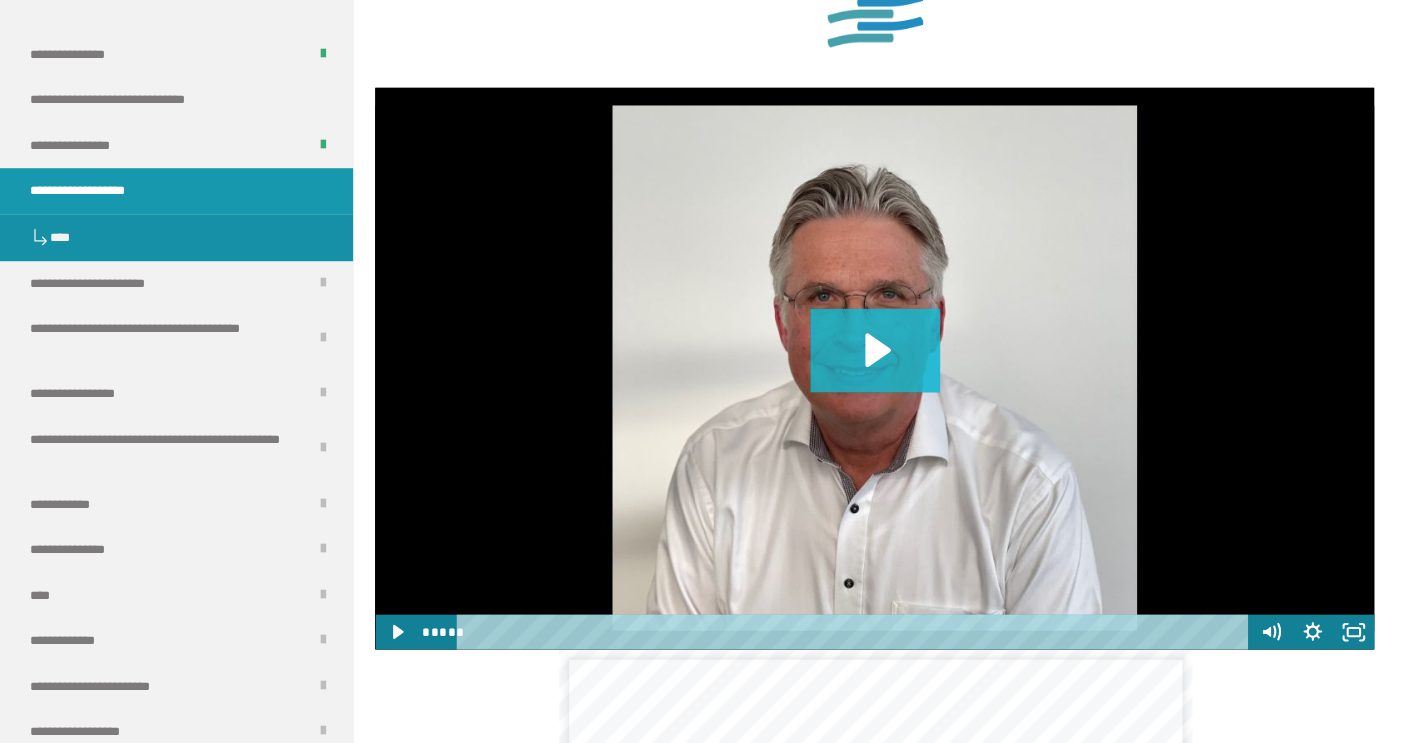 click 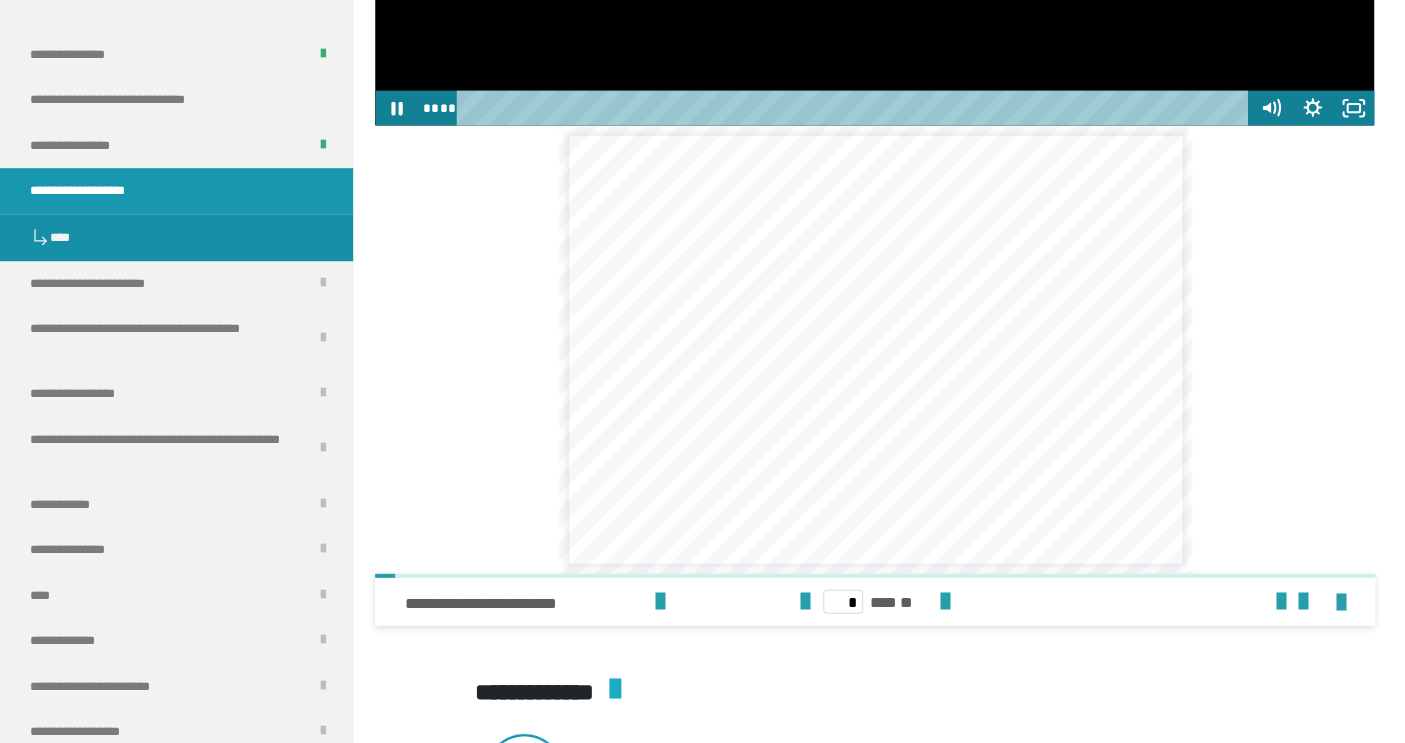 scroll, scrollTop: 1775, scrollLeft: 0, axis: vertical 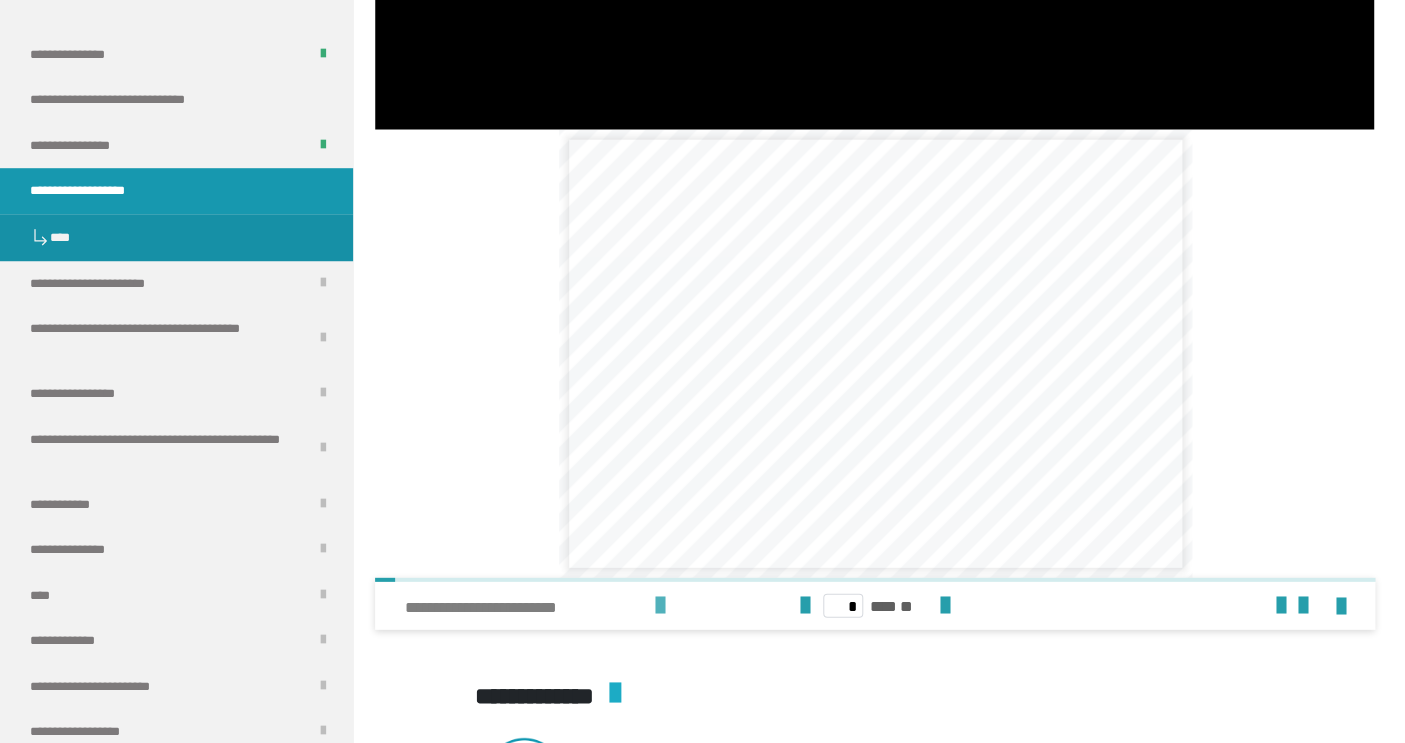 click at bounding box center [660, 606] 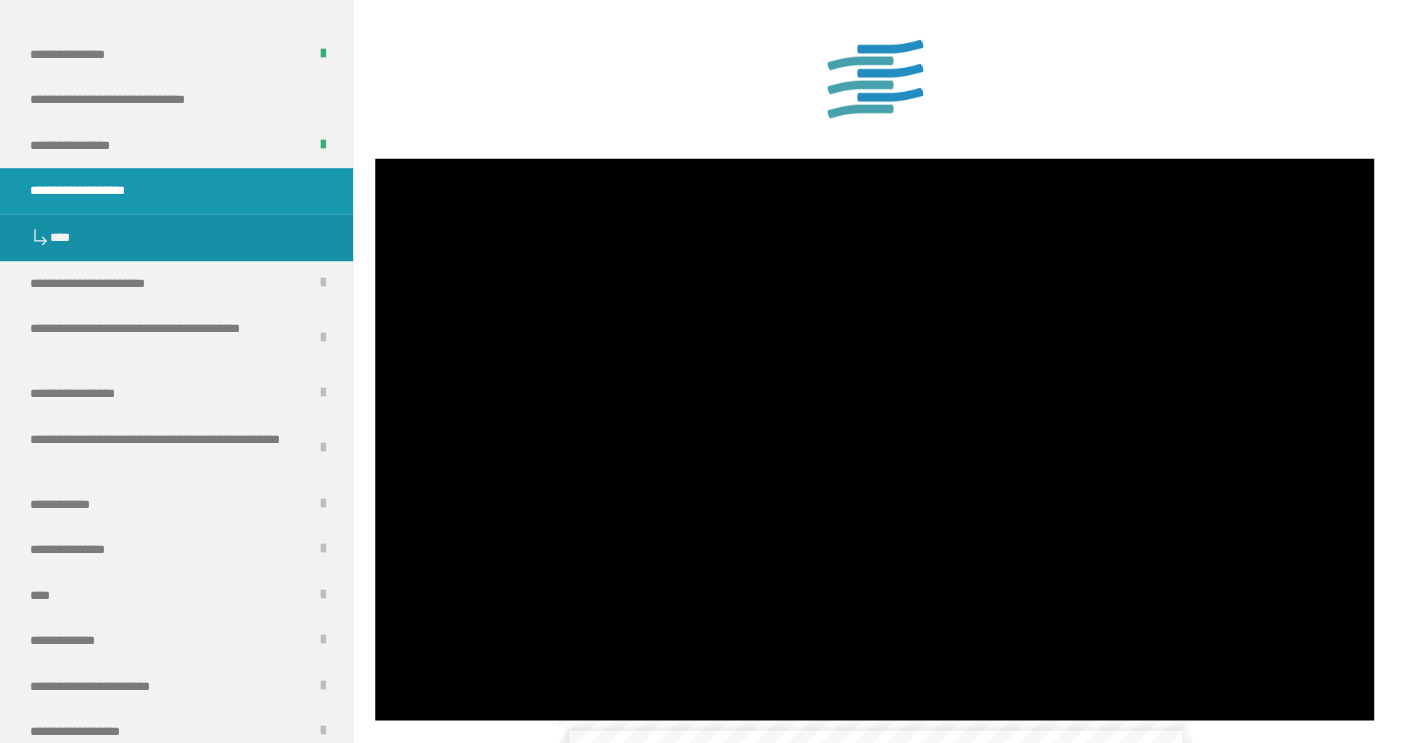 scroll, scrollTop: 1196, scrollLeft: 0, axis: vertical 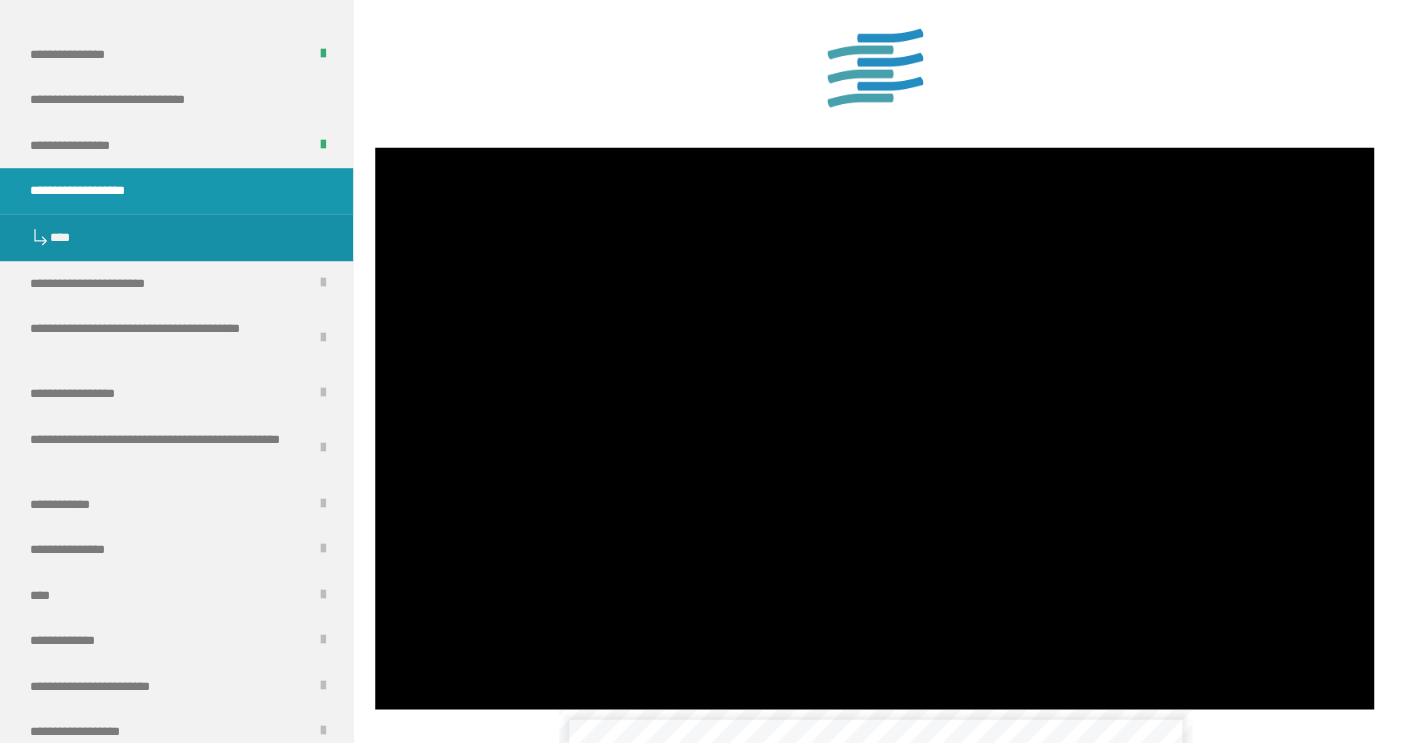 click at bounding box center [874, 428] 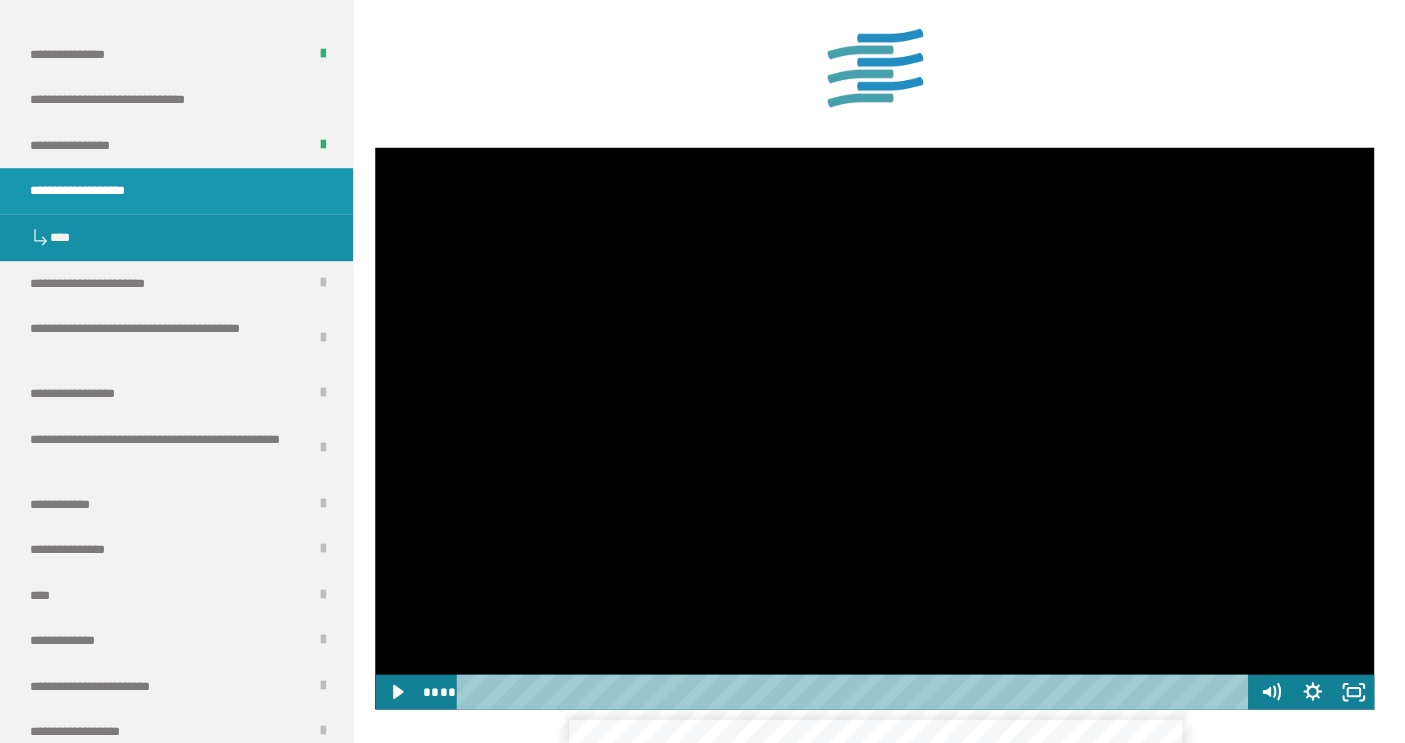 click at bounding box center [874, 428] 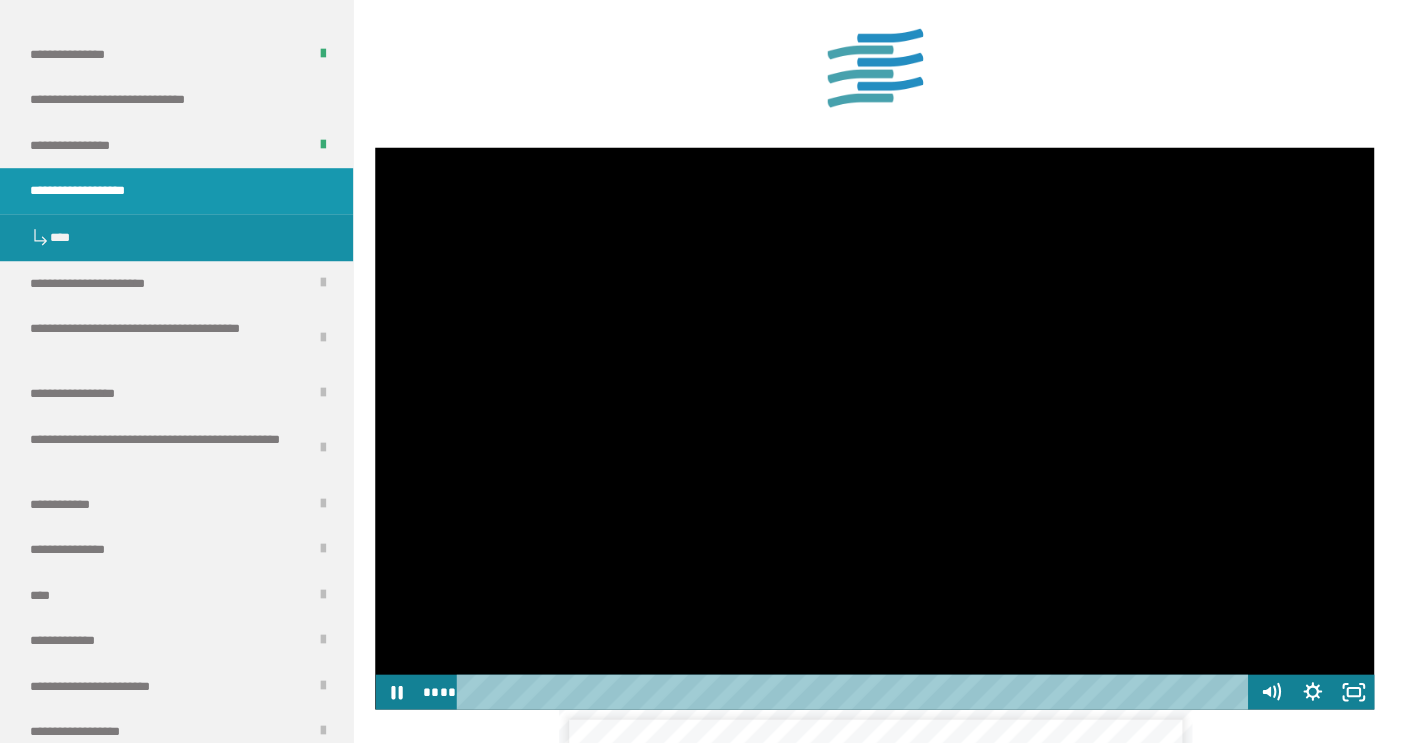 click at bounding box center [874, 428] 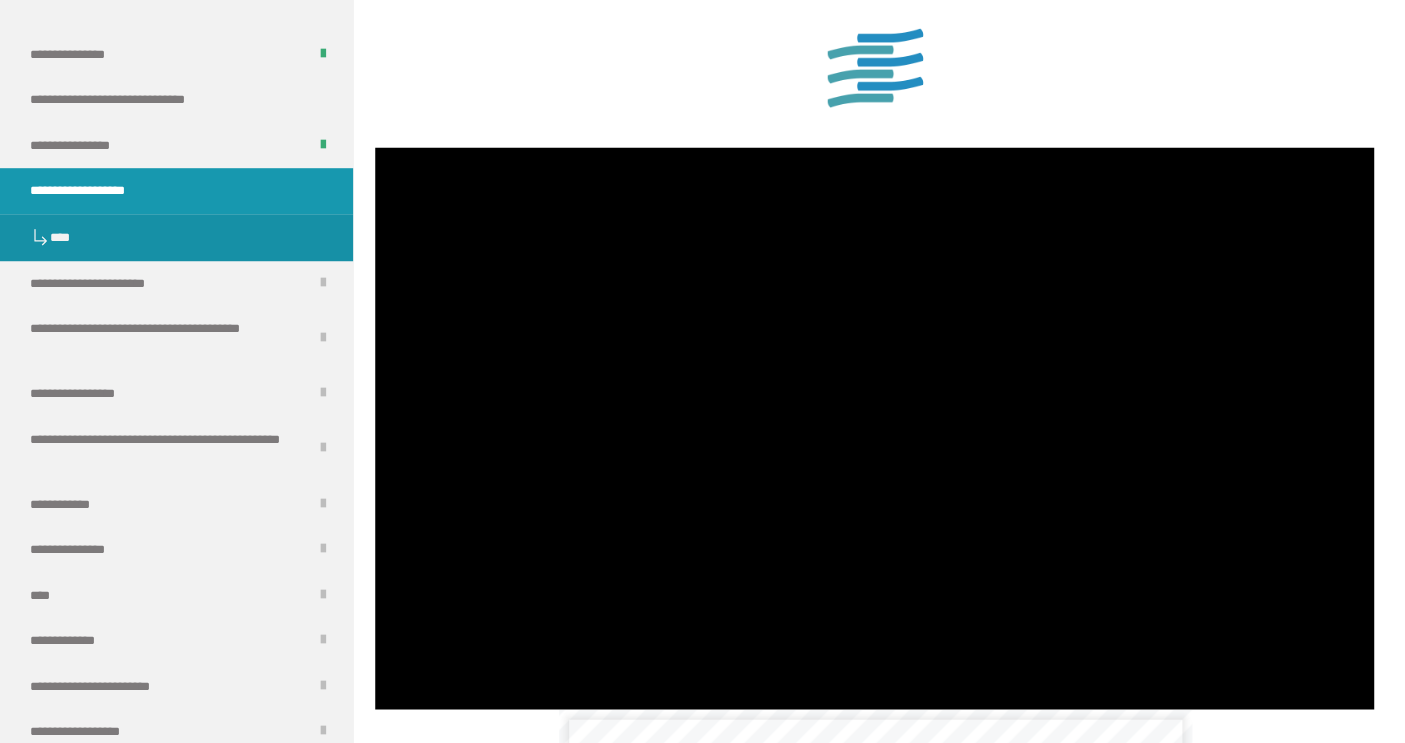 click at bounding box center (874, 428) 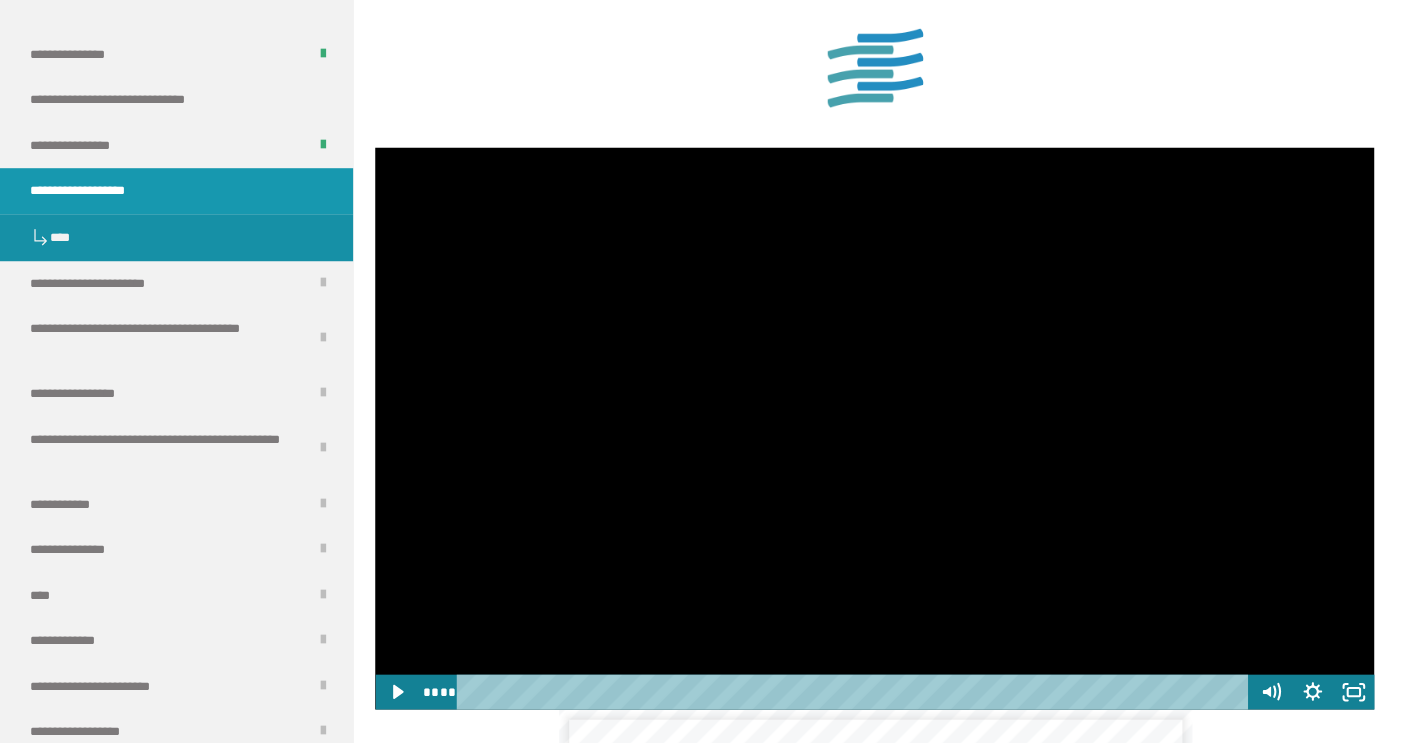 click at bounding box center [874, 428] 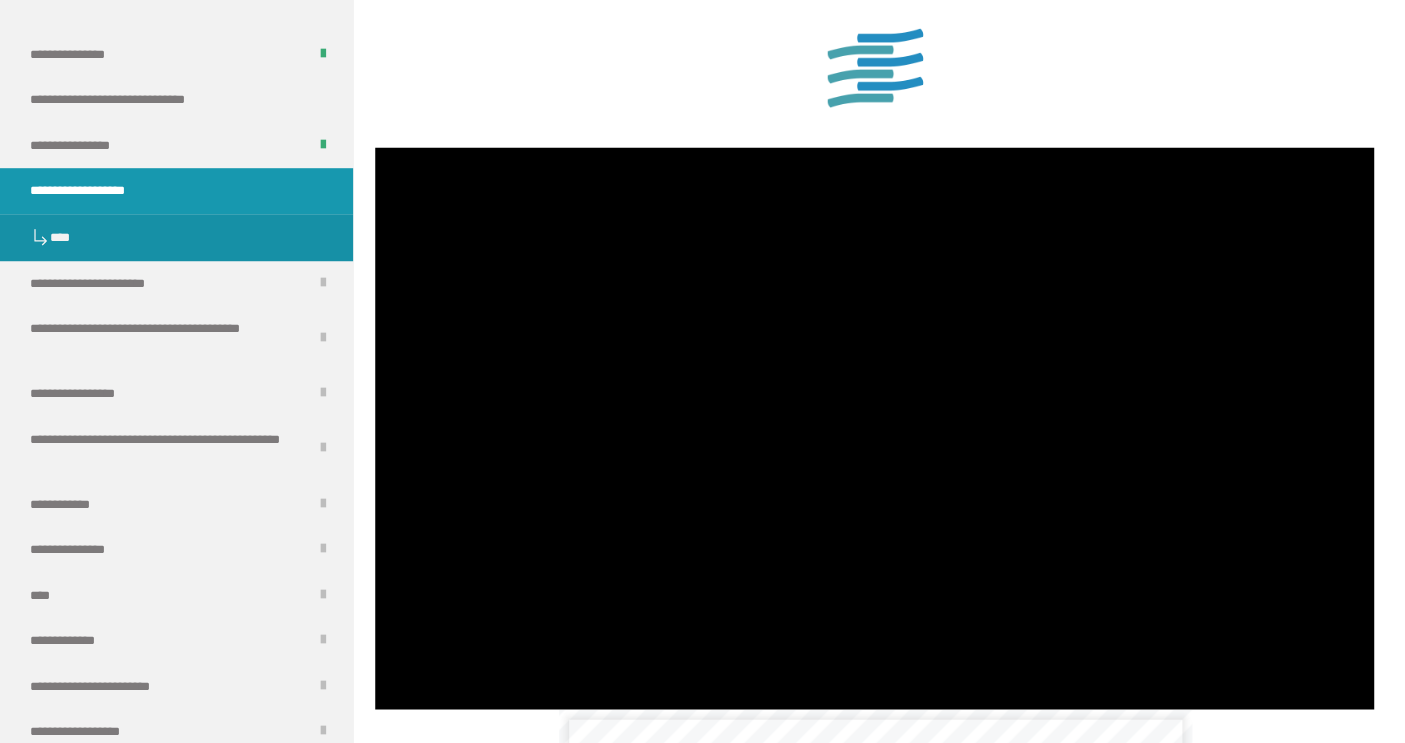 click at bounding box center (874, 428) 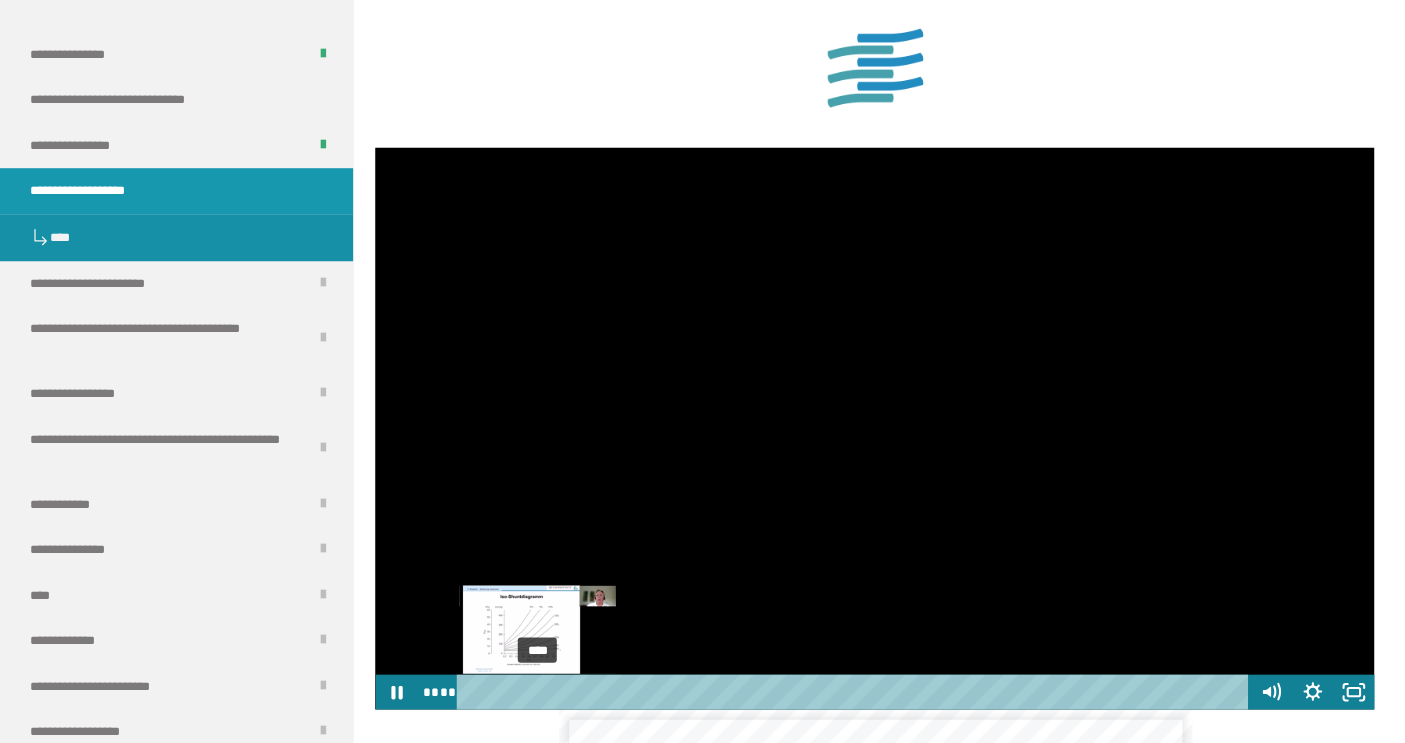 click at bounding box center (538, 691) 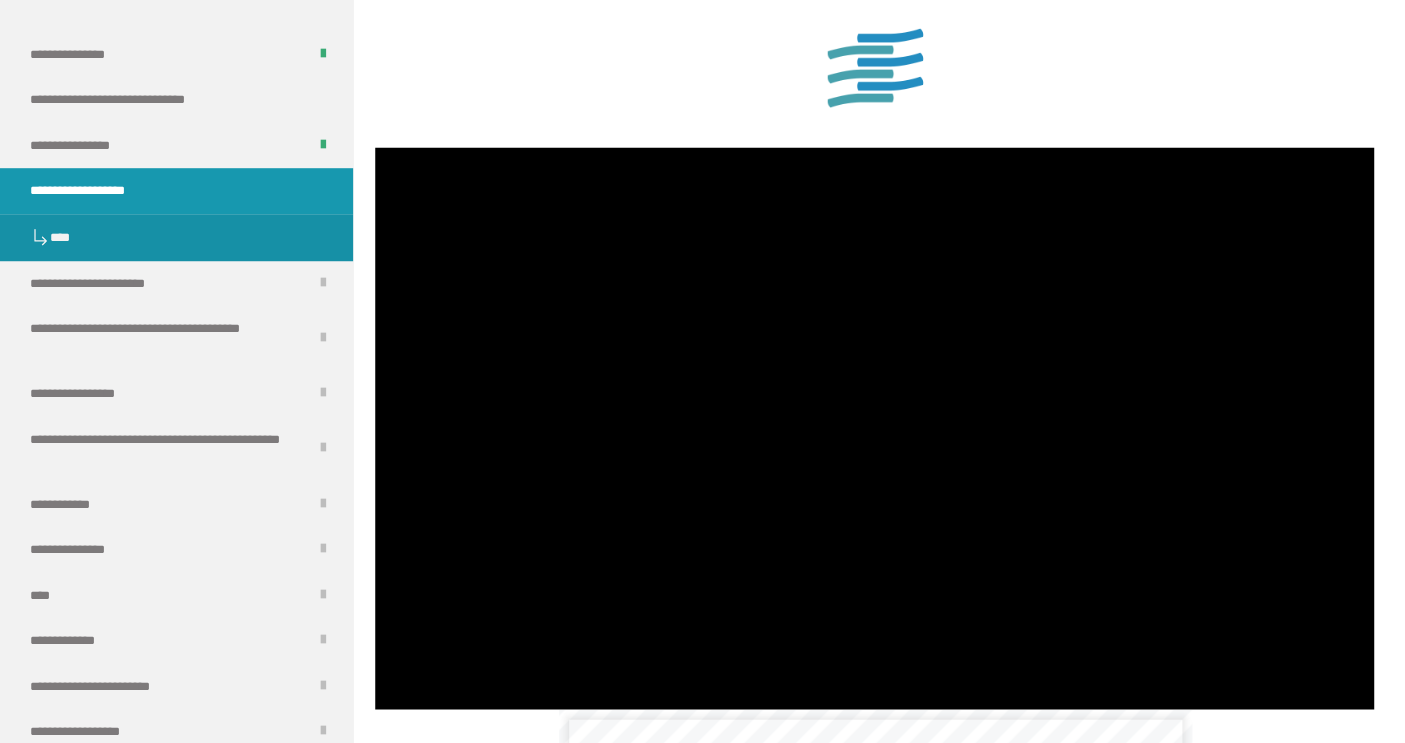 click at bounding box center [874, 428] 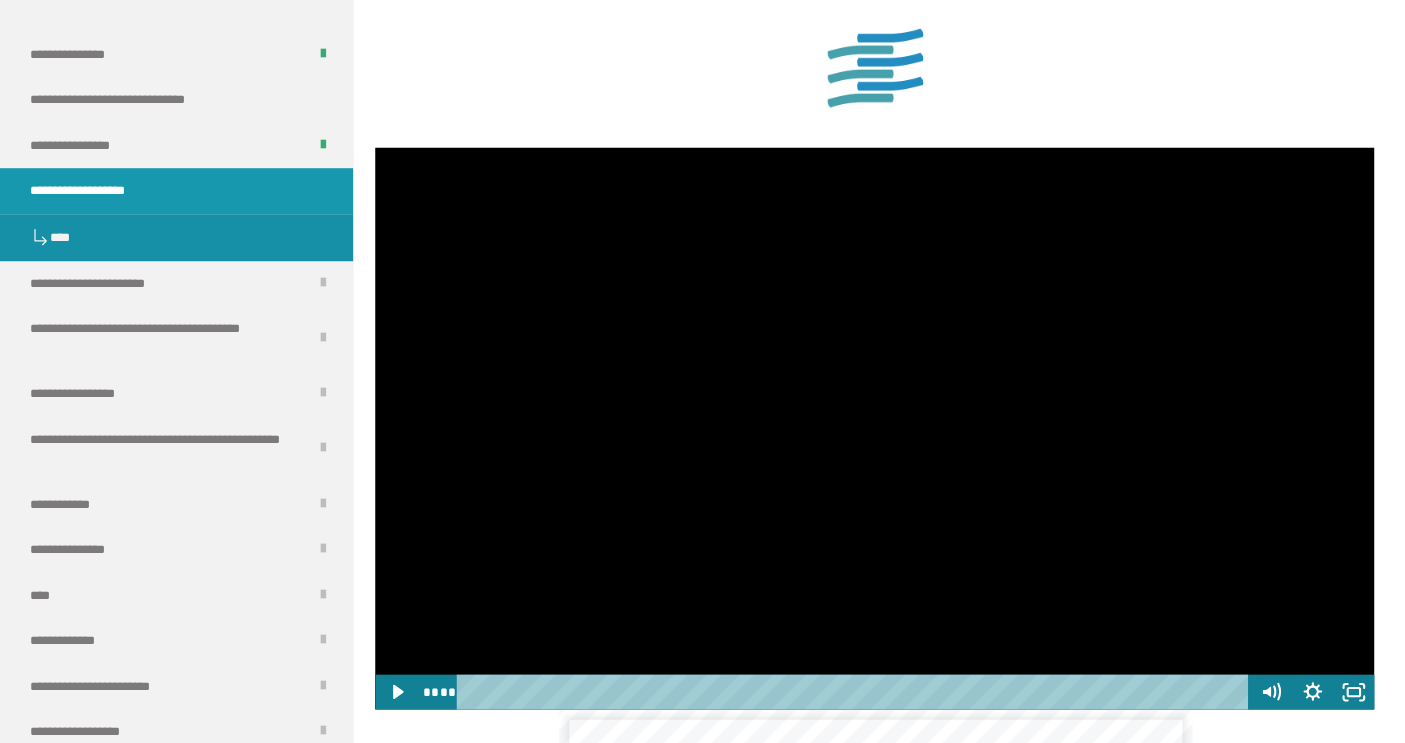 click at bounding box center (874, 428) 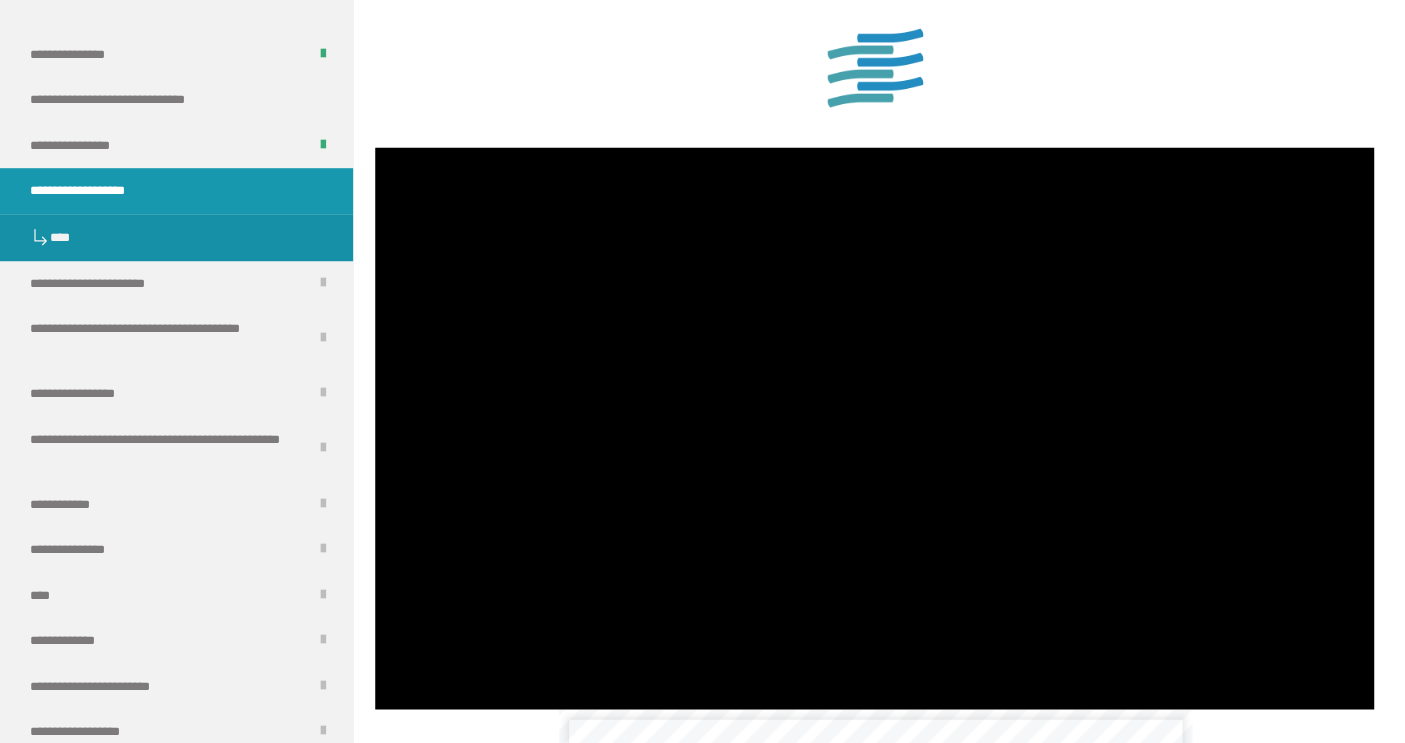 click at bounding box center (874, 428) 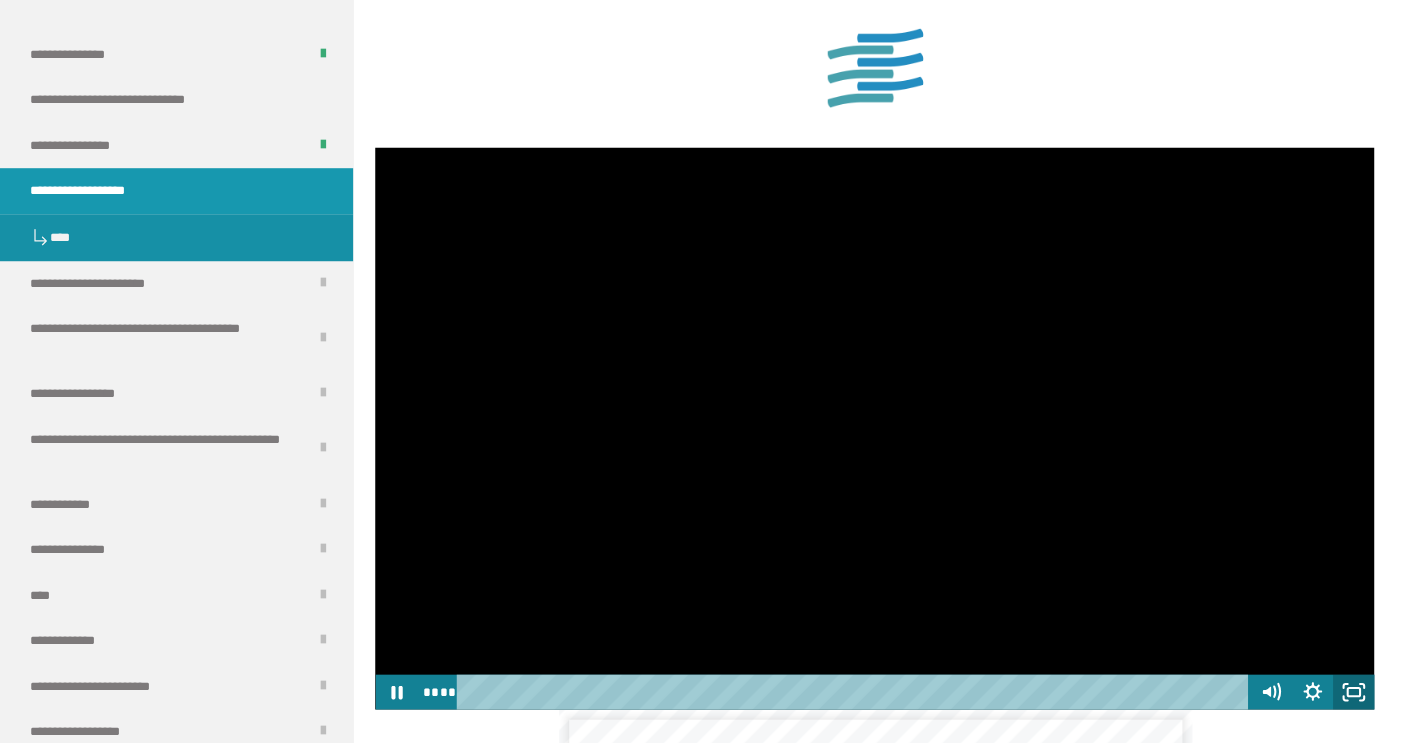 click 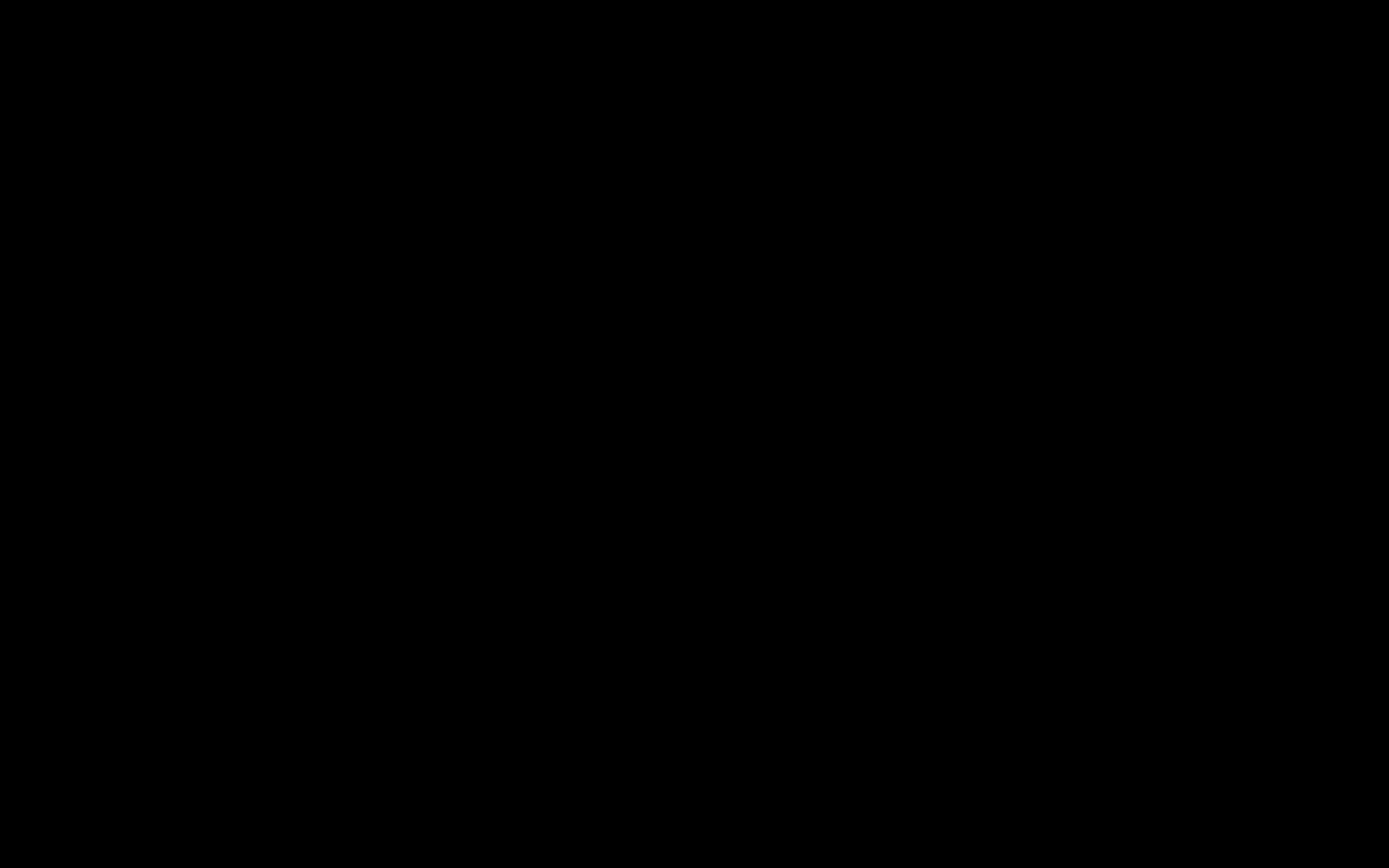 click at bounding box center [694, 434] 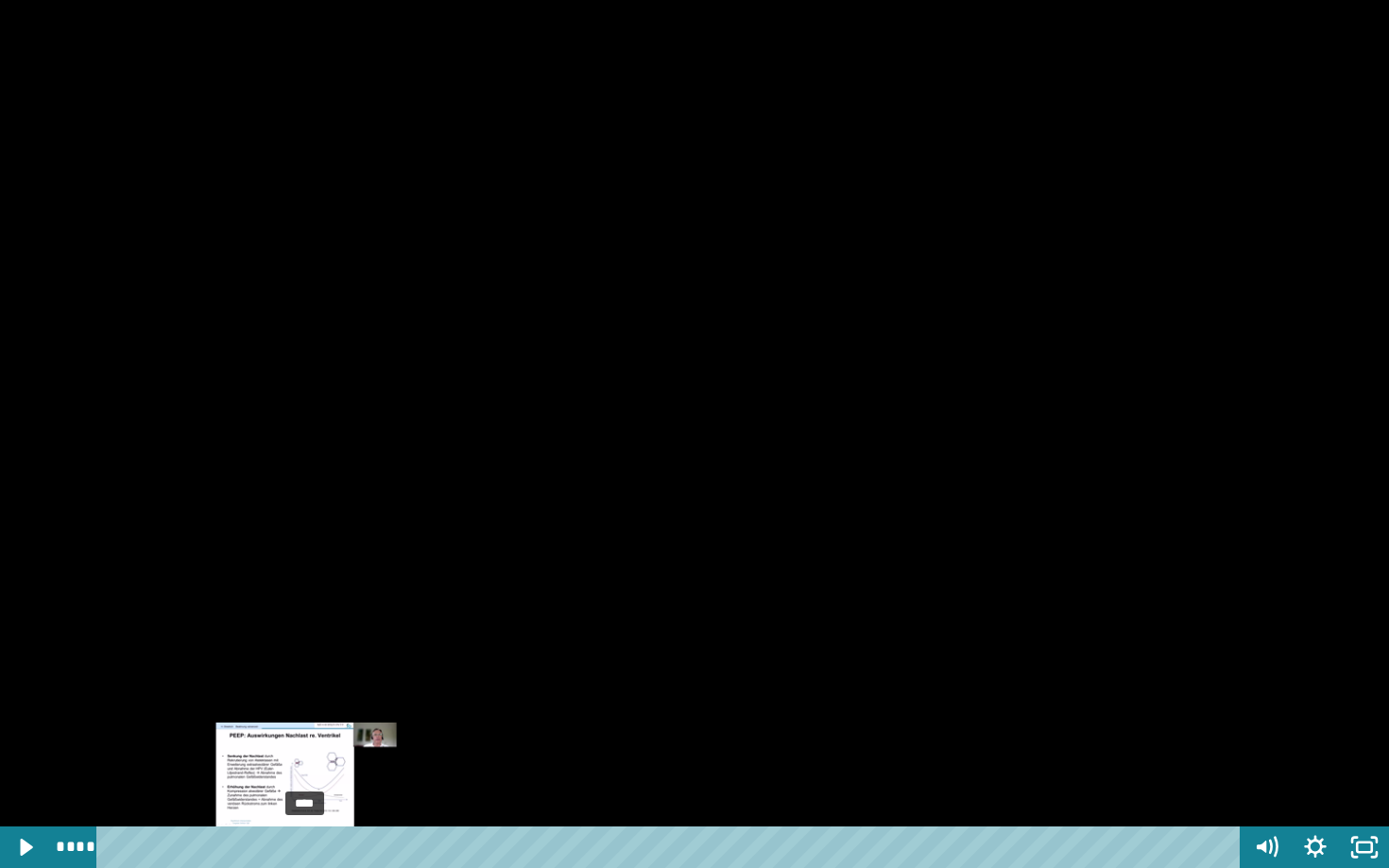 click at bounding box center (304, 847) 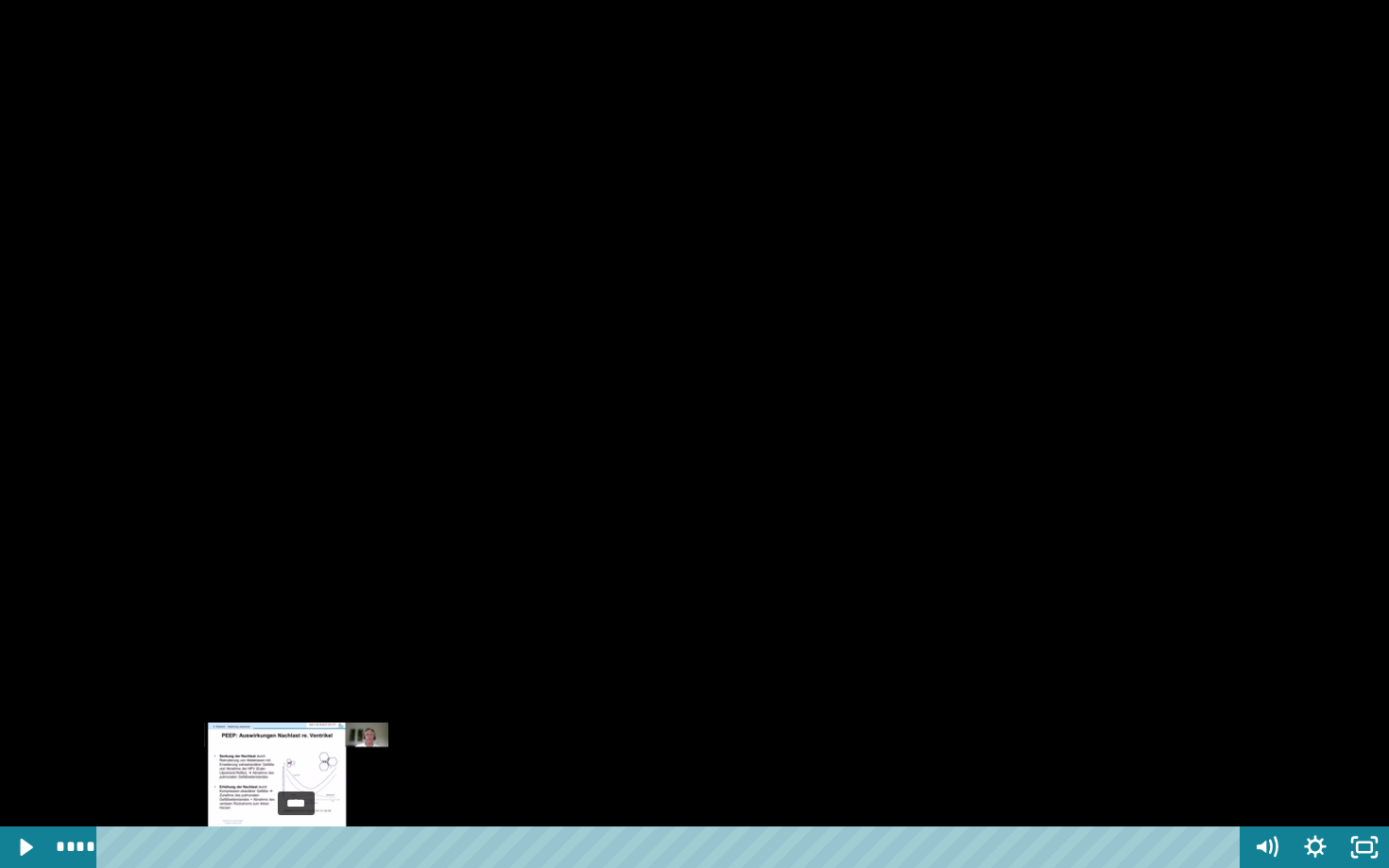 click on "****" at bounding box center [672, 847] 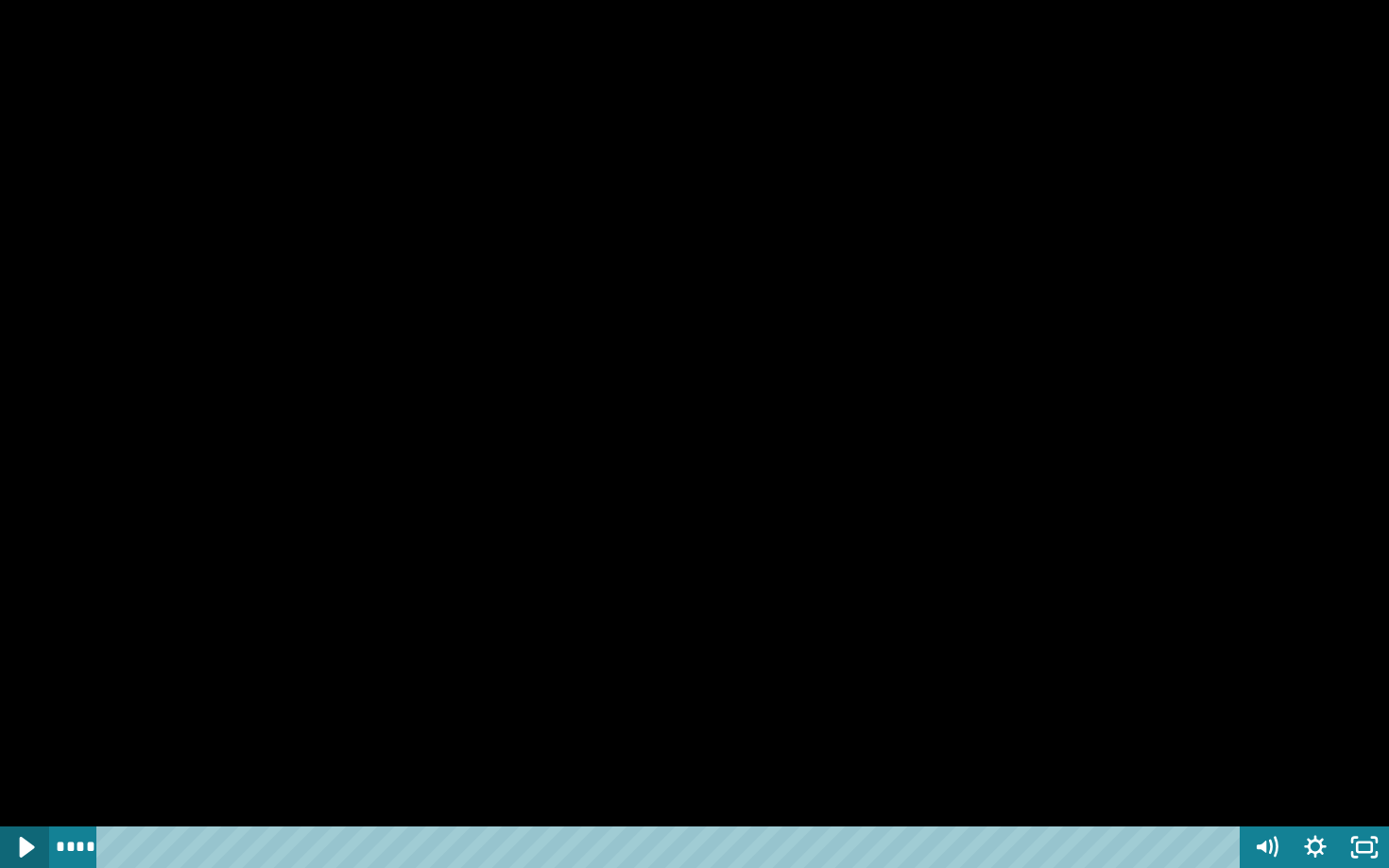 click 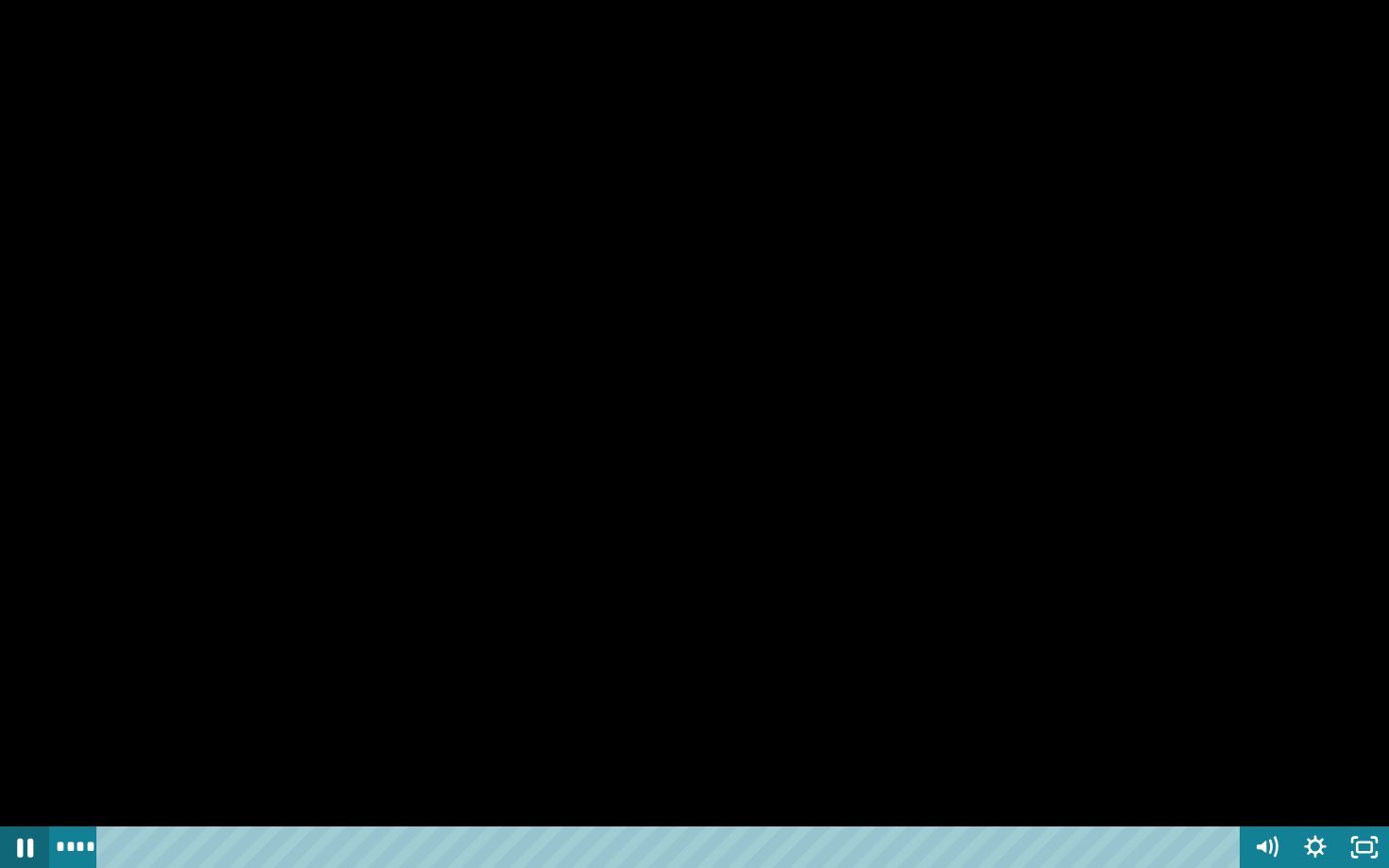 click 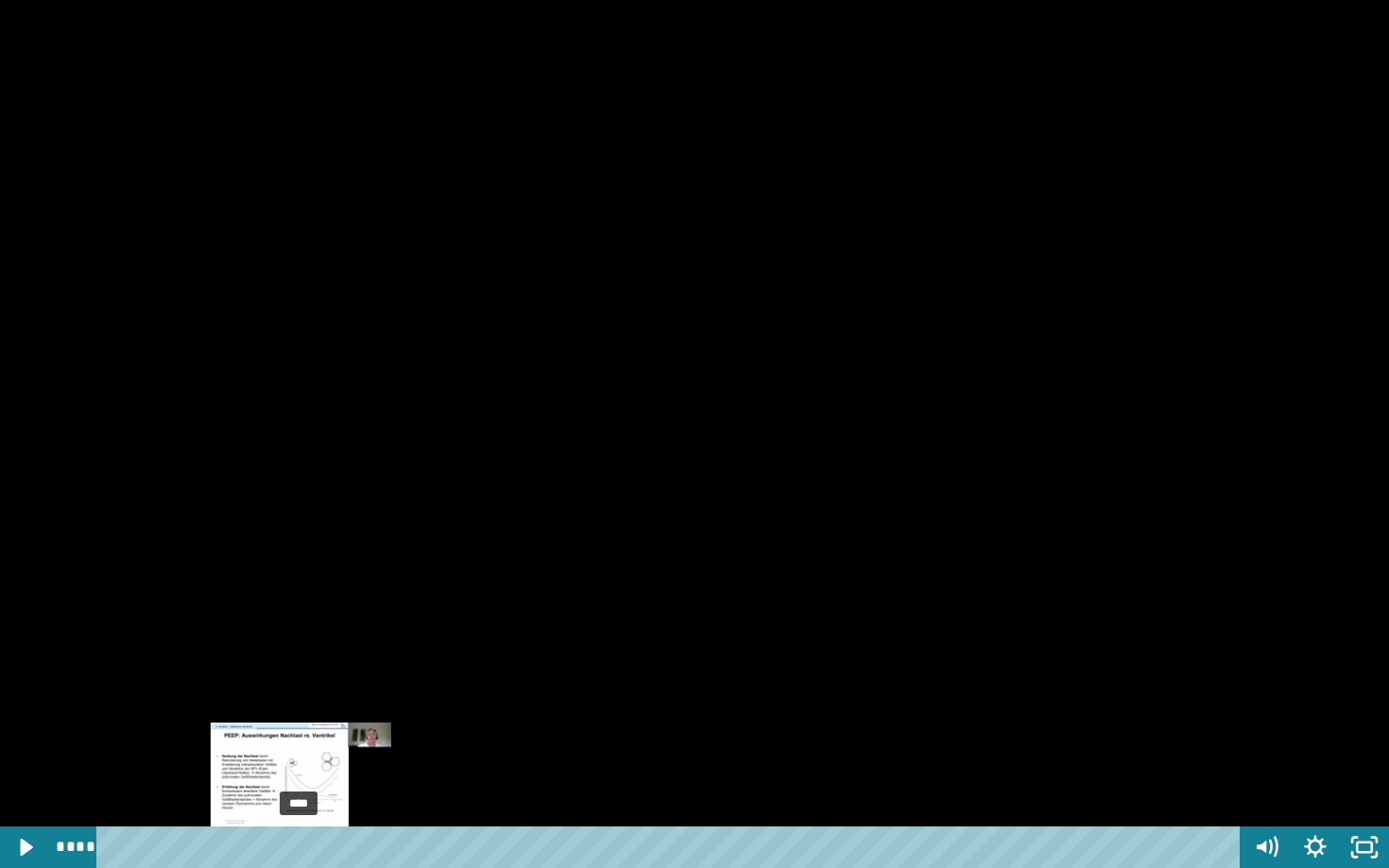 click on "****" at bounding box center (672, 847) 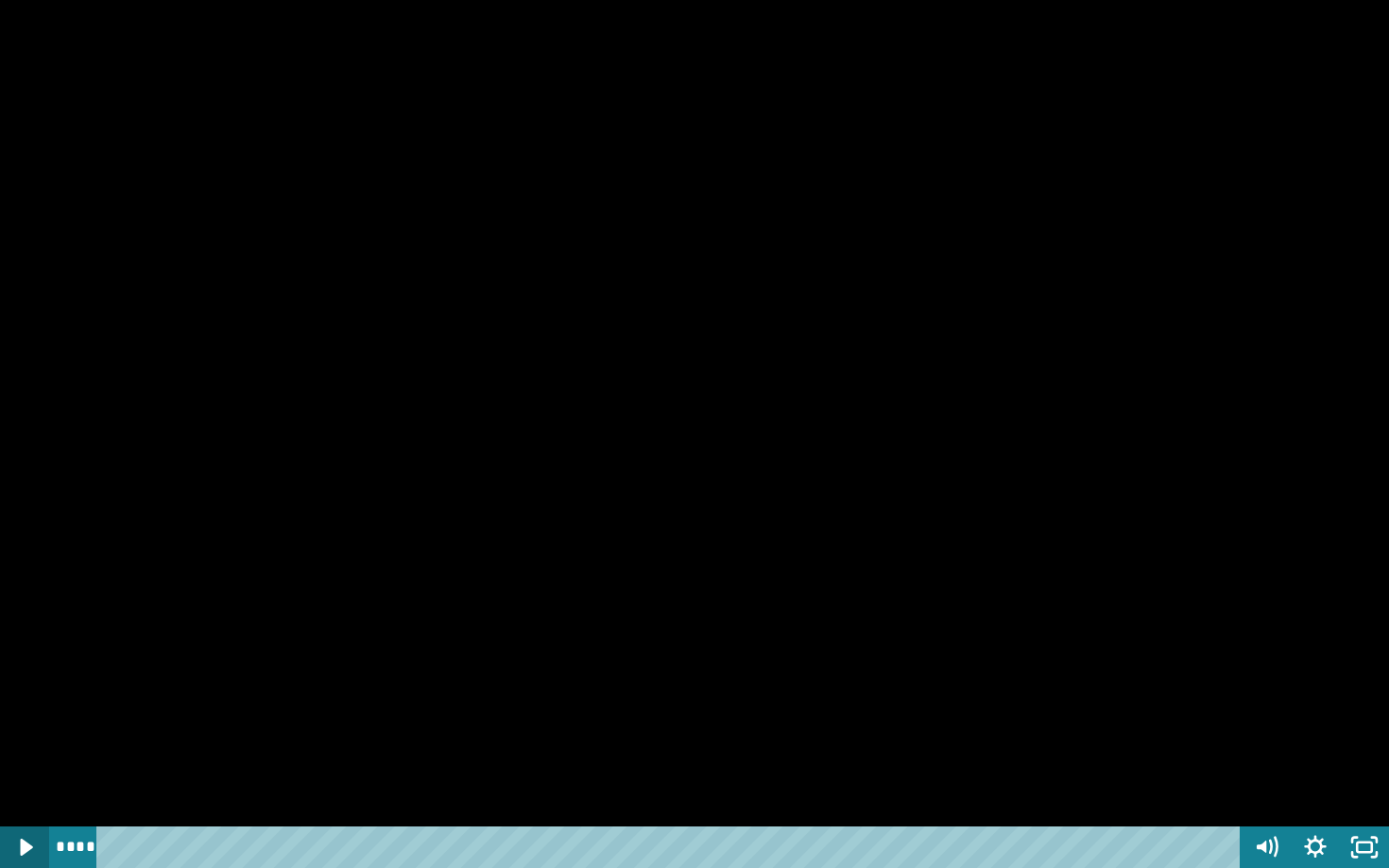 click 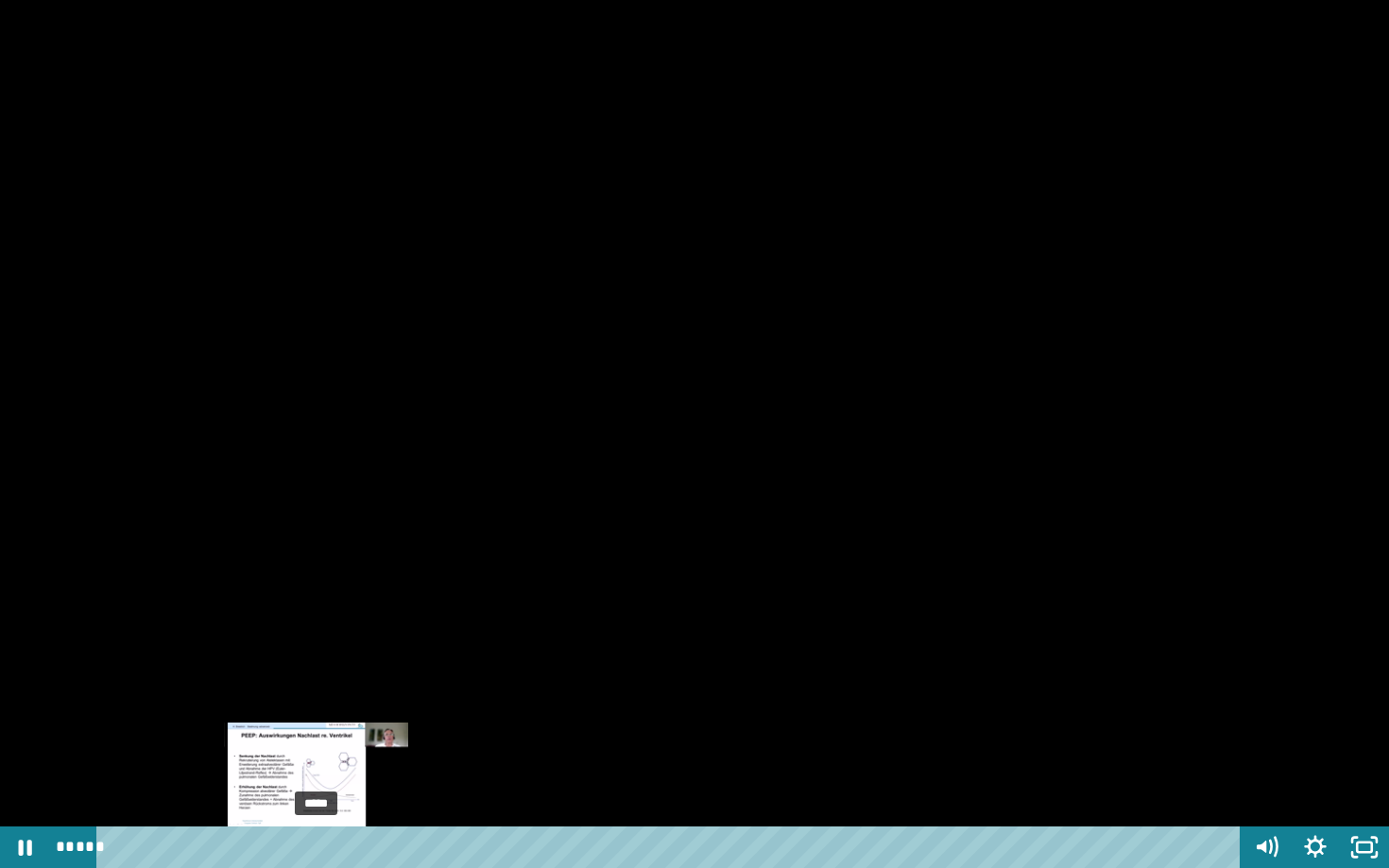 click on "*****" at bounding box center [672, 847] 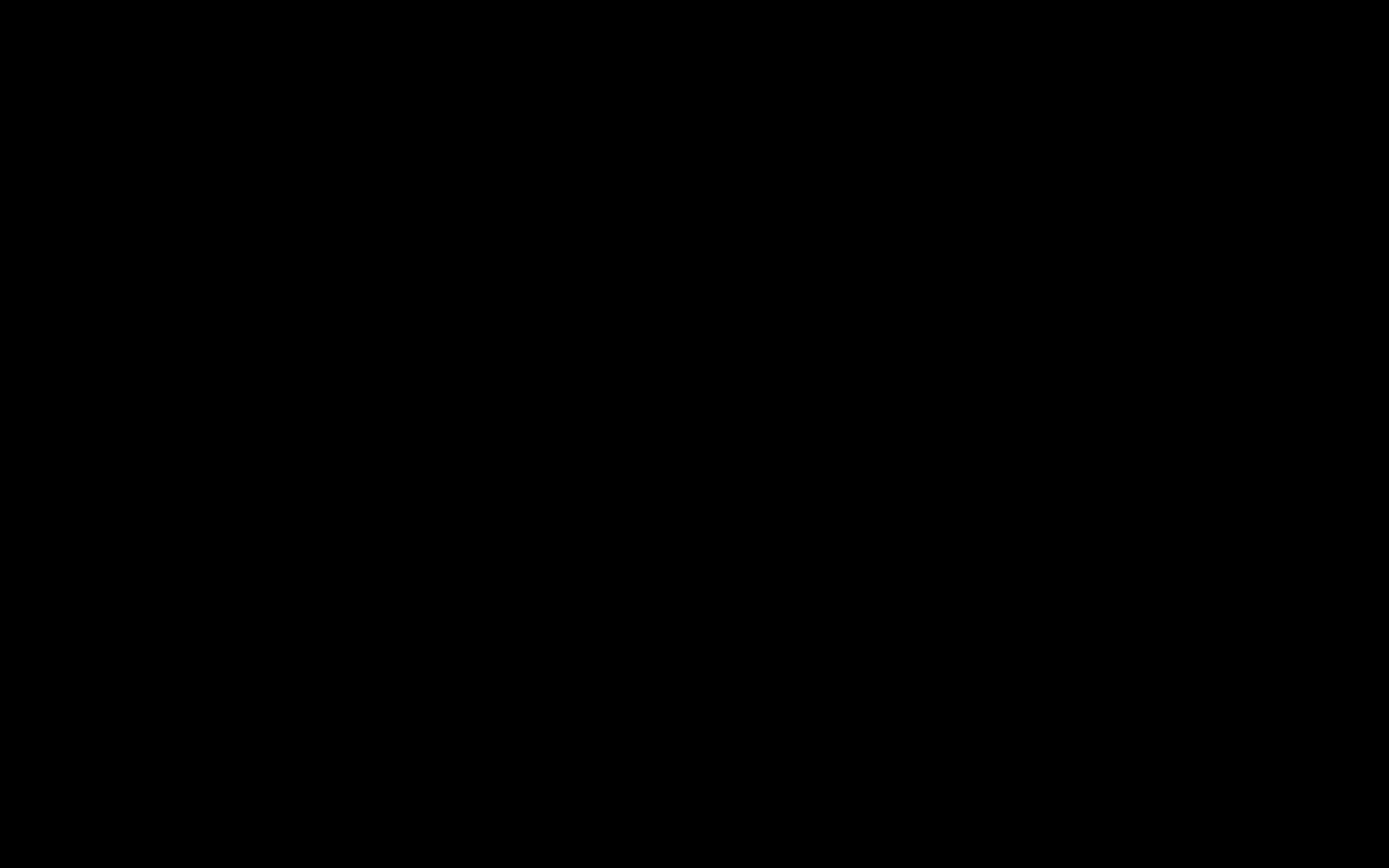 click at bounding box center (694, 434) 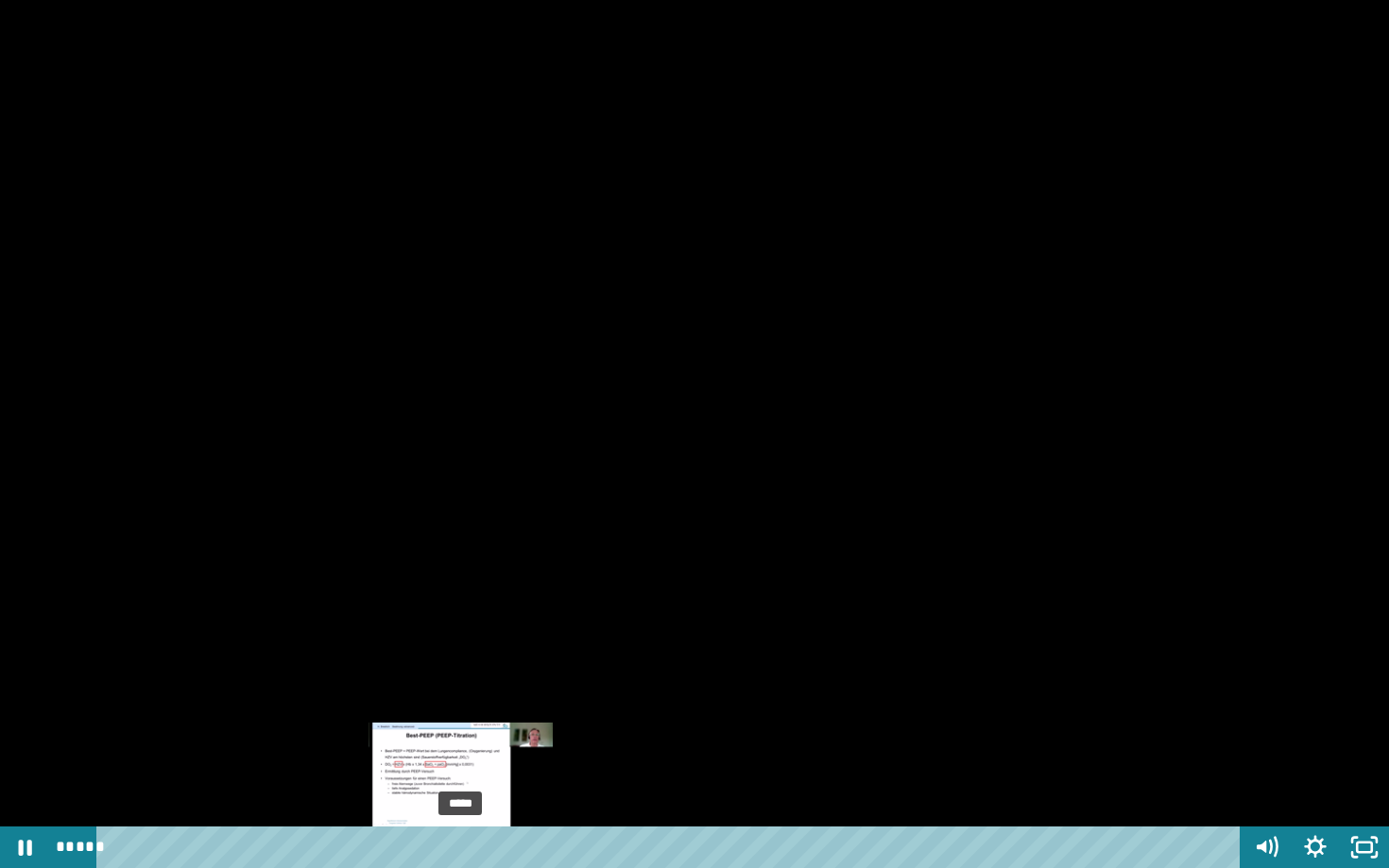 click on "*****" at bounding box center (672, 847) 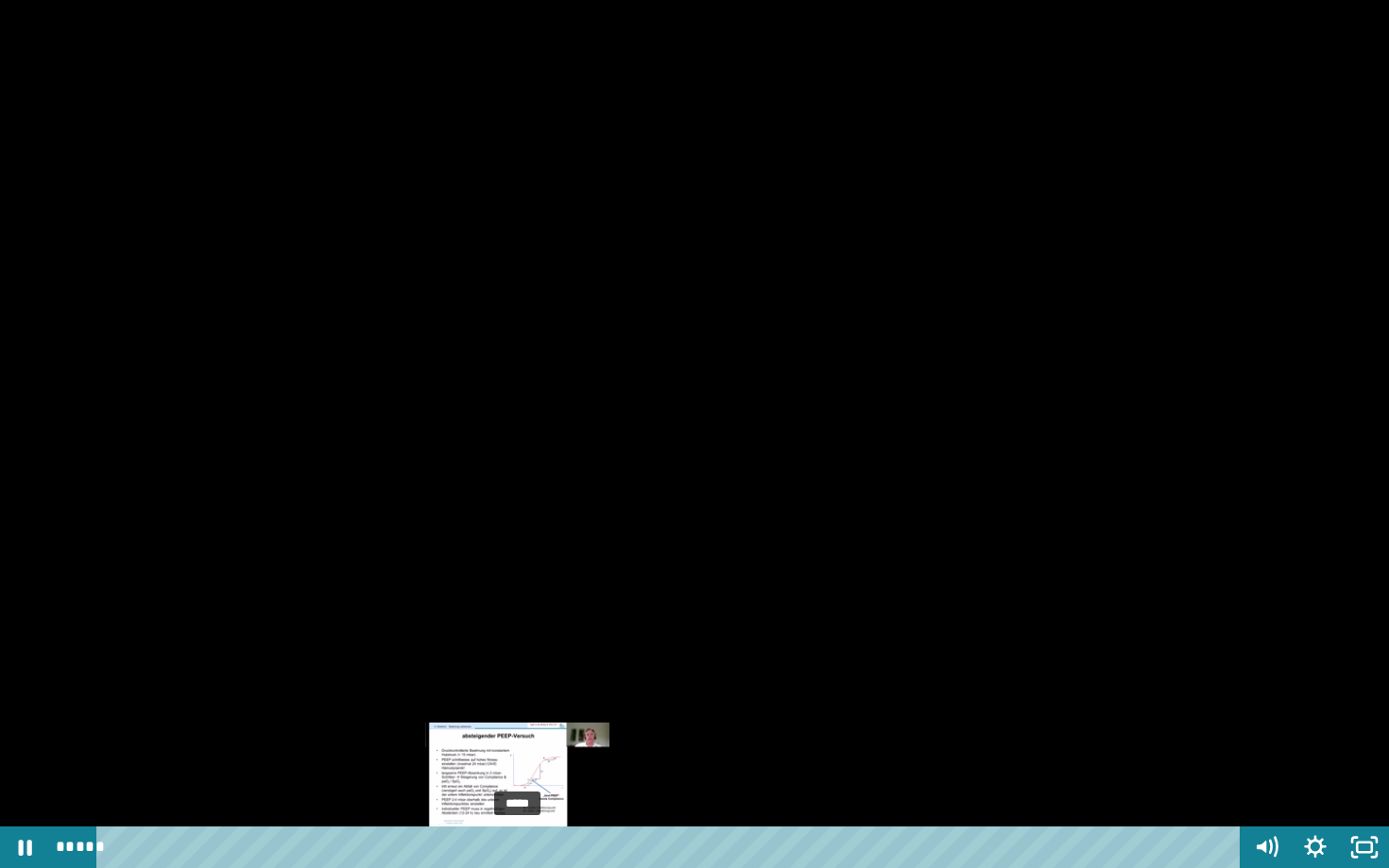 click on "*****" at bounding box center [672, 847] 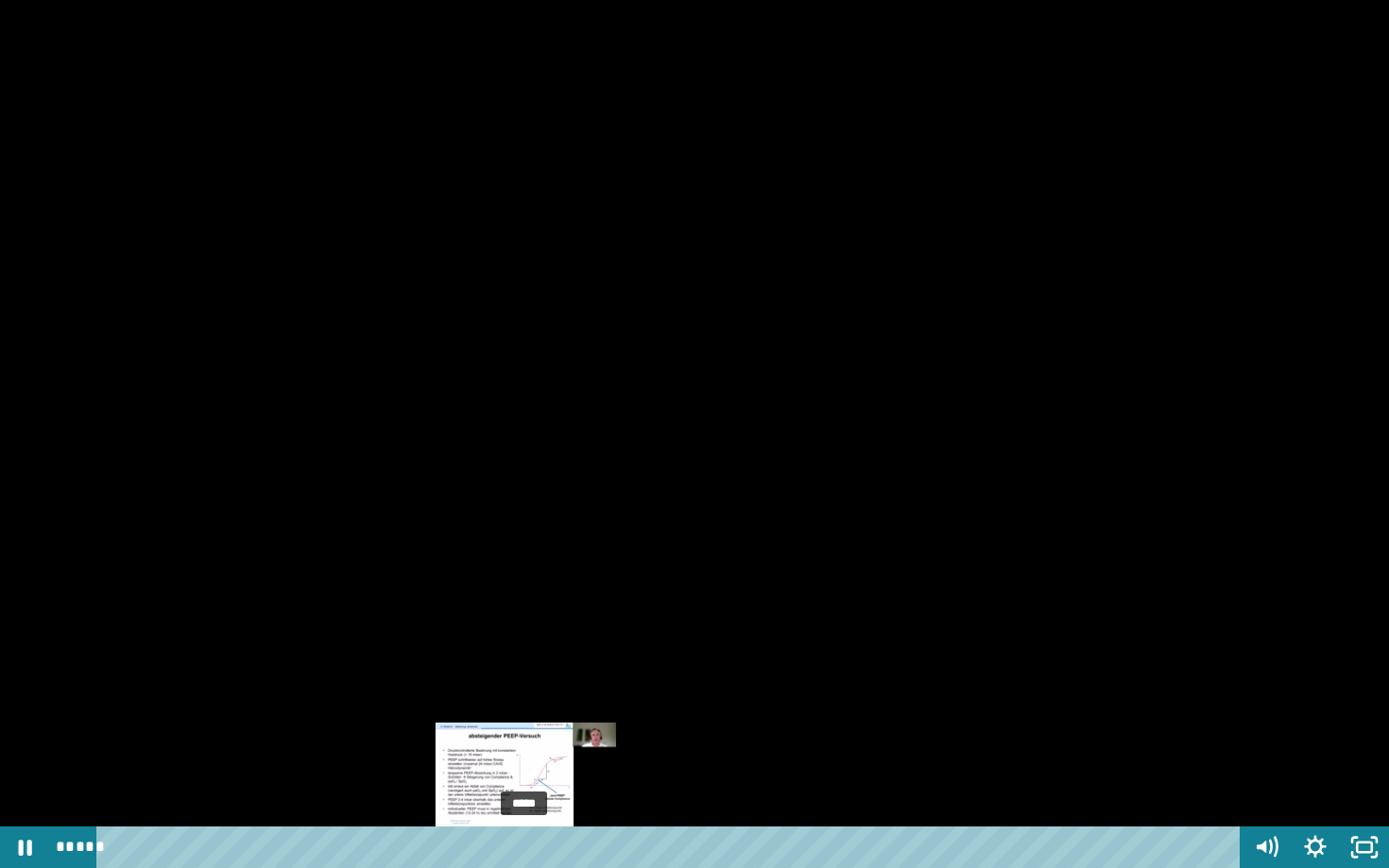 click at bounding box center [529, 847] 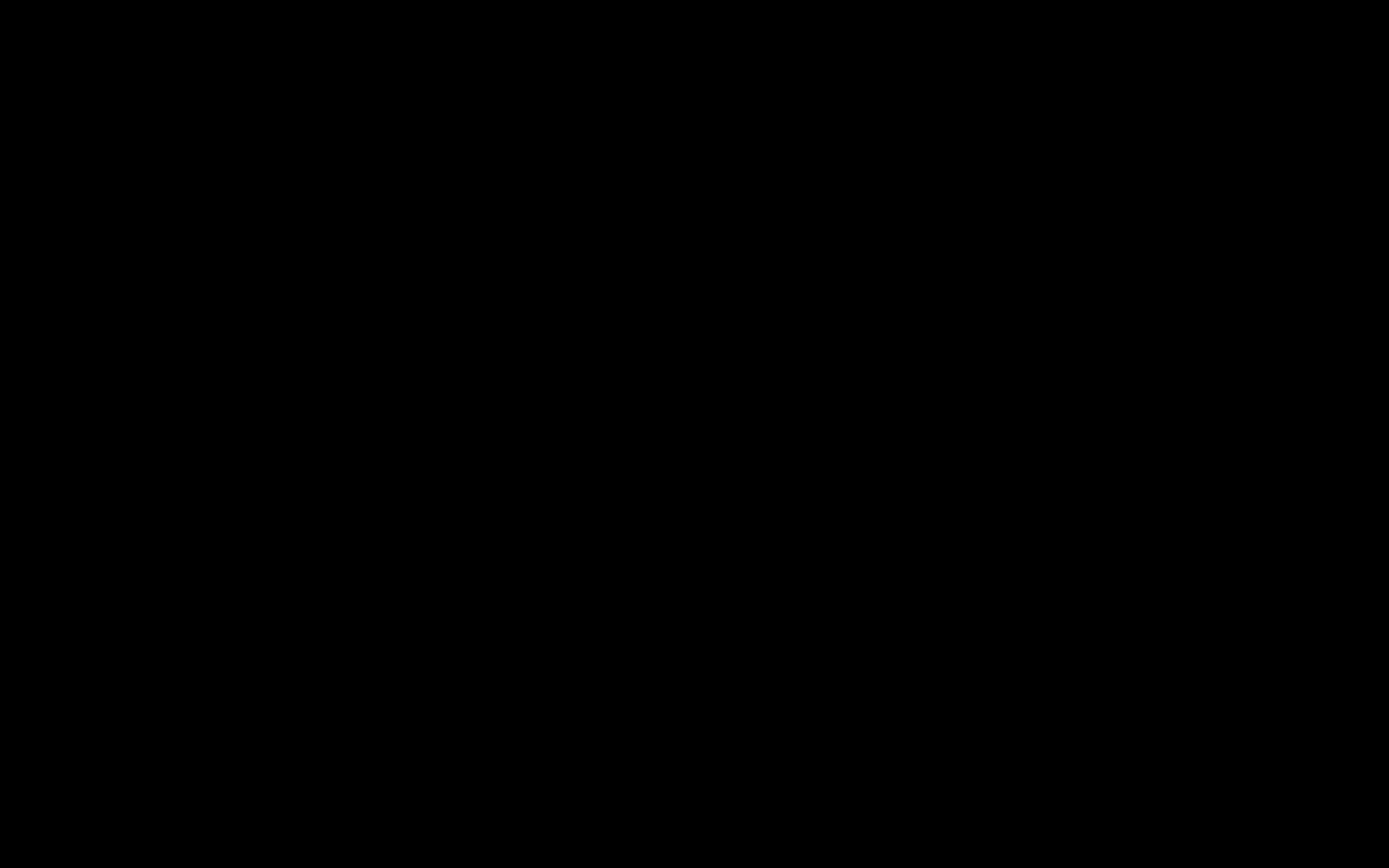 click at bounding box center (694, 434) 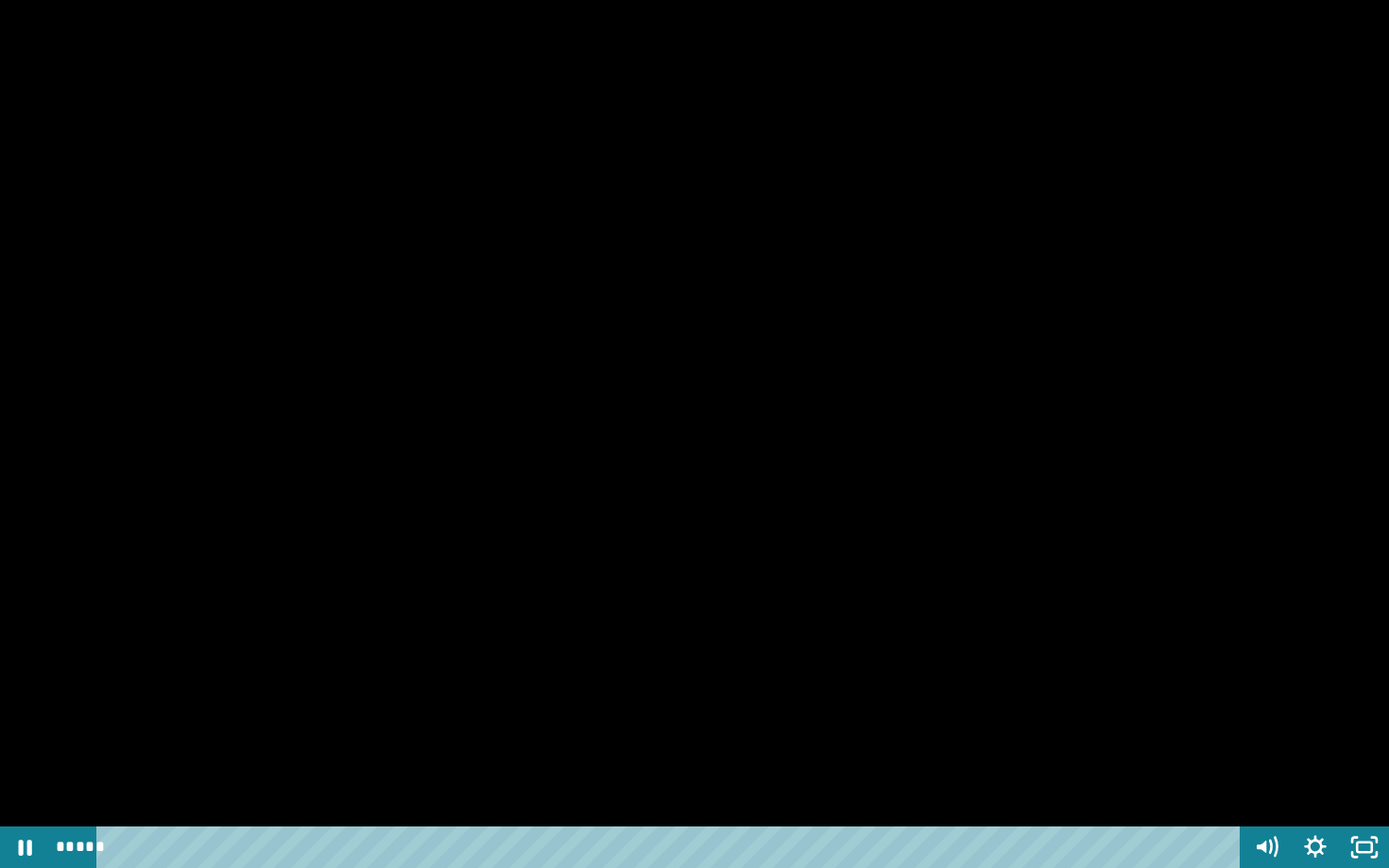 click at bounding box center [694, 434] 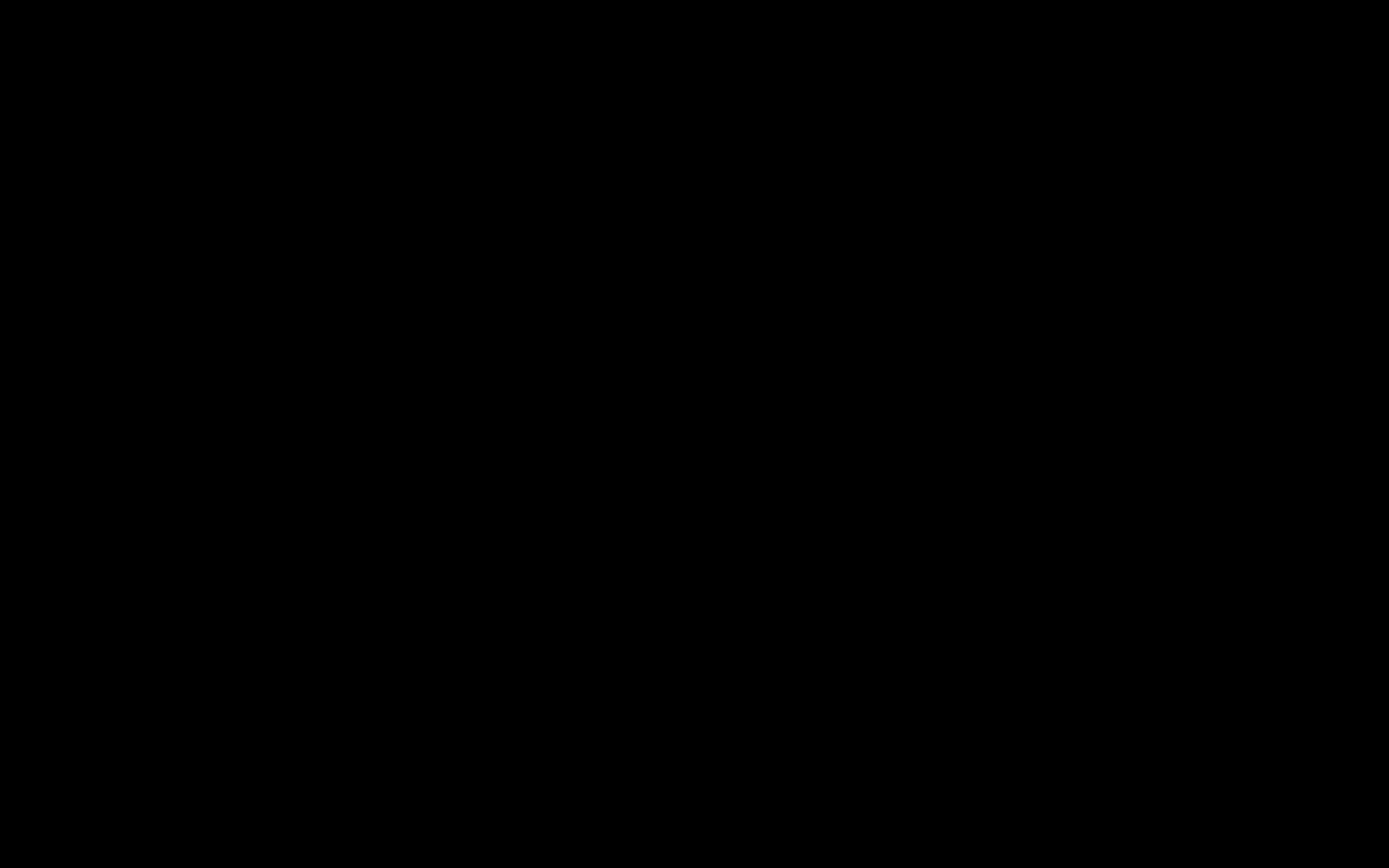 click at bounding box center [694, 434] 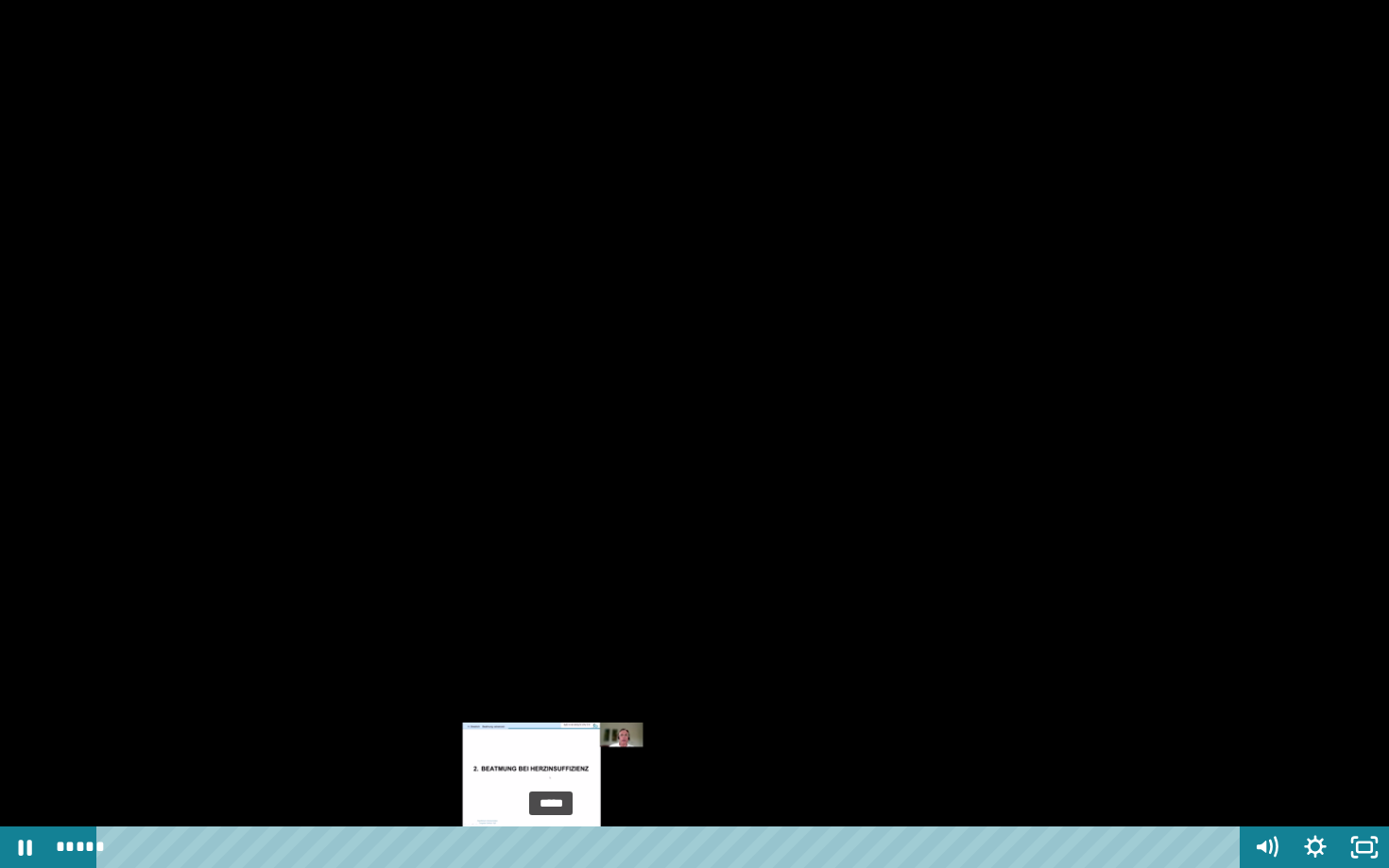 click on "*****" at bounding box center [672, 847] 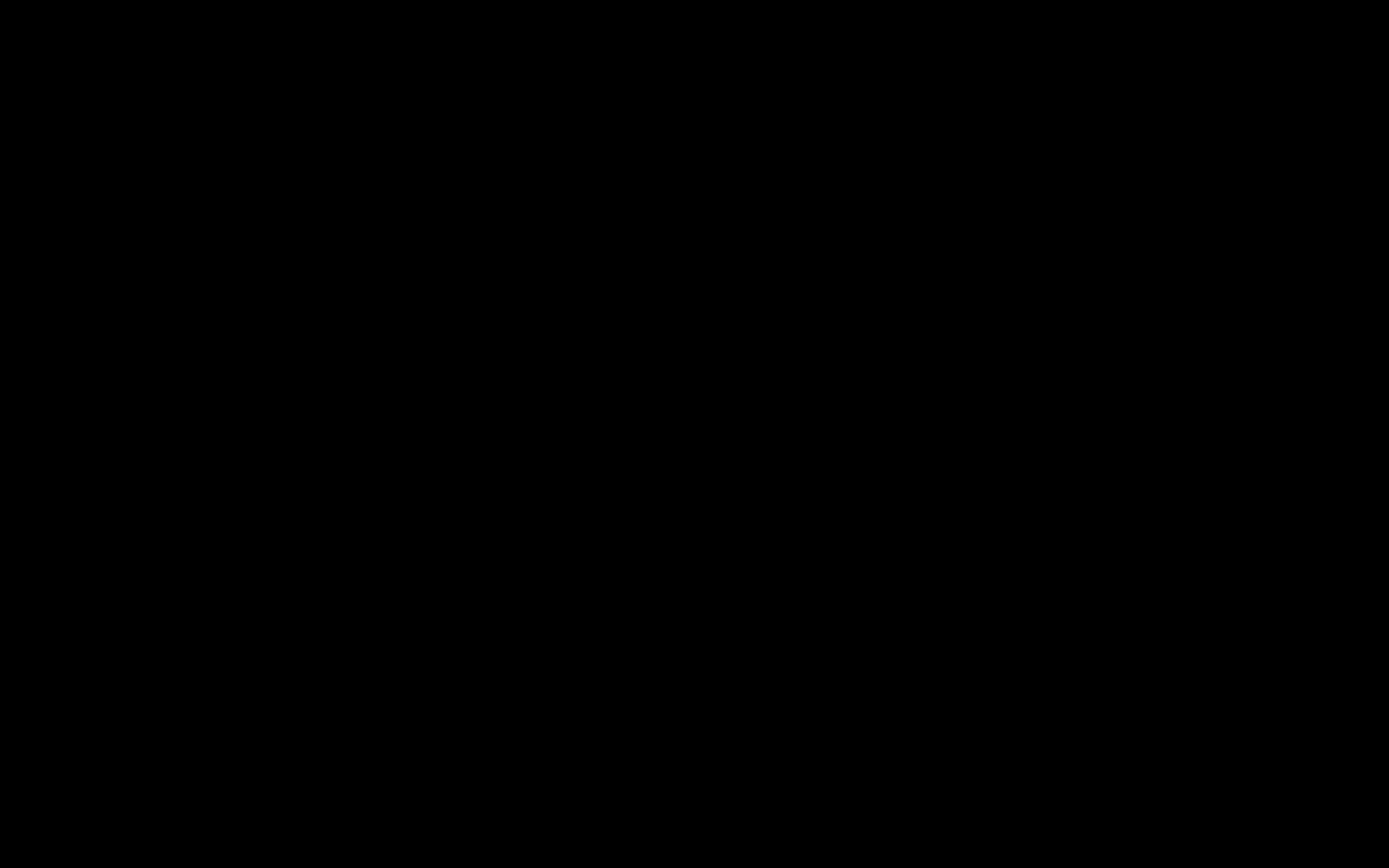 click at bounding box center (694, 434) 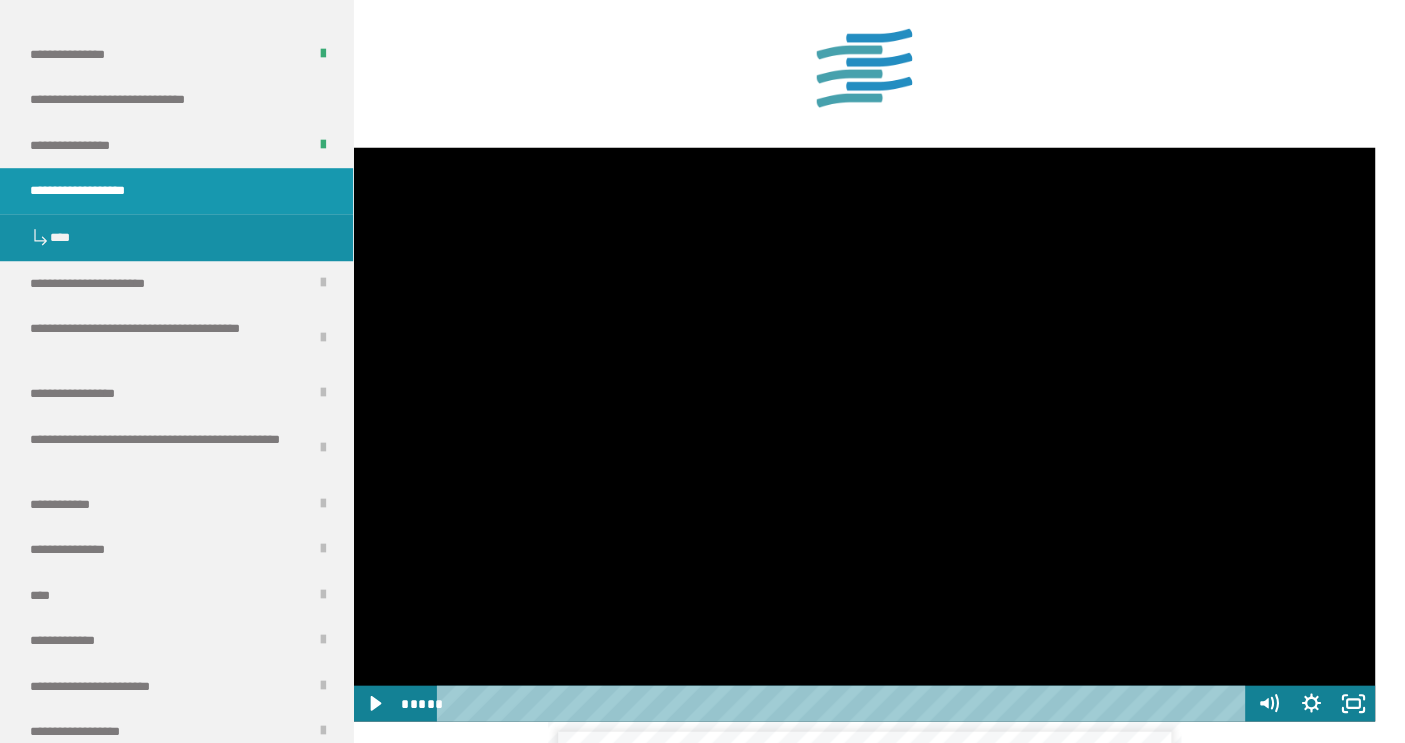 click at bounding box center [864, 434] 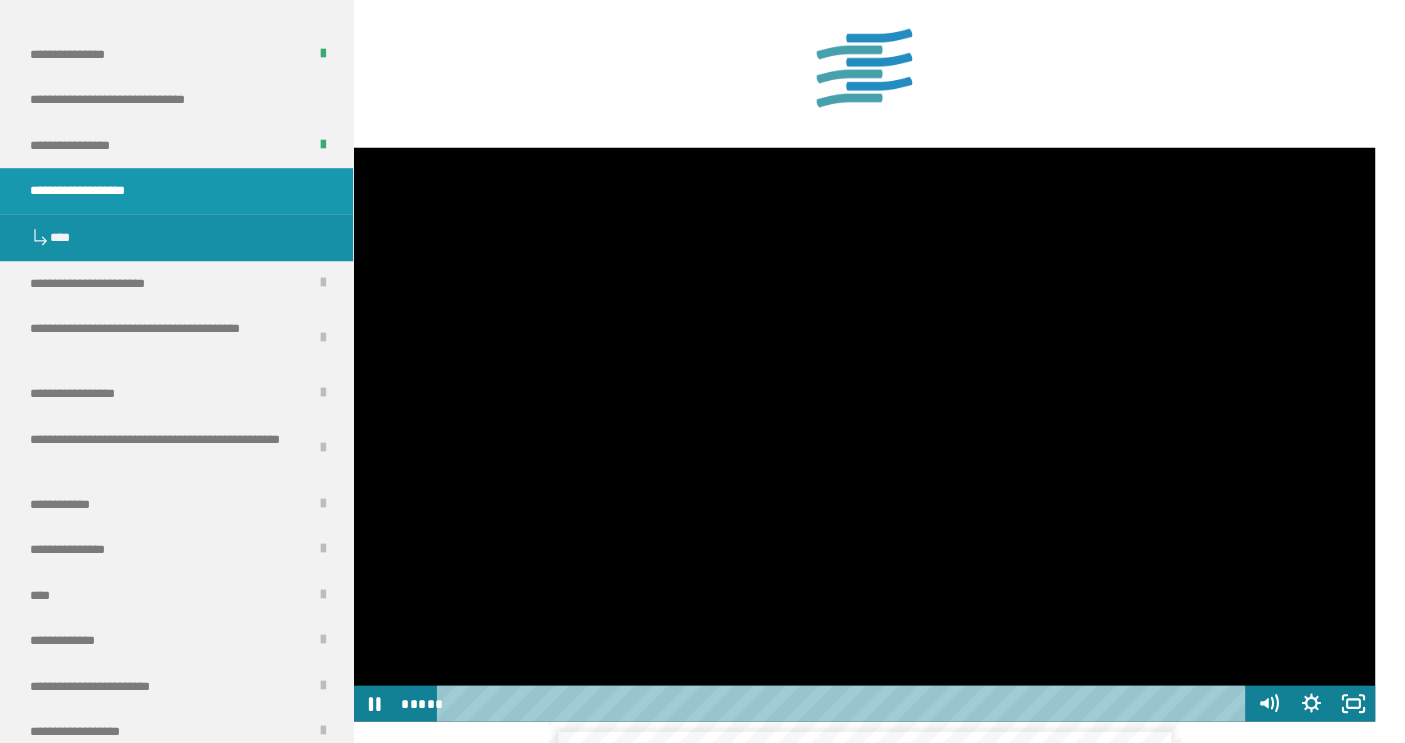 click at bounding box center [864, 434] 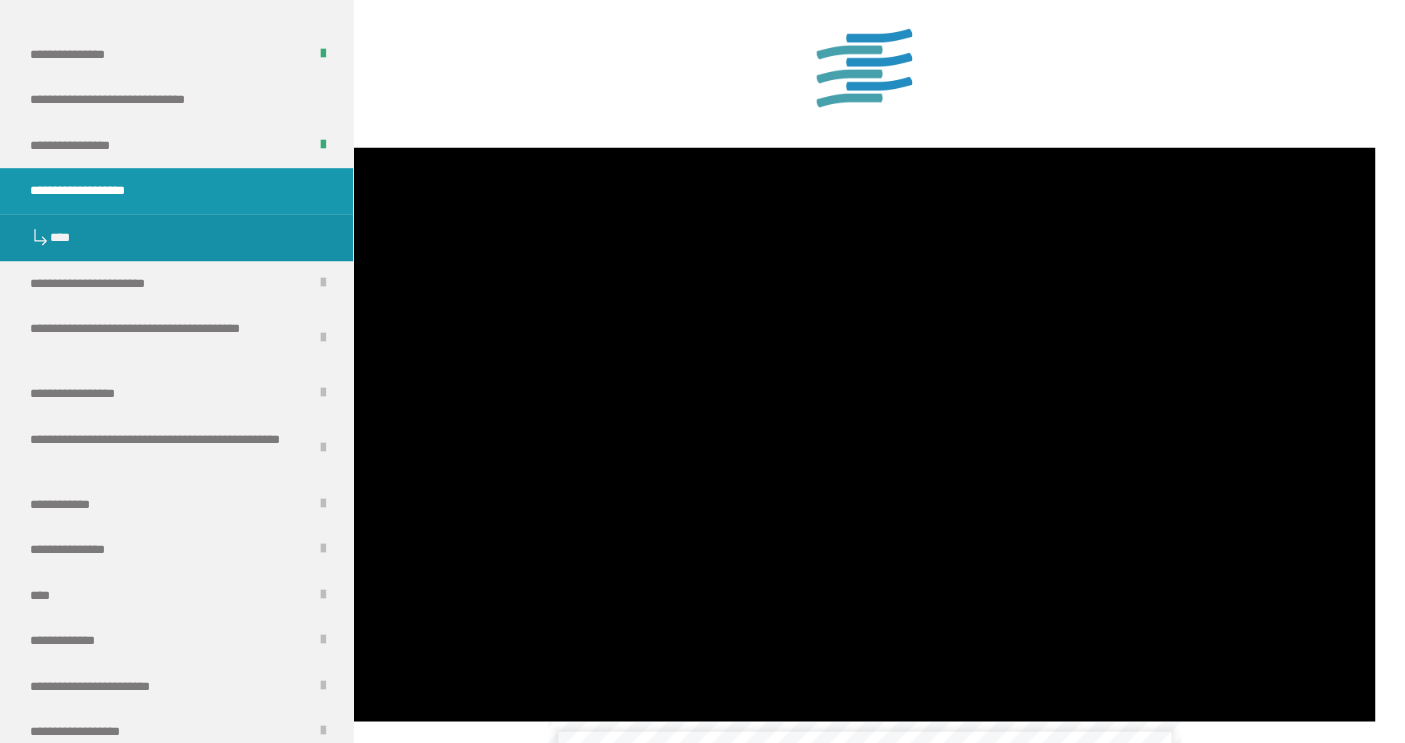 click at bounding box center [864, 434] 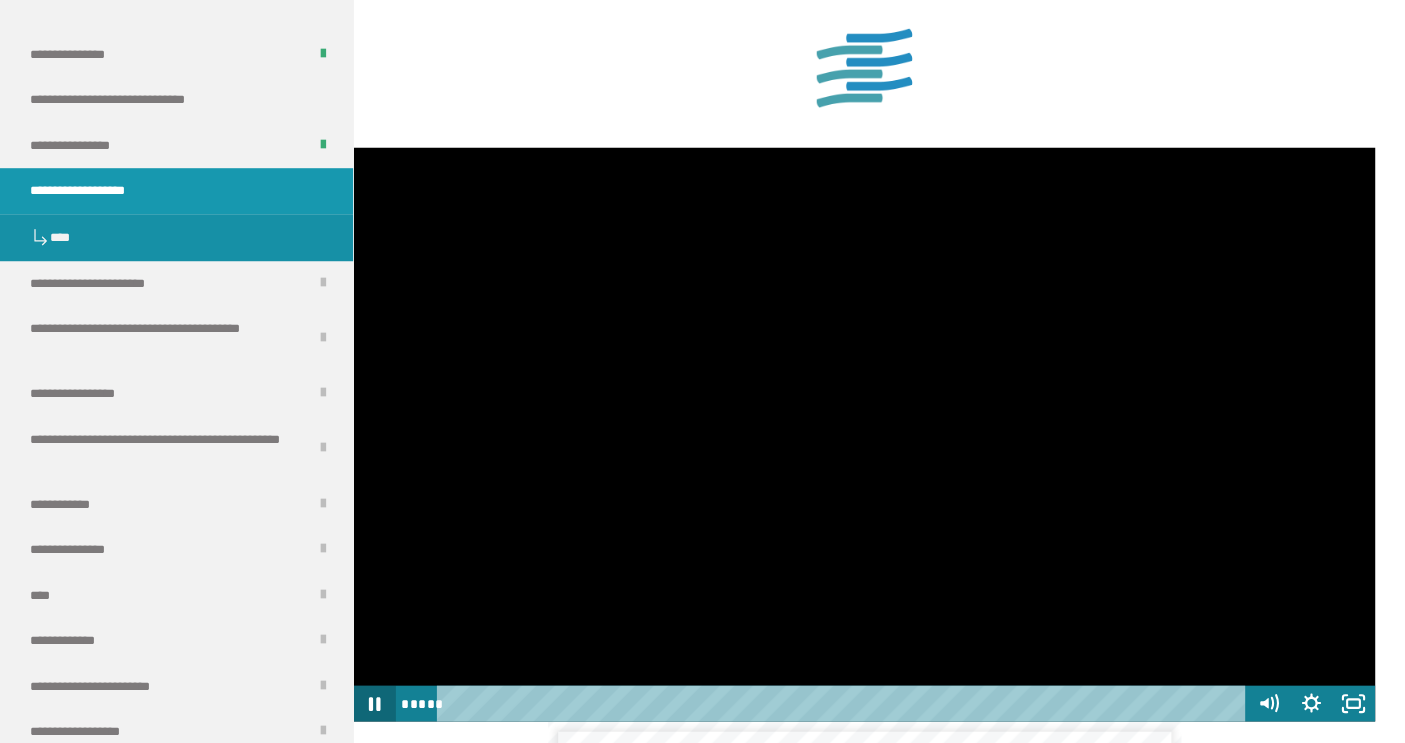 click 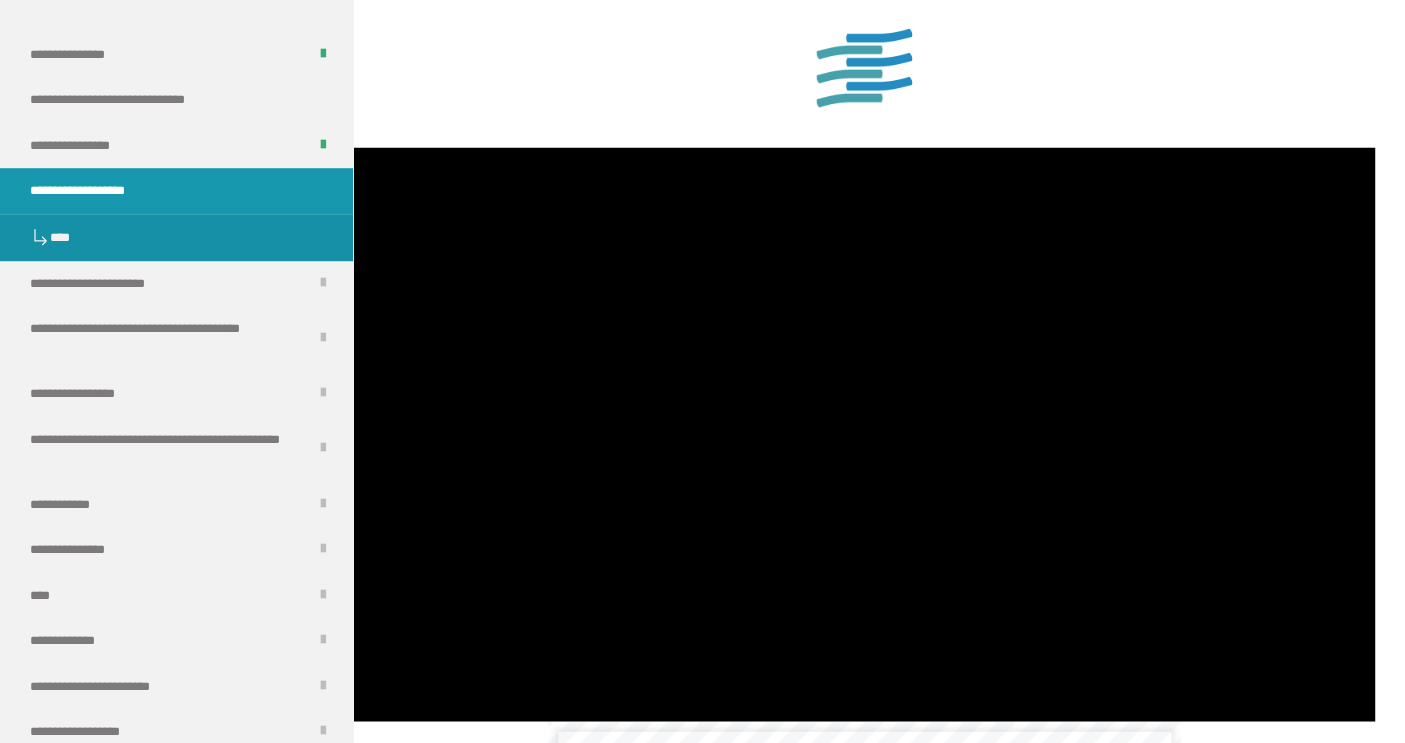 click at bounding box center [864, 434] 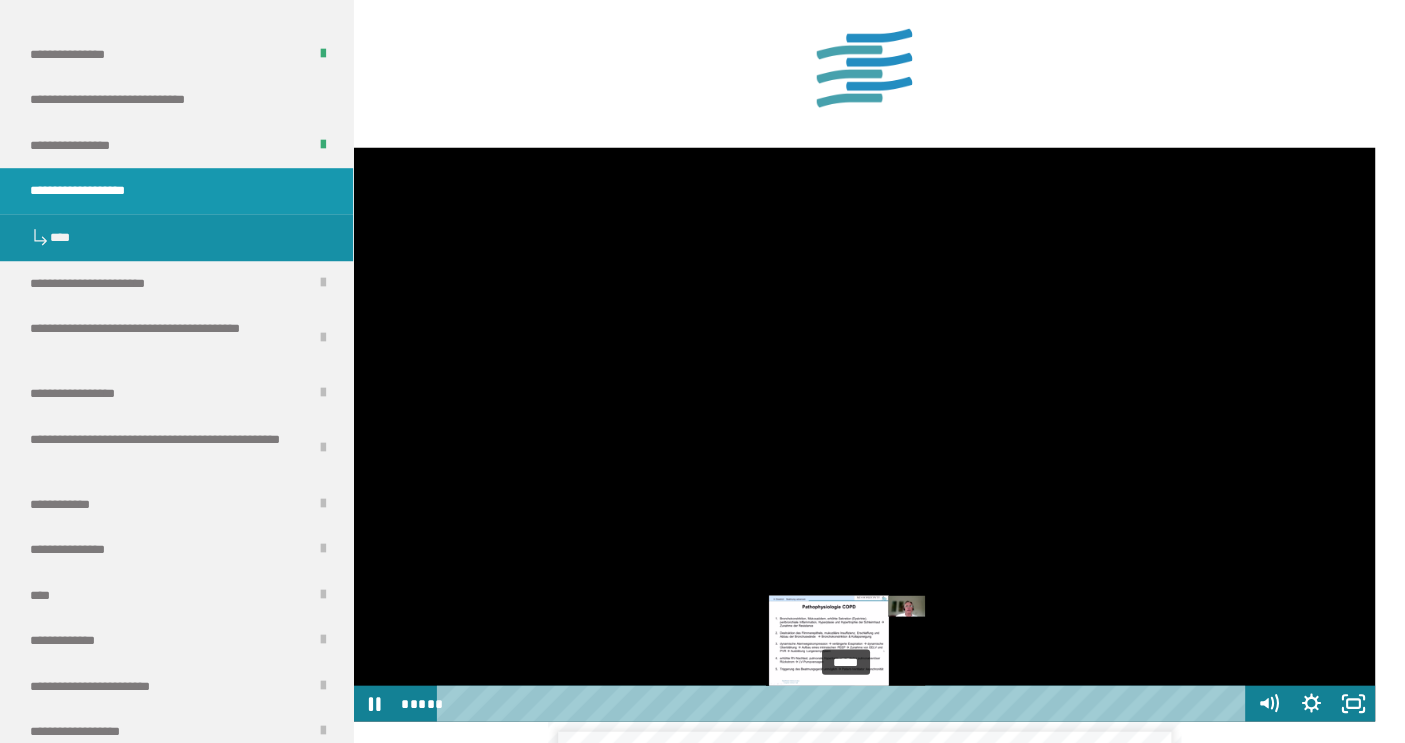 click on "*****" at bounding box center [844, 703] 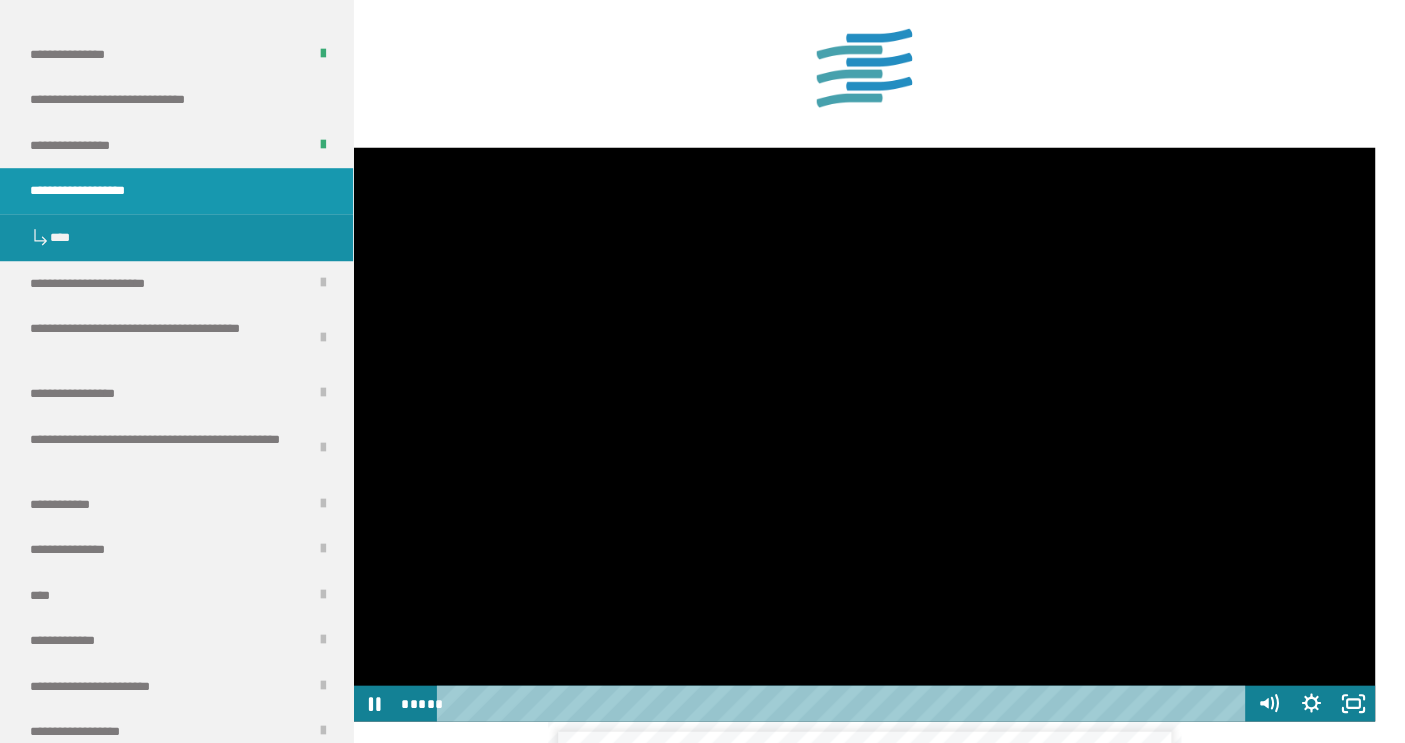 click at bounding box center [864, 434] 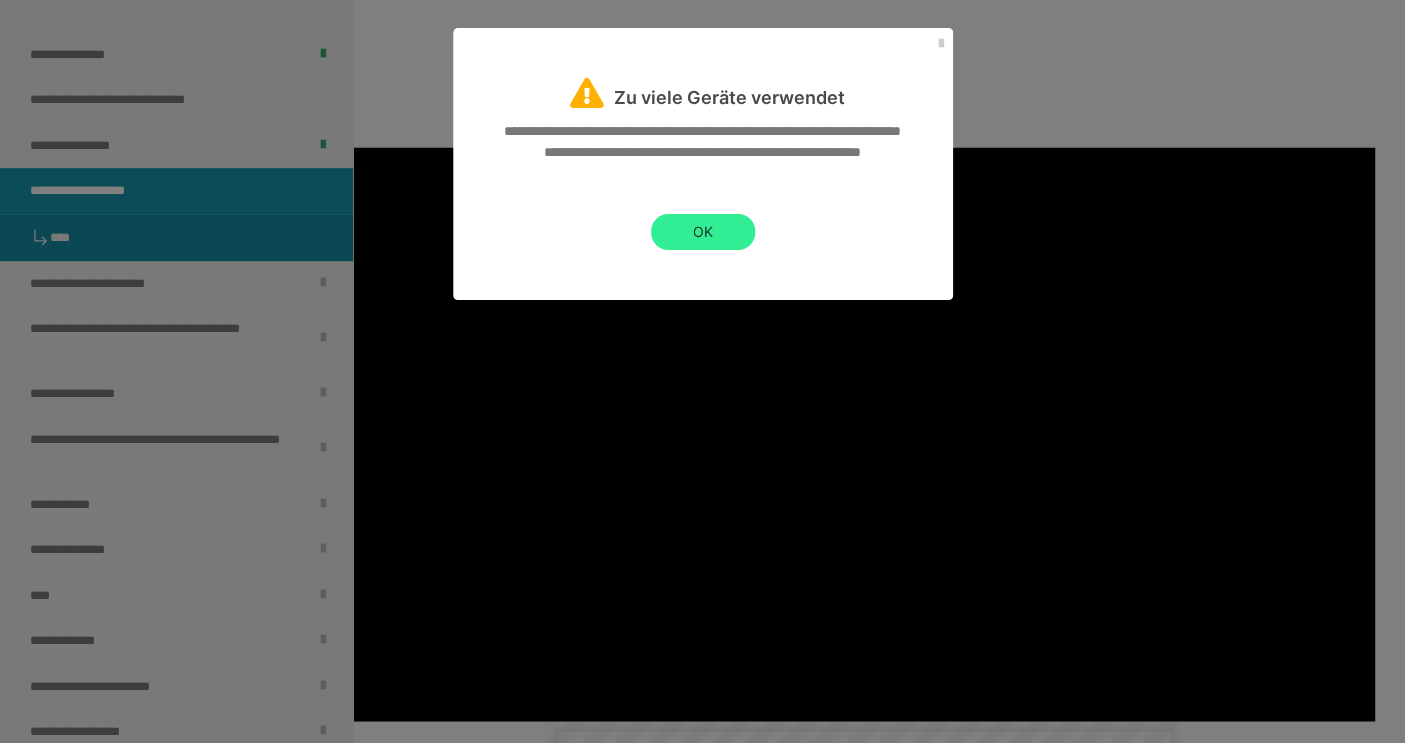 click on "OK" at bounding box center (703, 232) 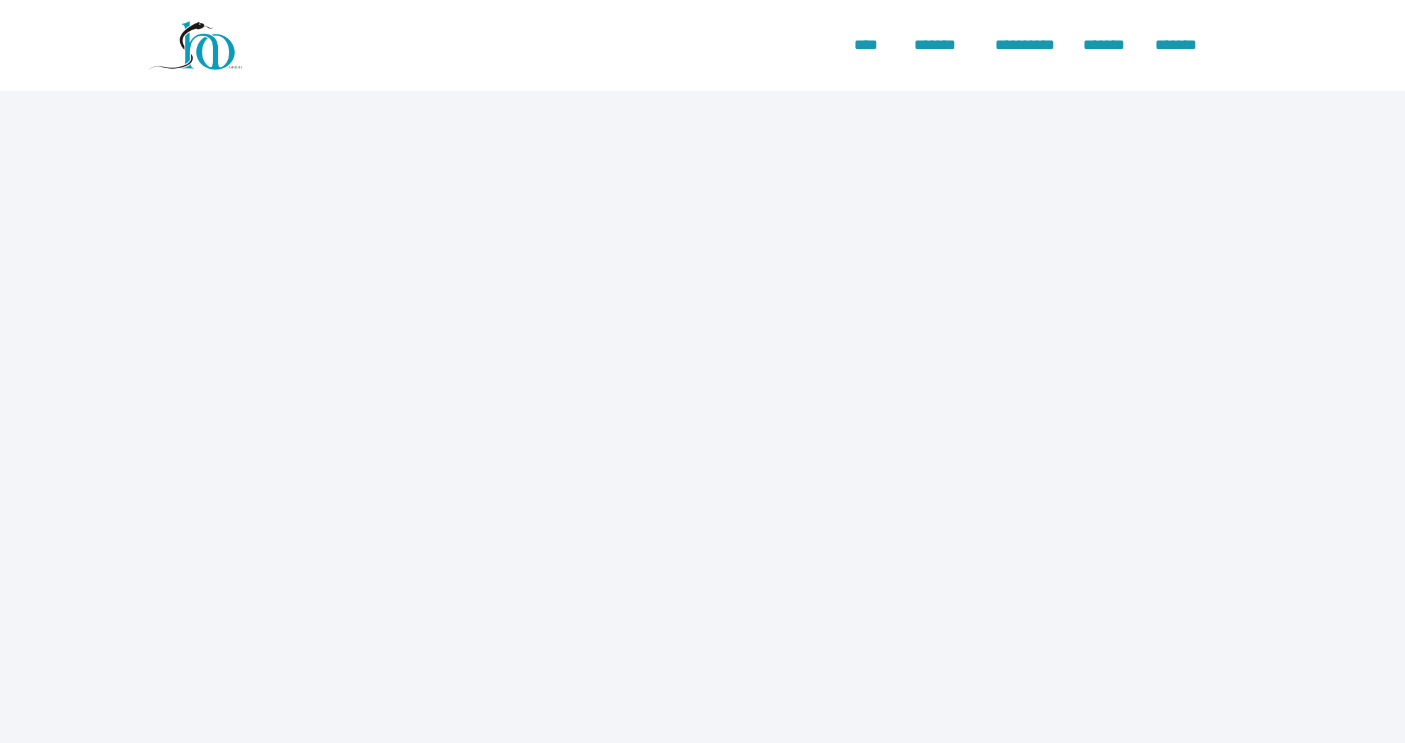 scroll, scrollTop: 0, scrollLeft: 0, axis: both 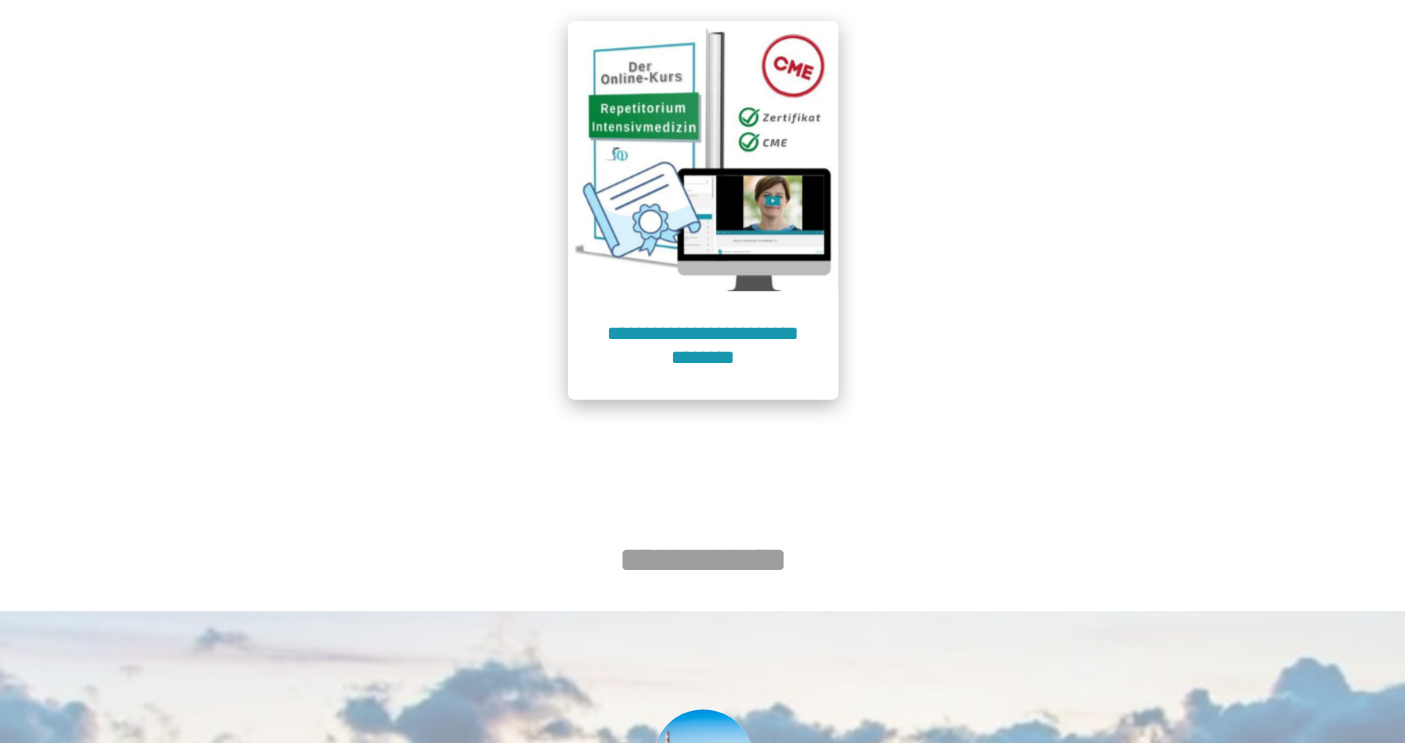click on "**********" at bounding box center (703, 345) 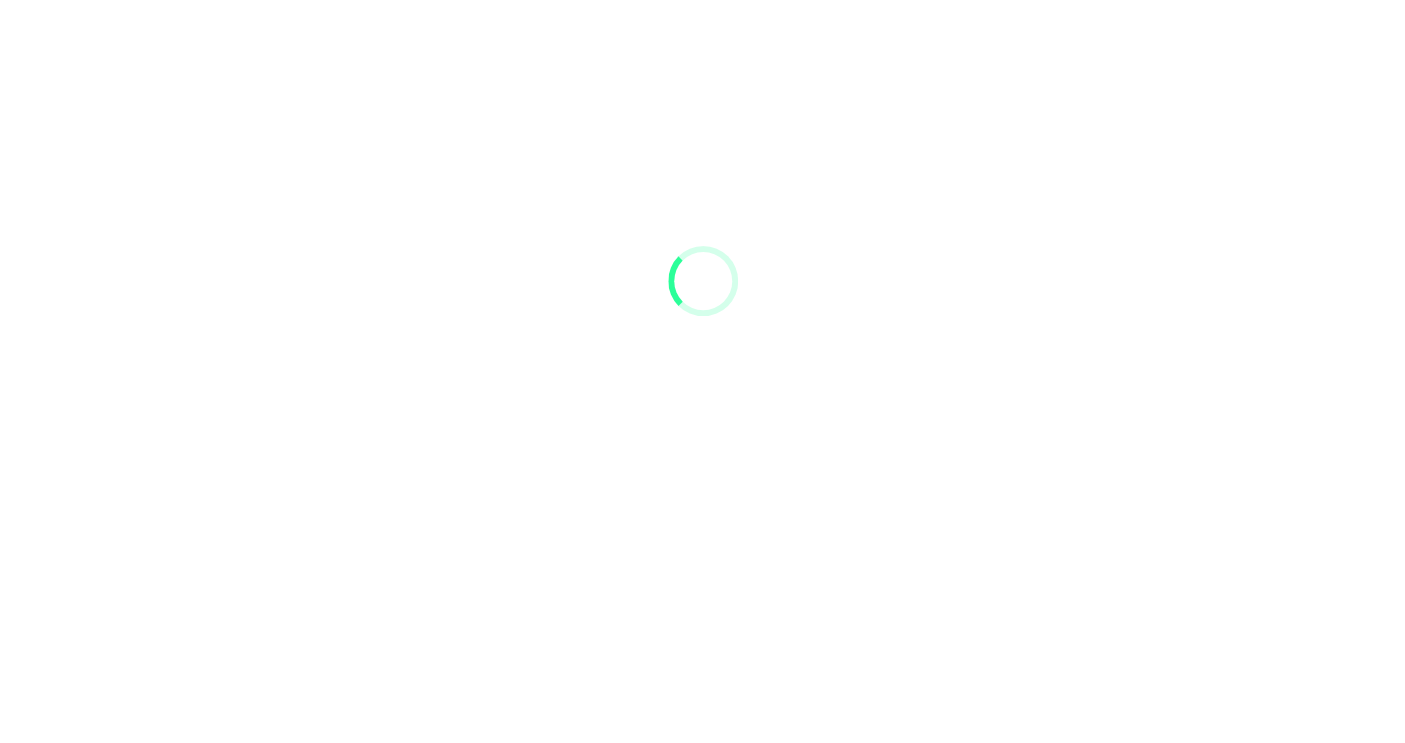 scroll, scrollTop: 91, scrollLeft: 0, axis: vertical 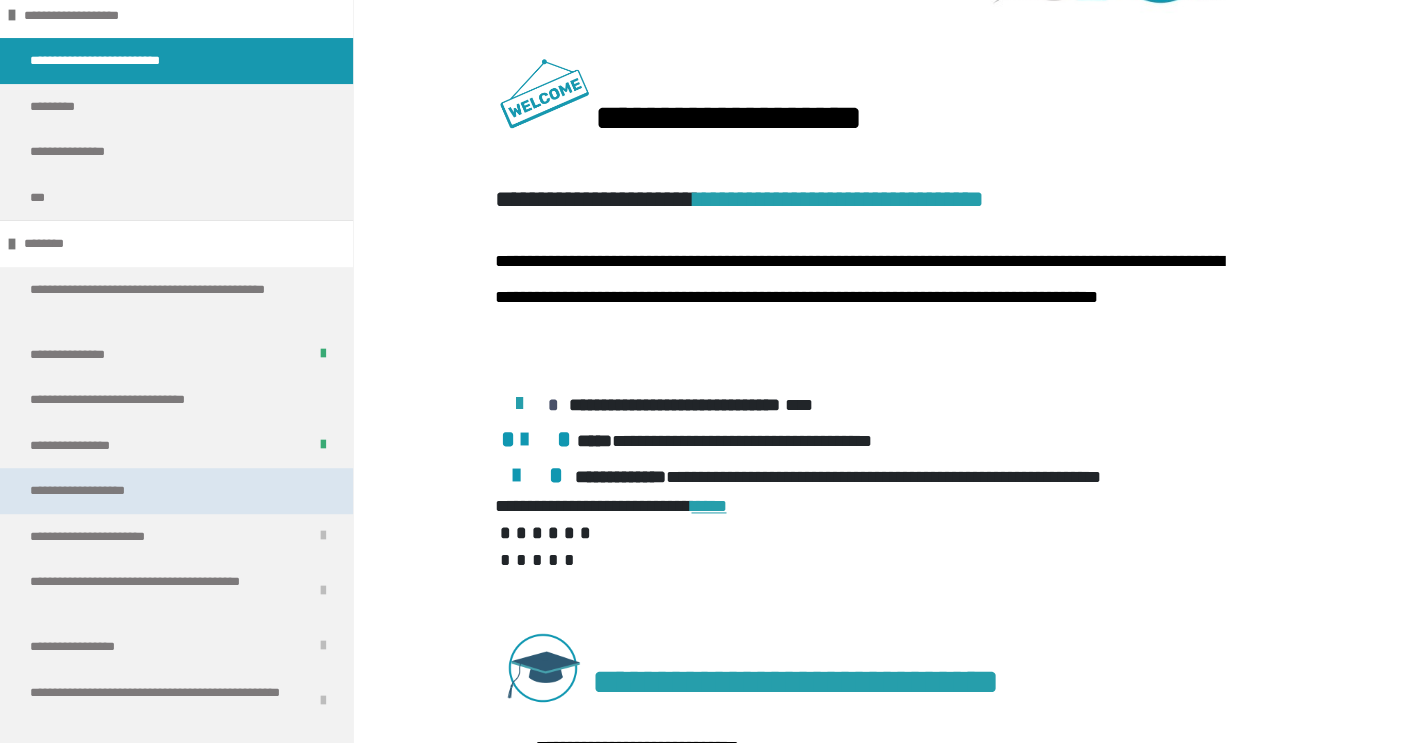 click on "**********" at bounding box center (104, 491) 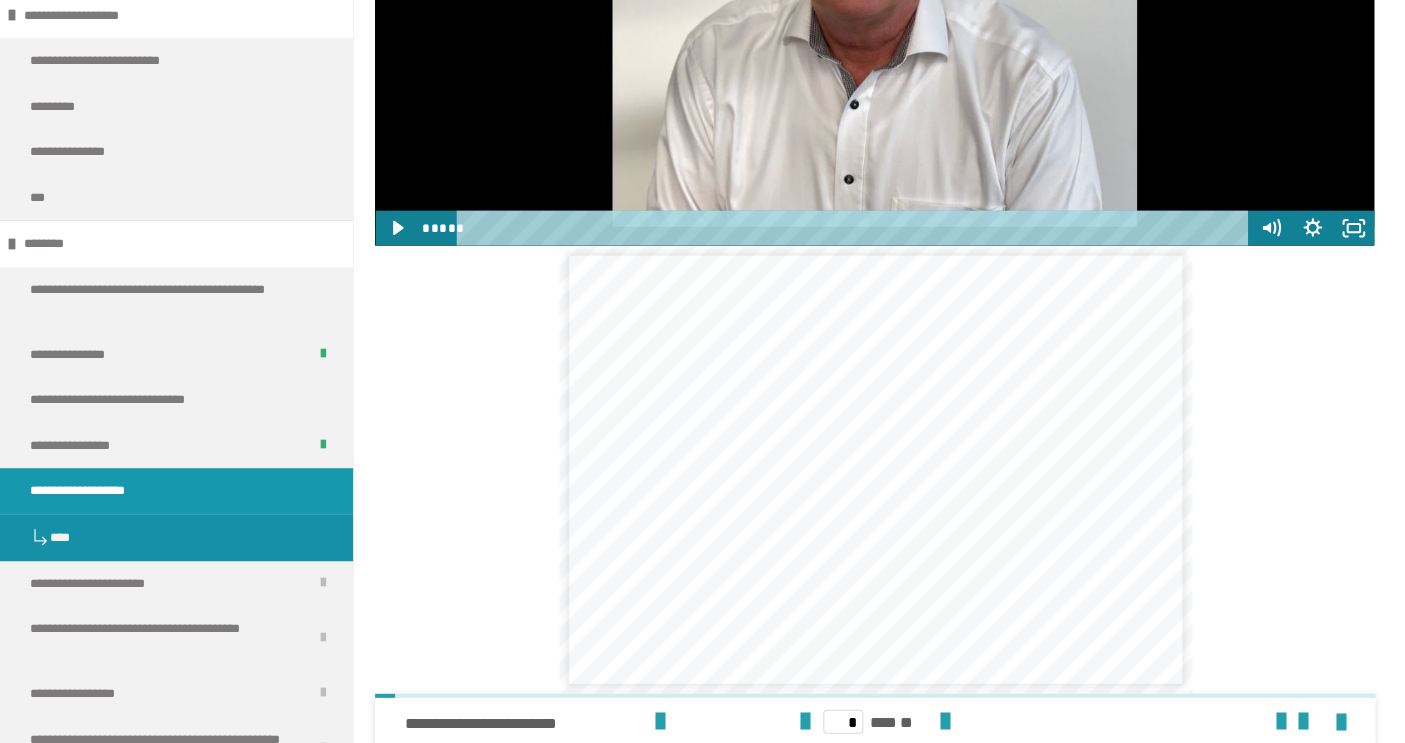 scroll, scrollTop: 1626, scrollLeft: 0, axis: vertical 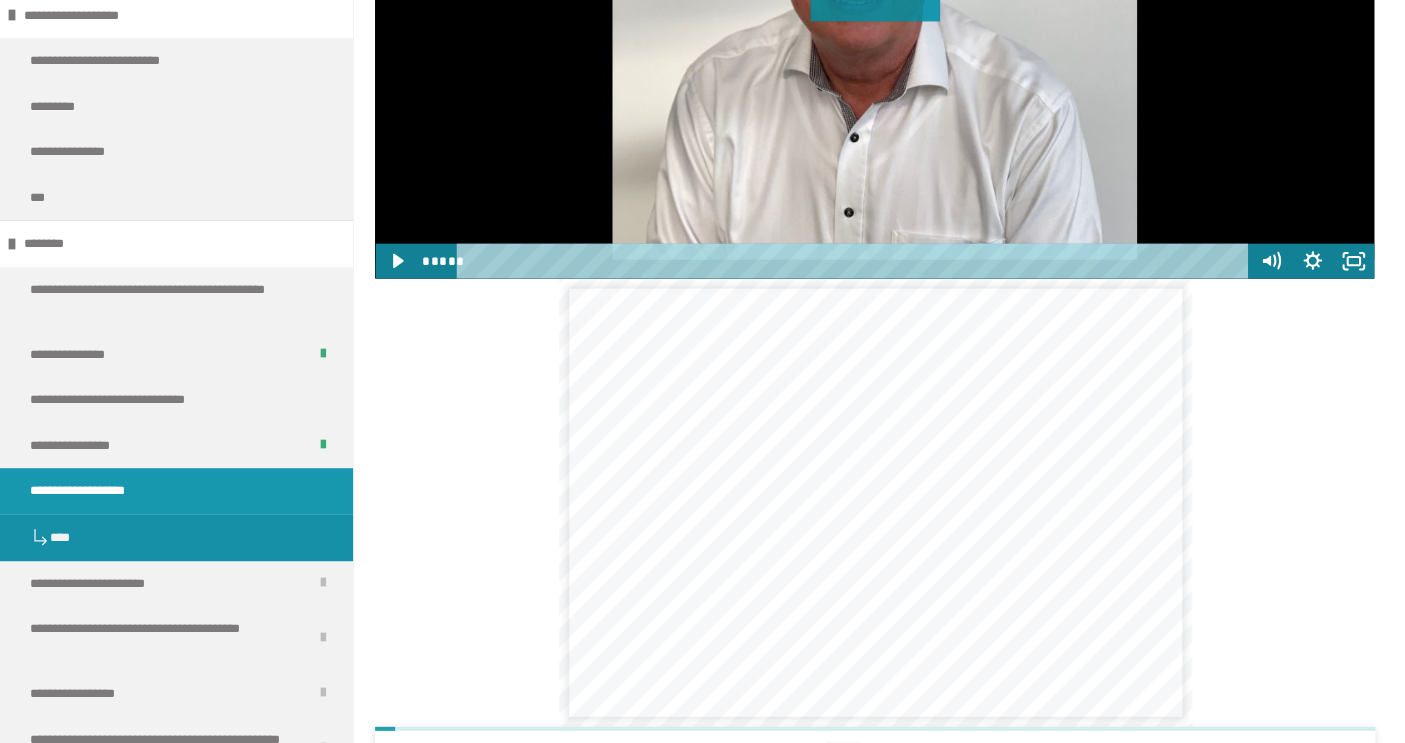 click at bounding box center (874, -2) 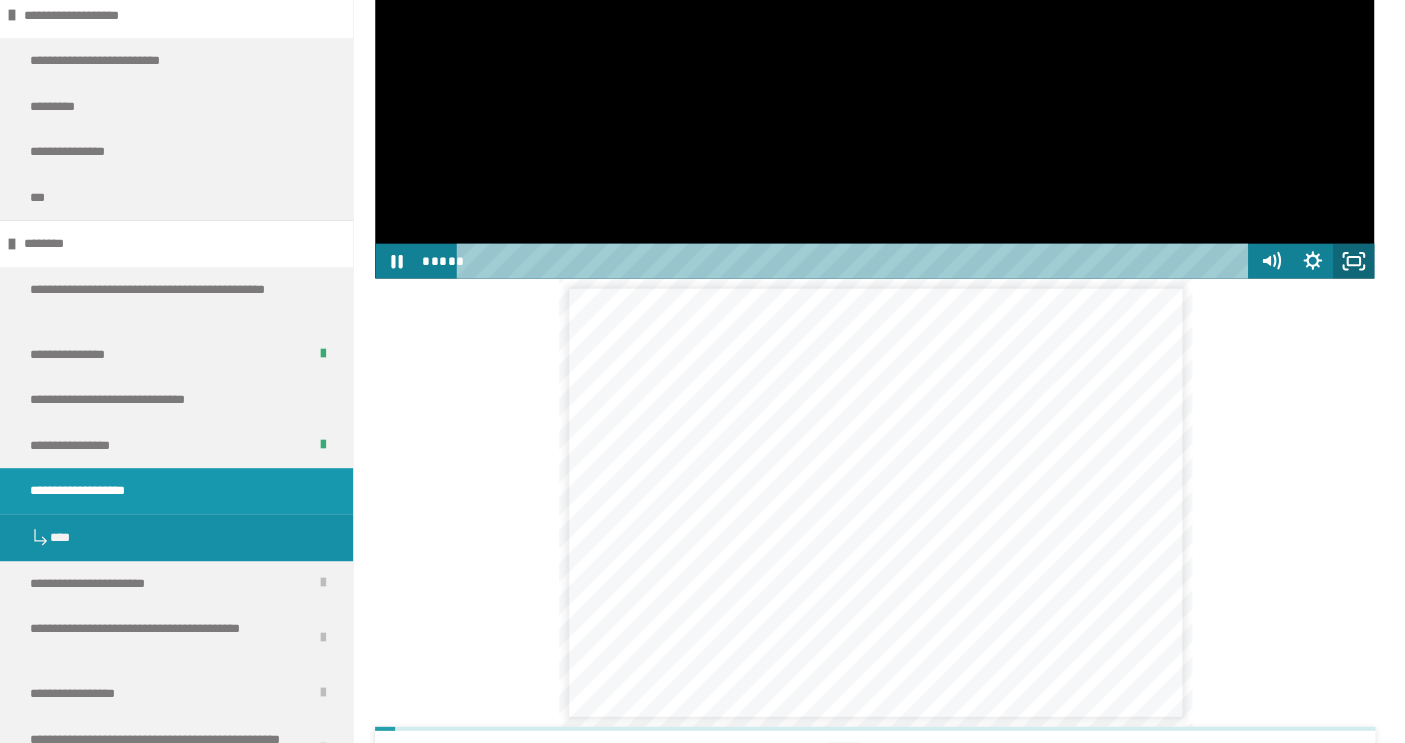 click 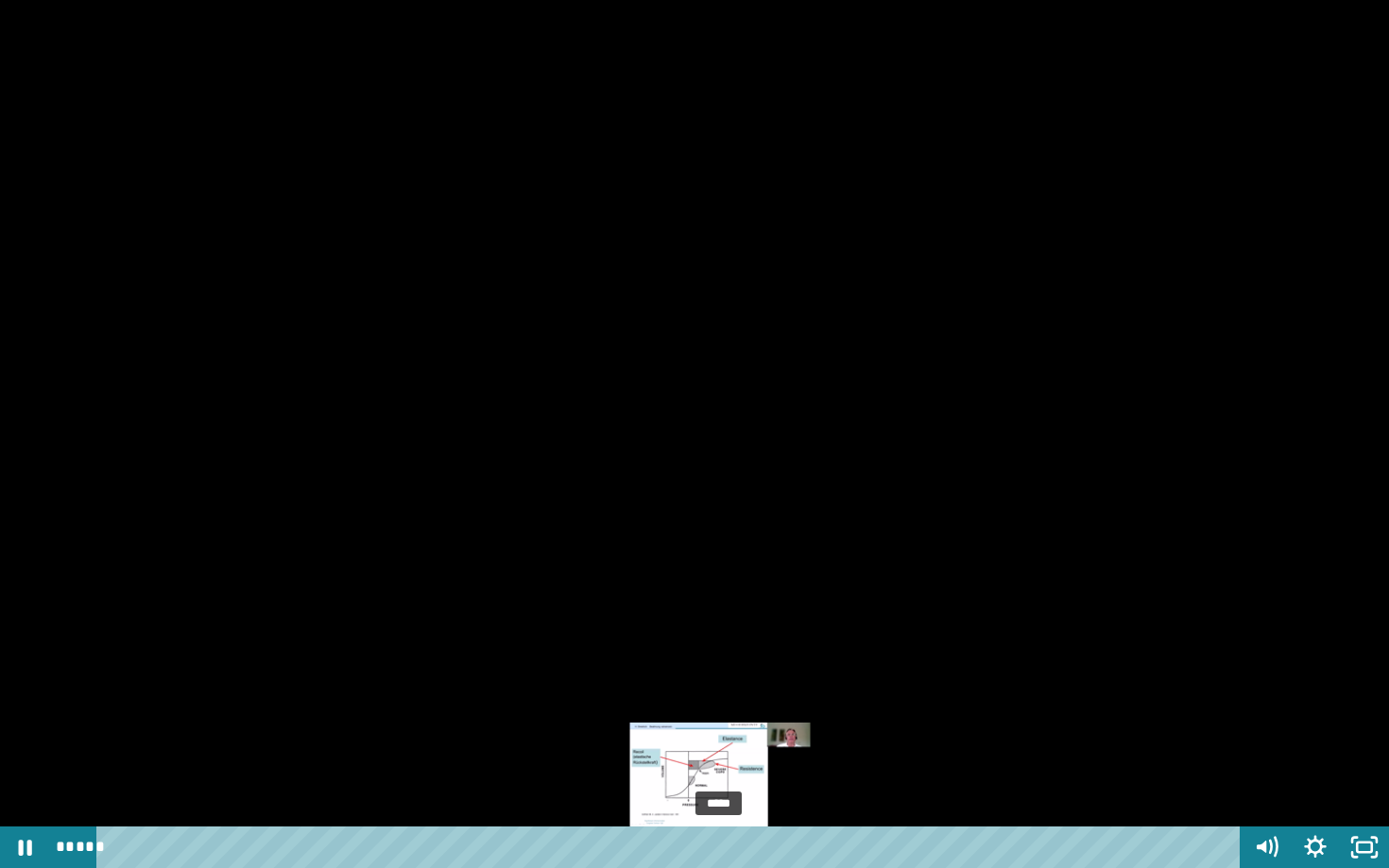 click at bounding box center [718, 847] 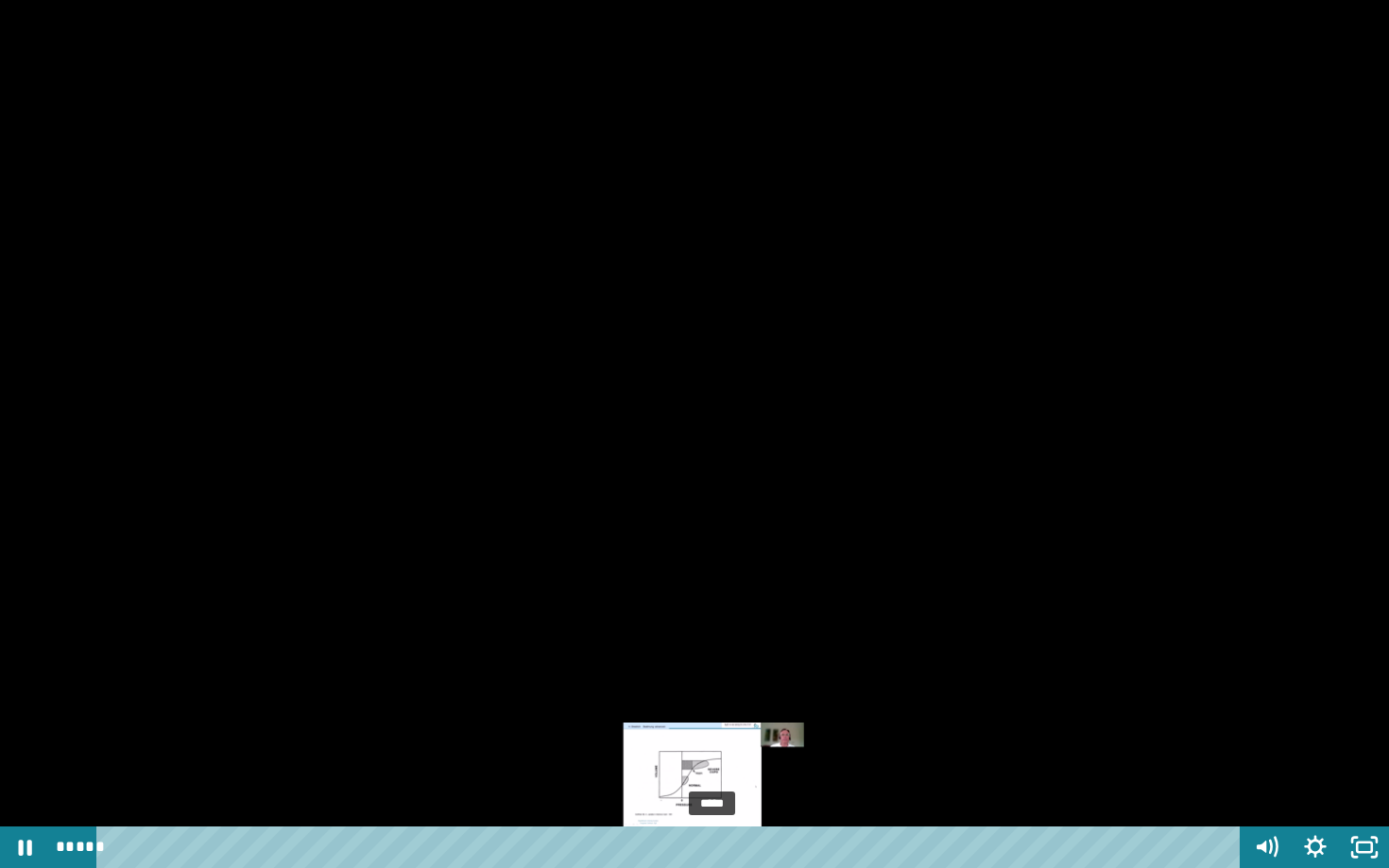 click at bounding box center (712, 847) 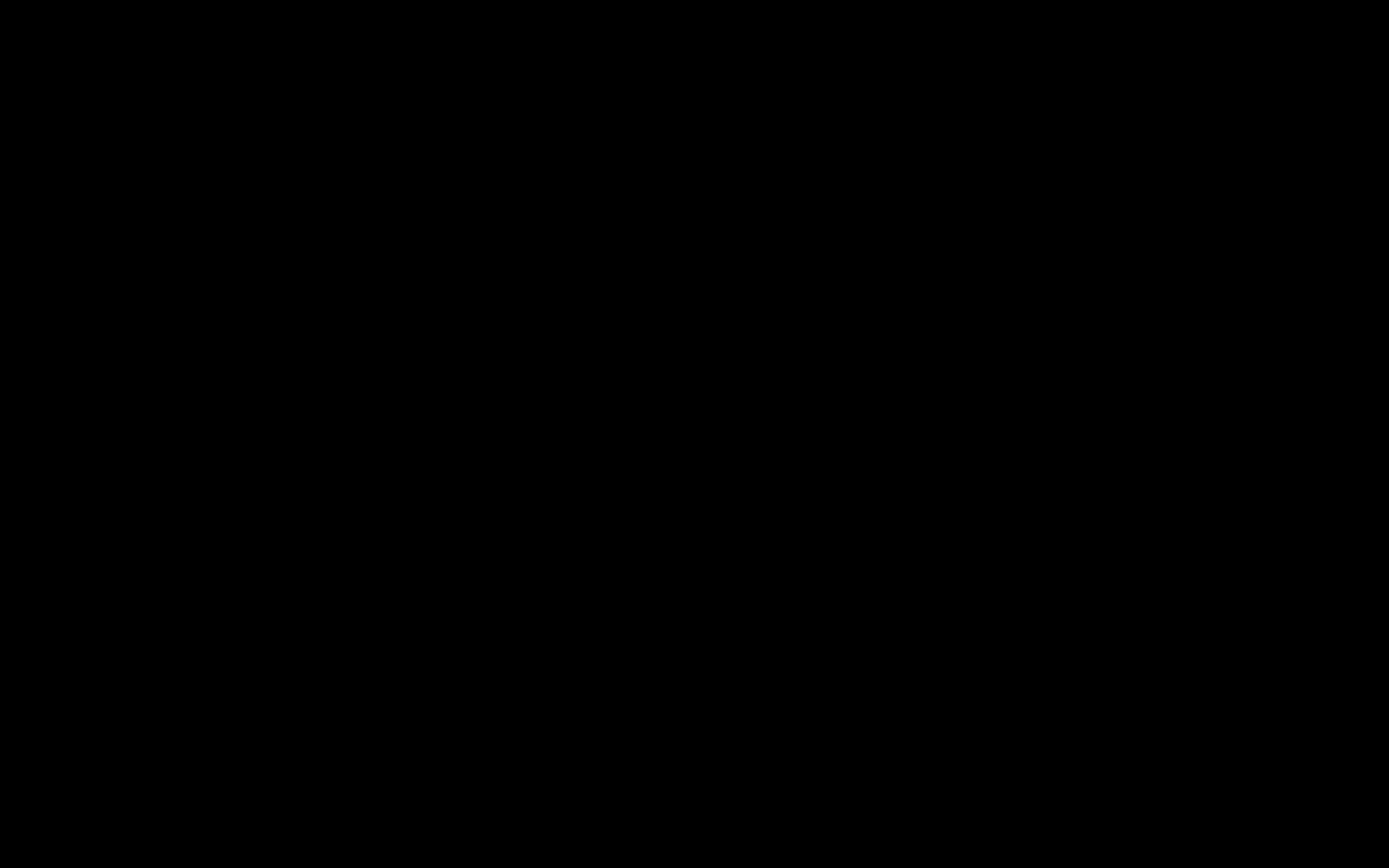 click at bounding box center [694, 434] 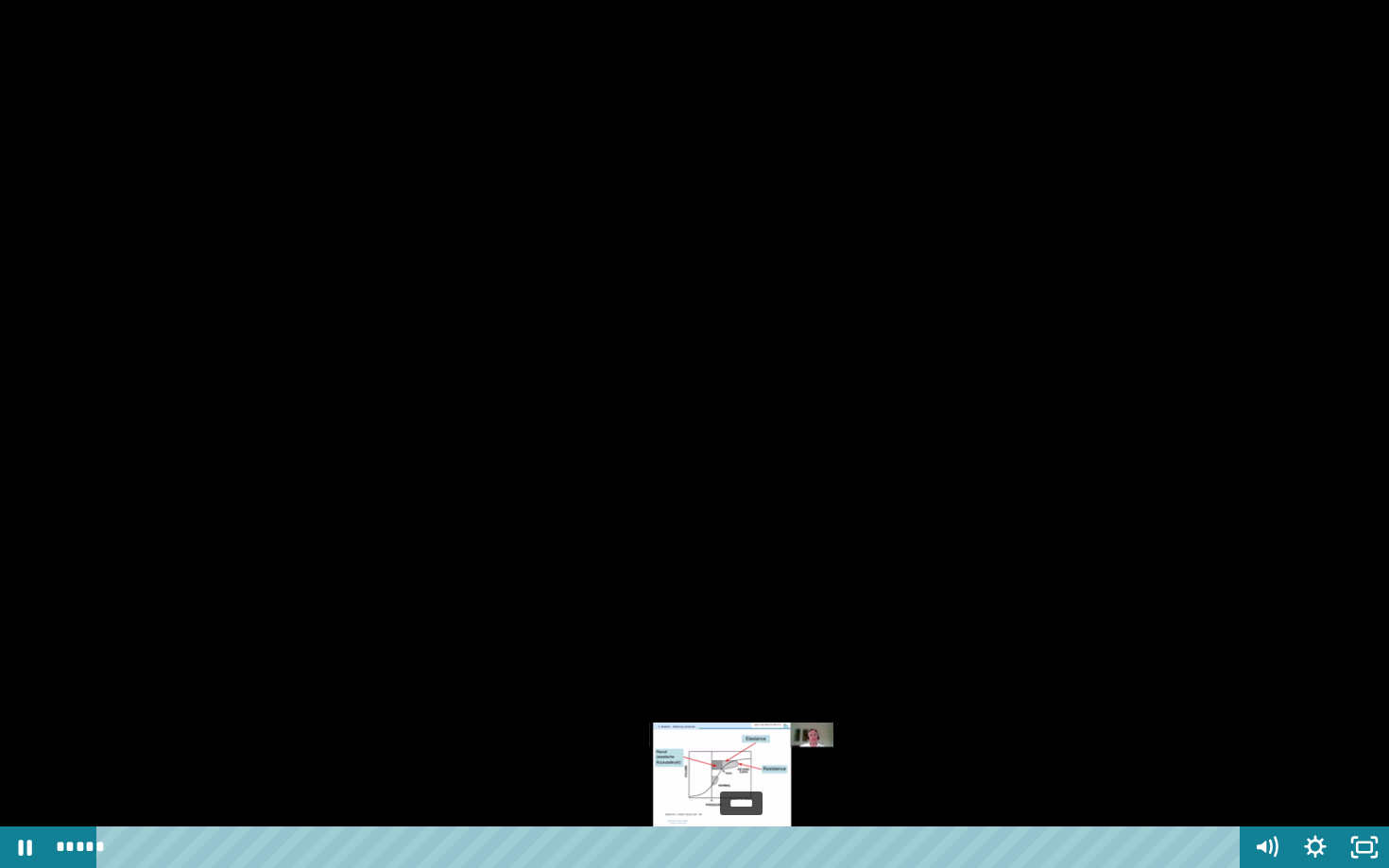 click on "*****" at bounding box center (672, 847) 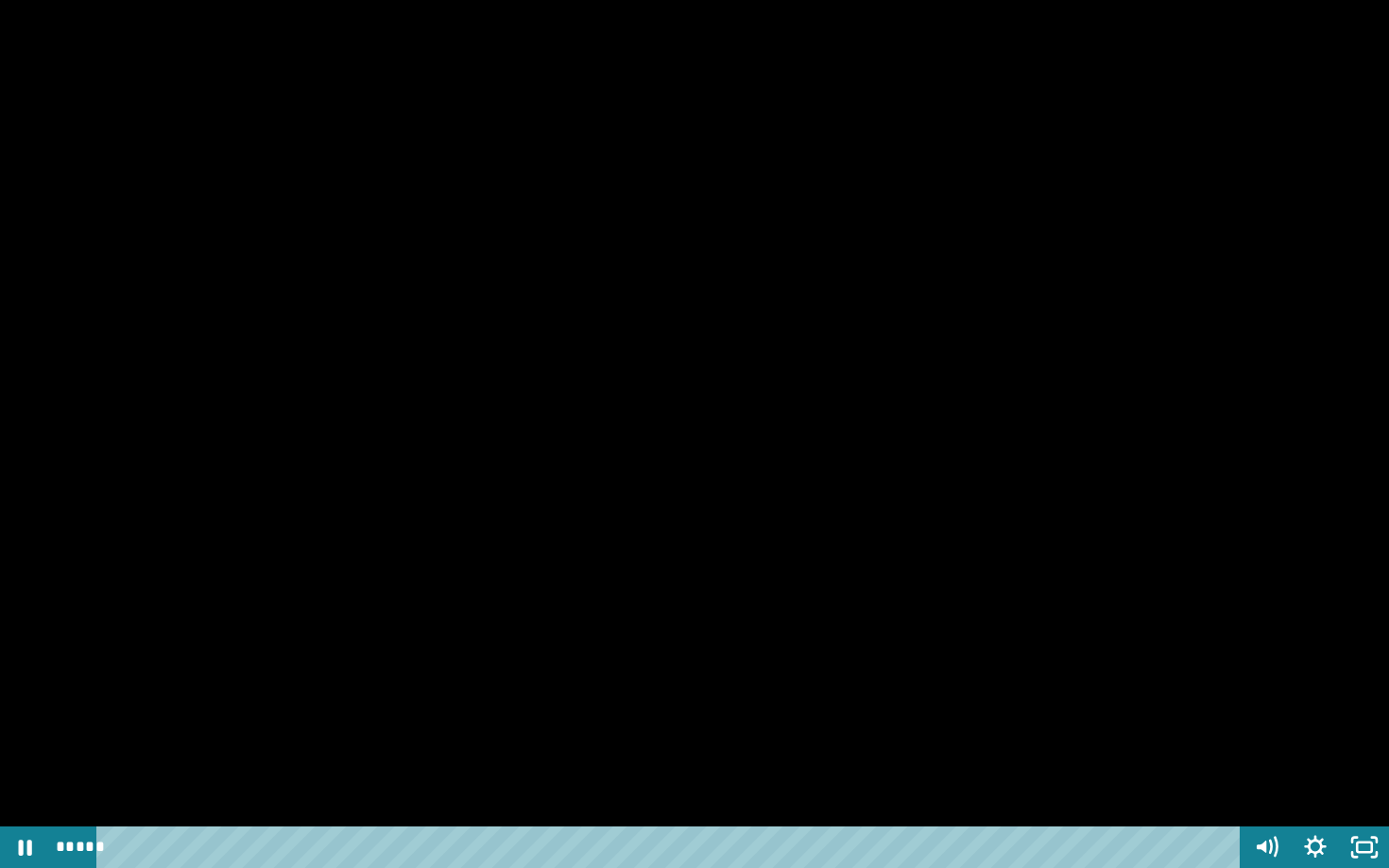 click at bounding box center [694, 434] 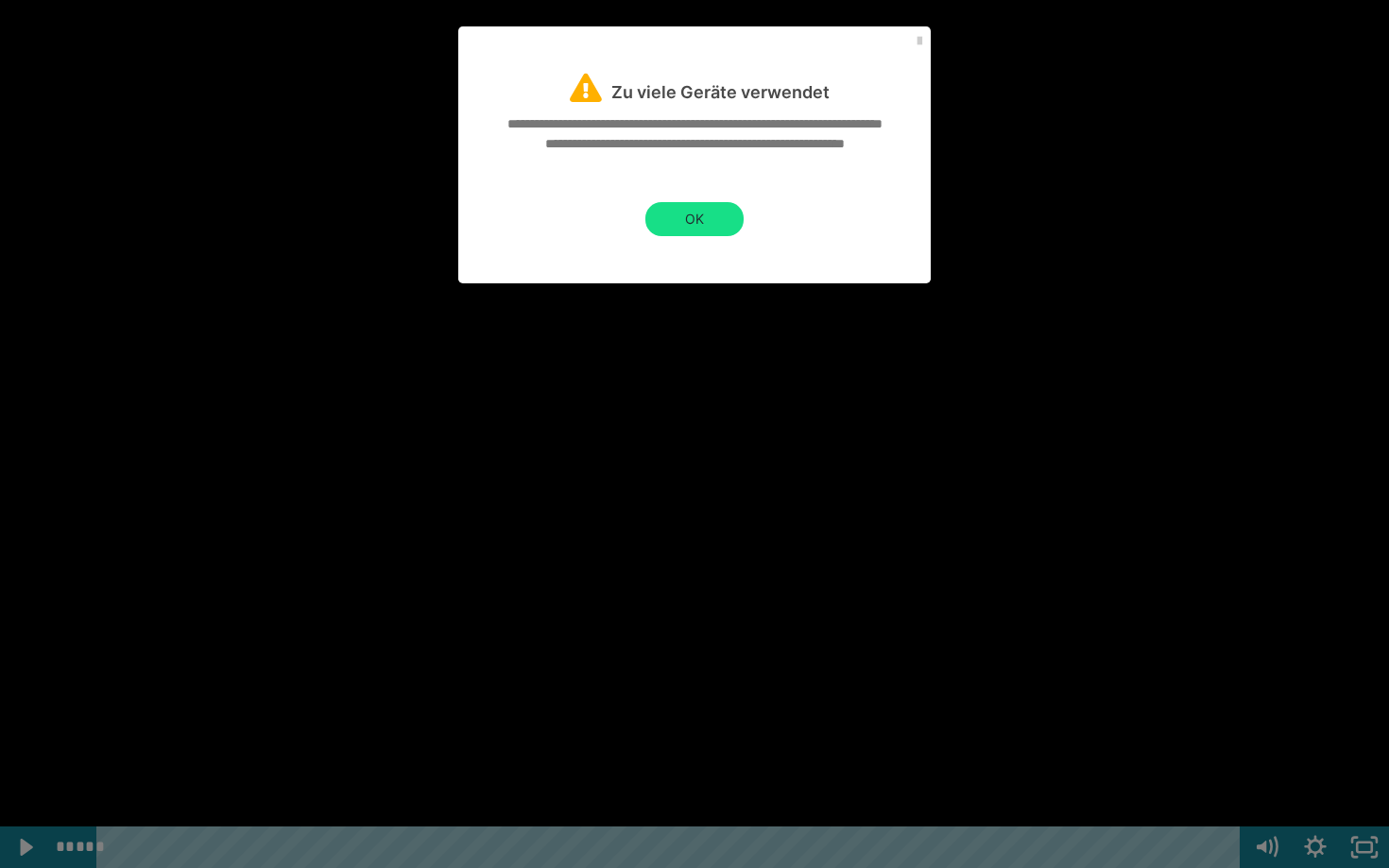 click at bounding box center (694, 434) 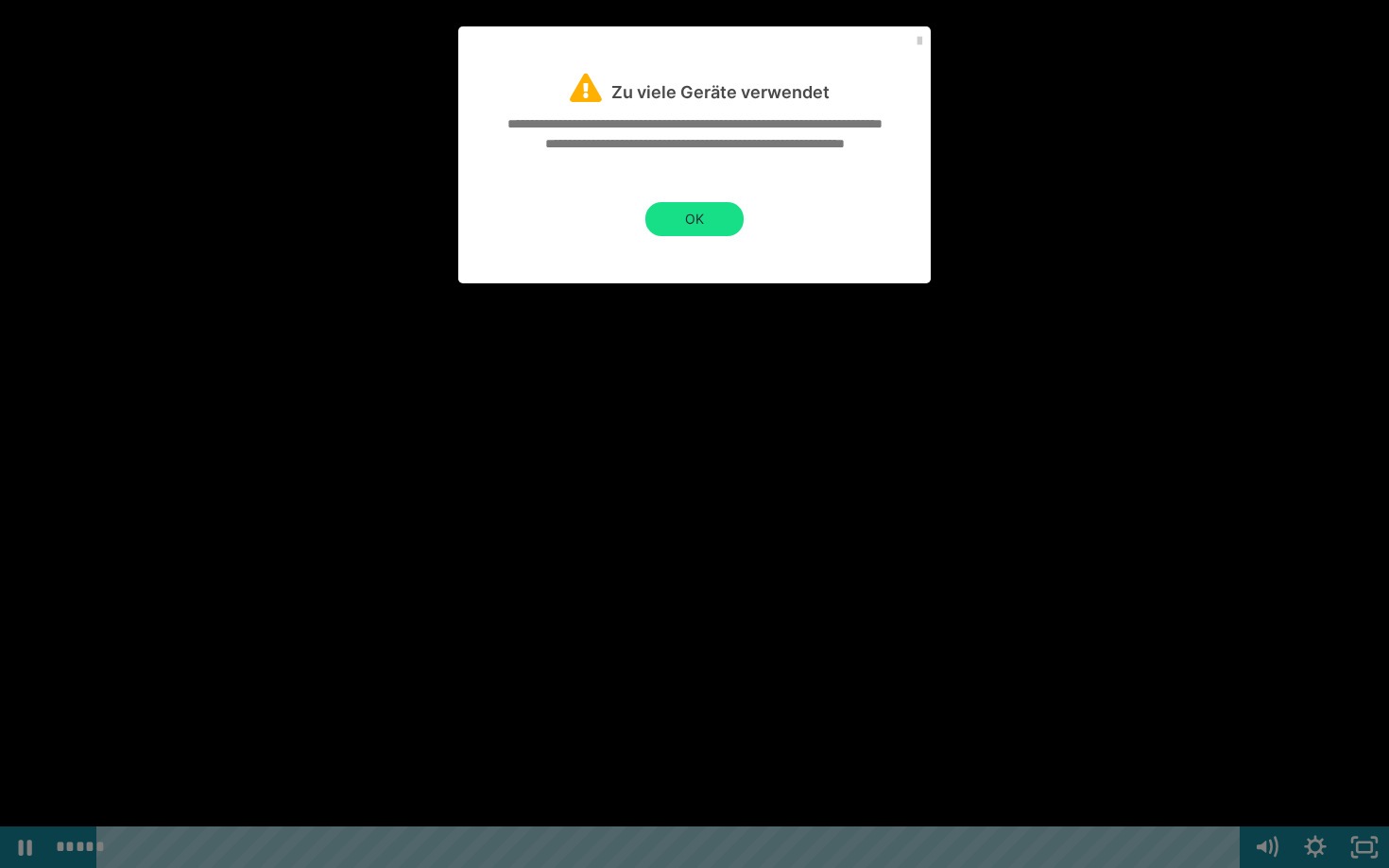 click at bounding box center [694, 434] 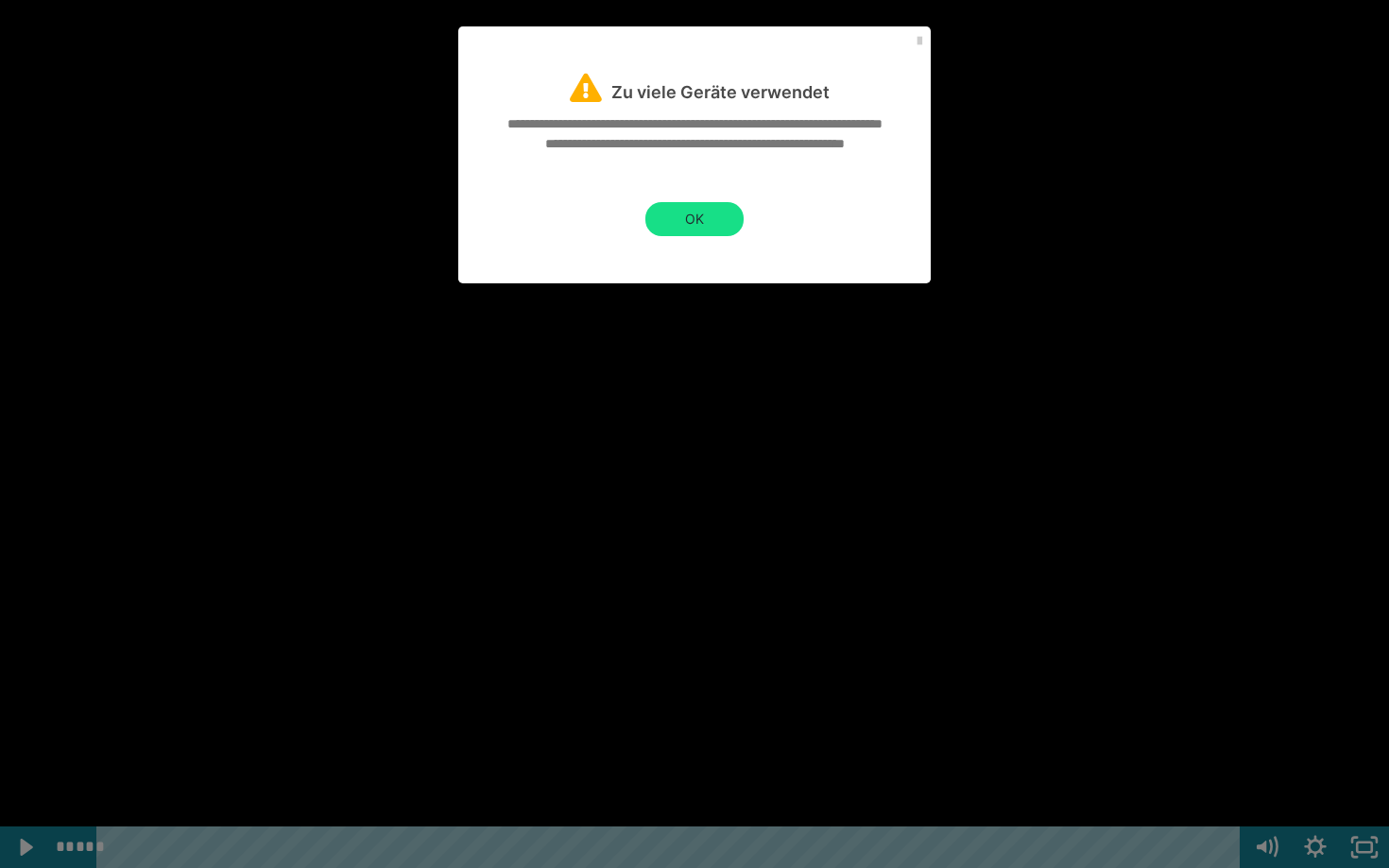 click at bounding box center (694, 434) 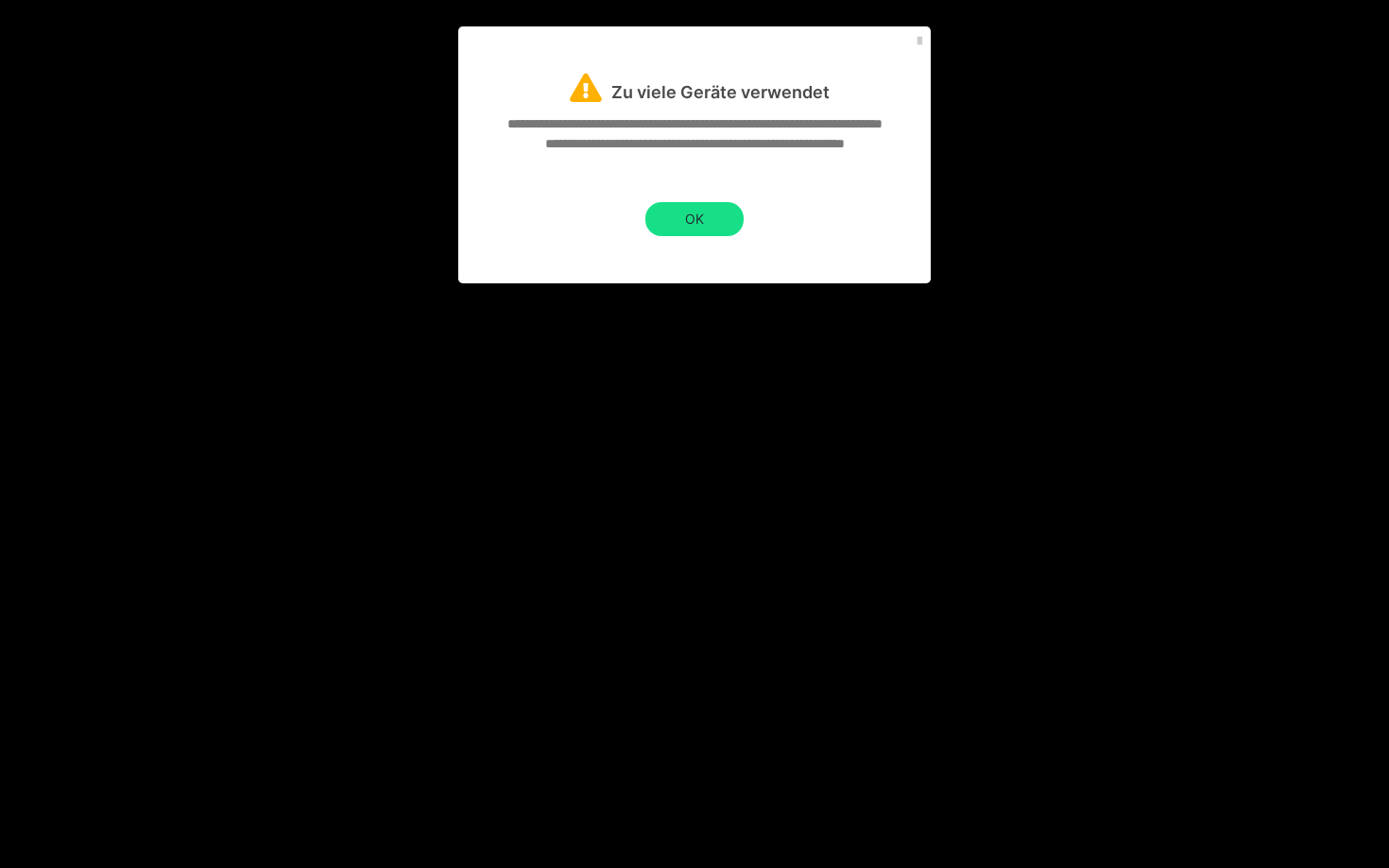 click at bounding box center (694, 434) 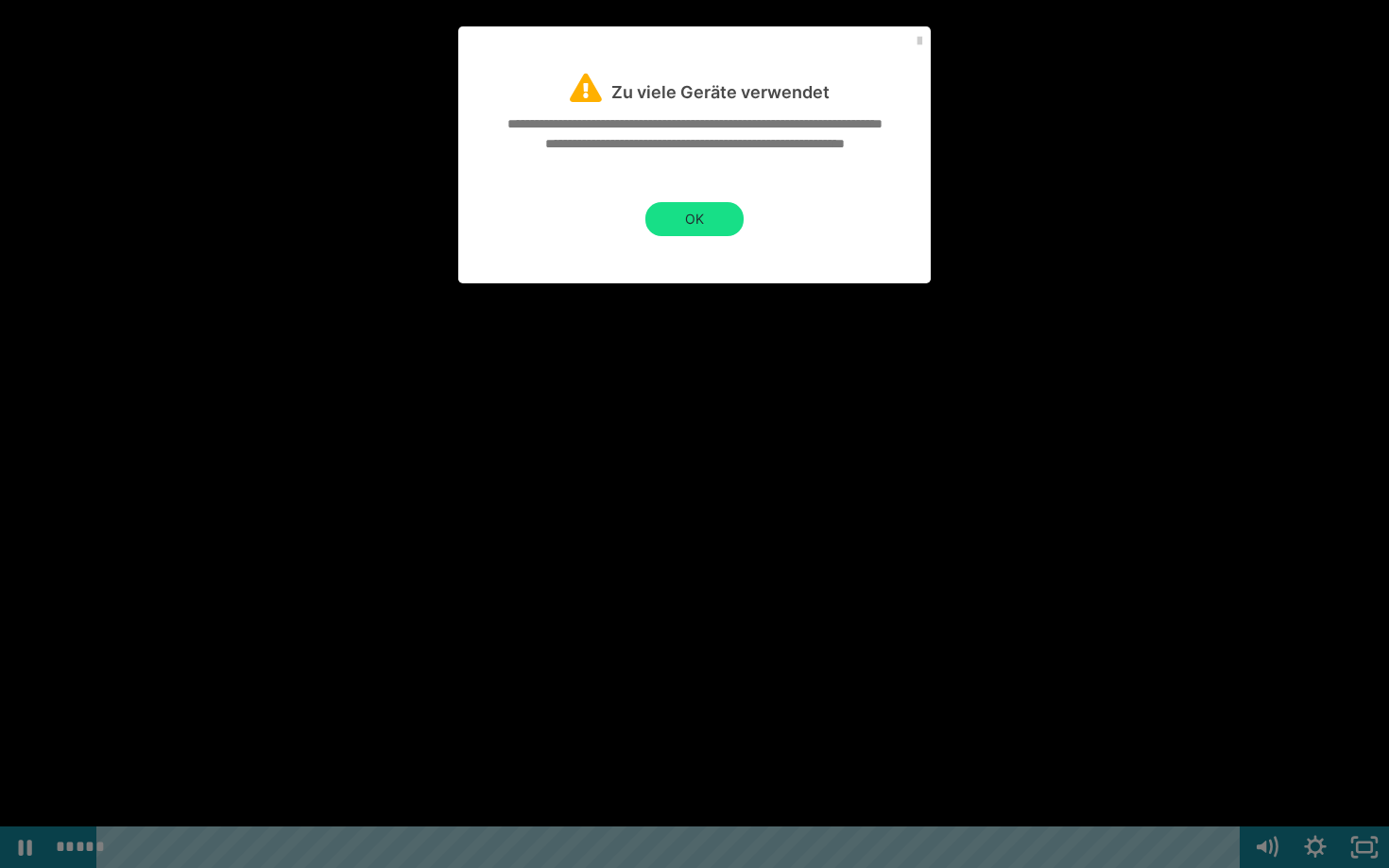 click at bounding box center [694, 434] 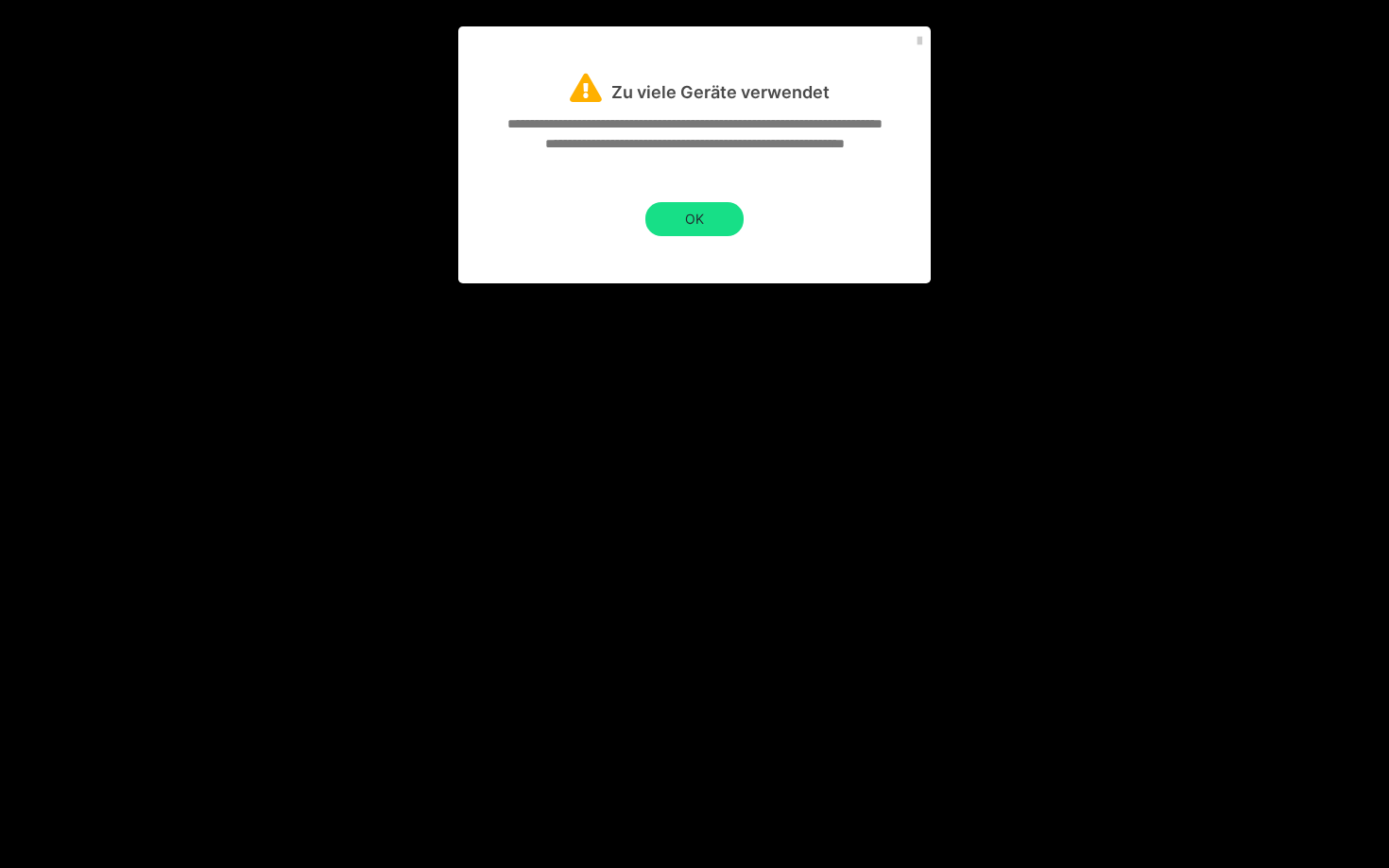 click at bounding box center [694, 434] 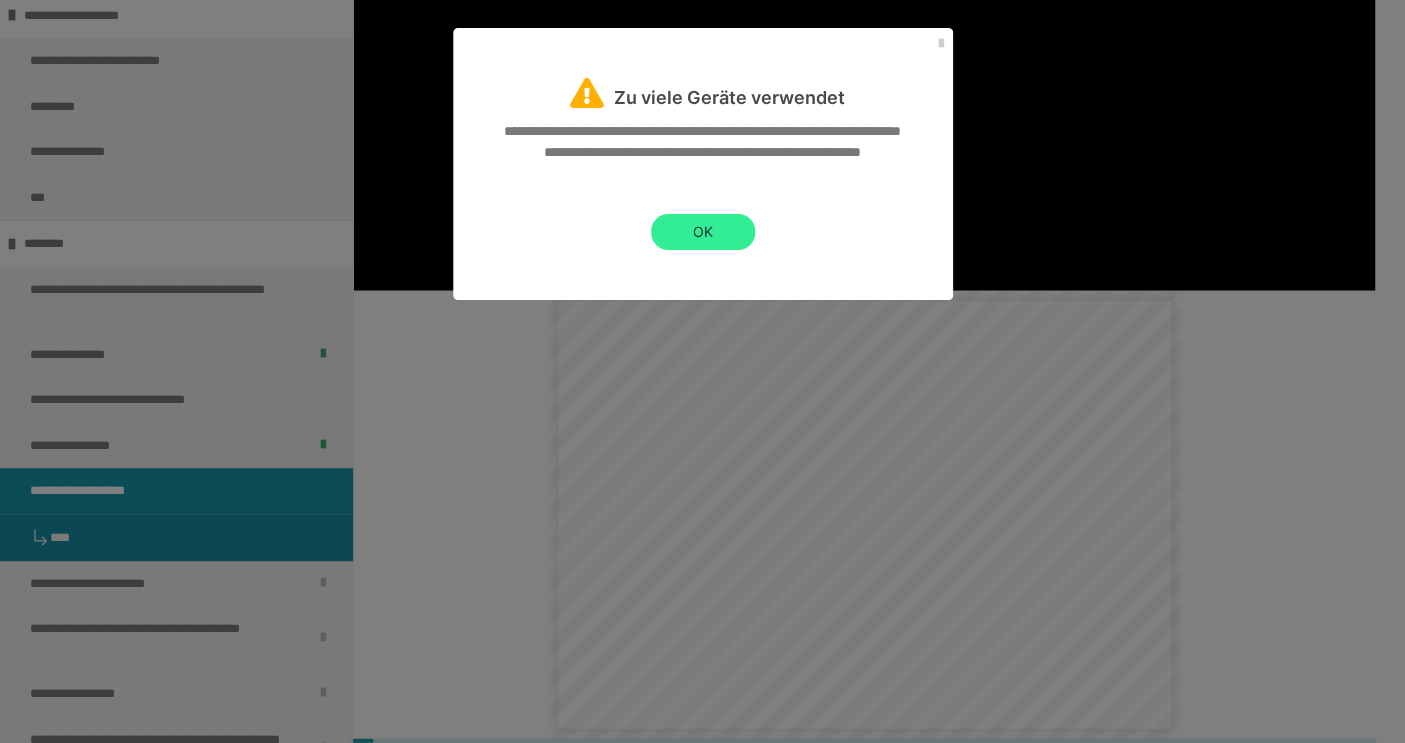 click on "OK" at bounding box center [703, 232] 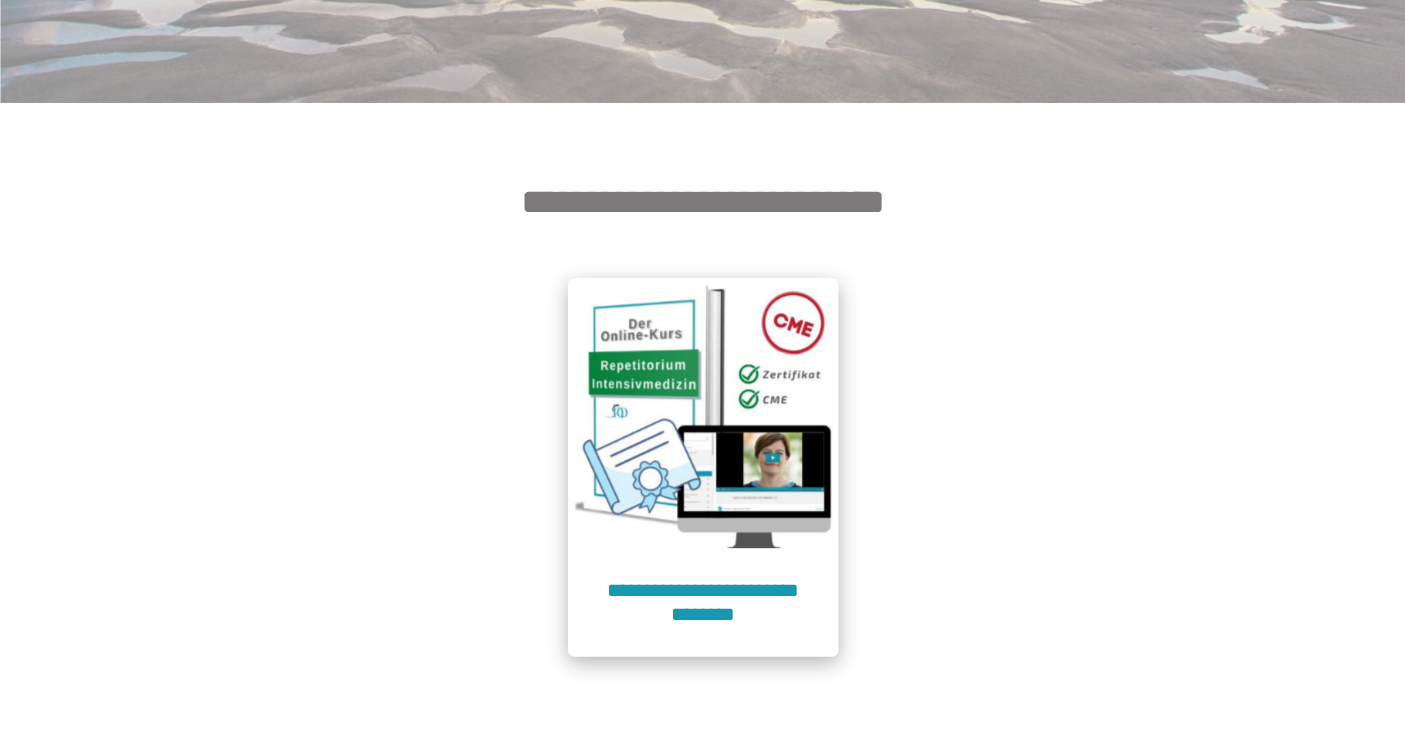 click at bounding box center [703, 413] 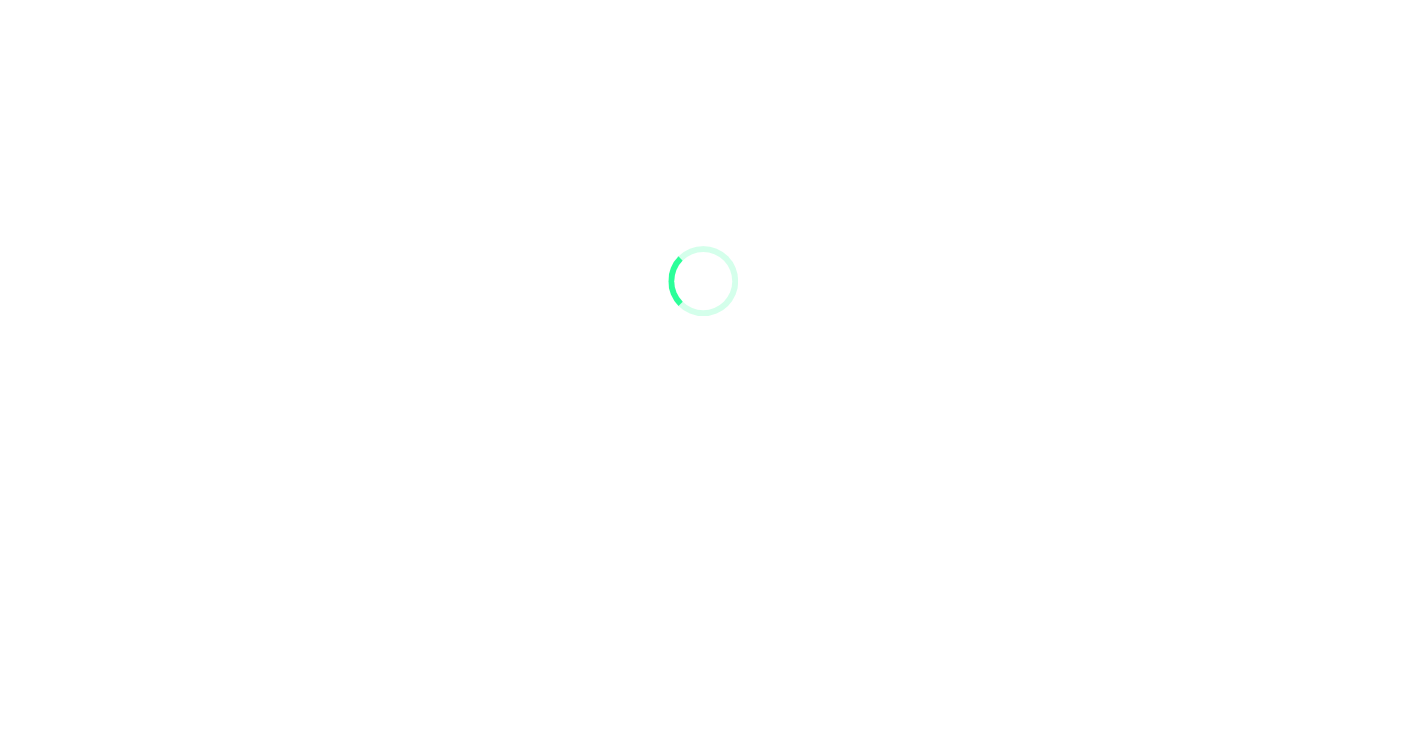scroll, scrollTop: 91, scrollLeft: 0, axis: vertical 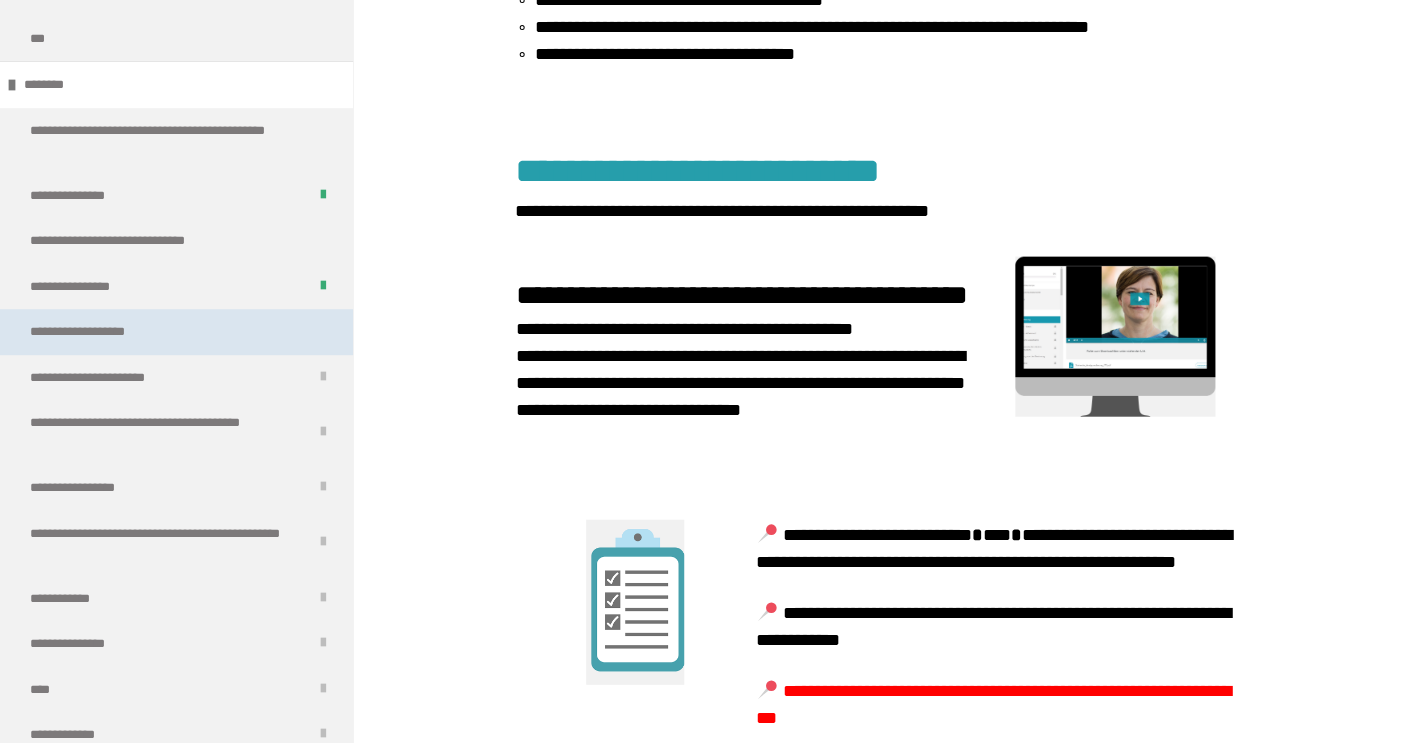 click on "**********" at bounding box center [104, 332] 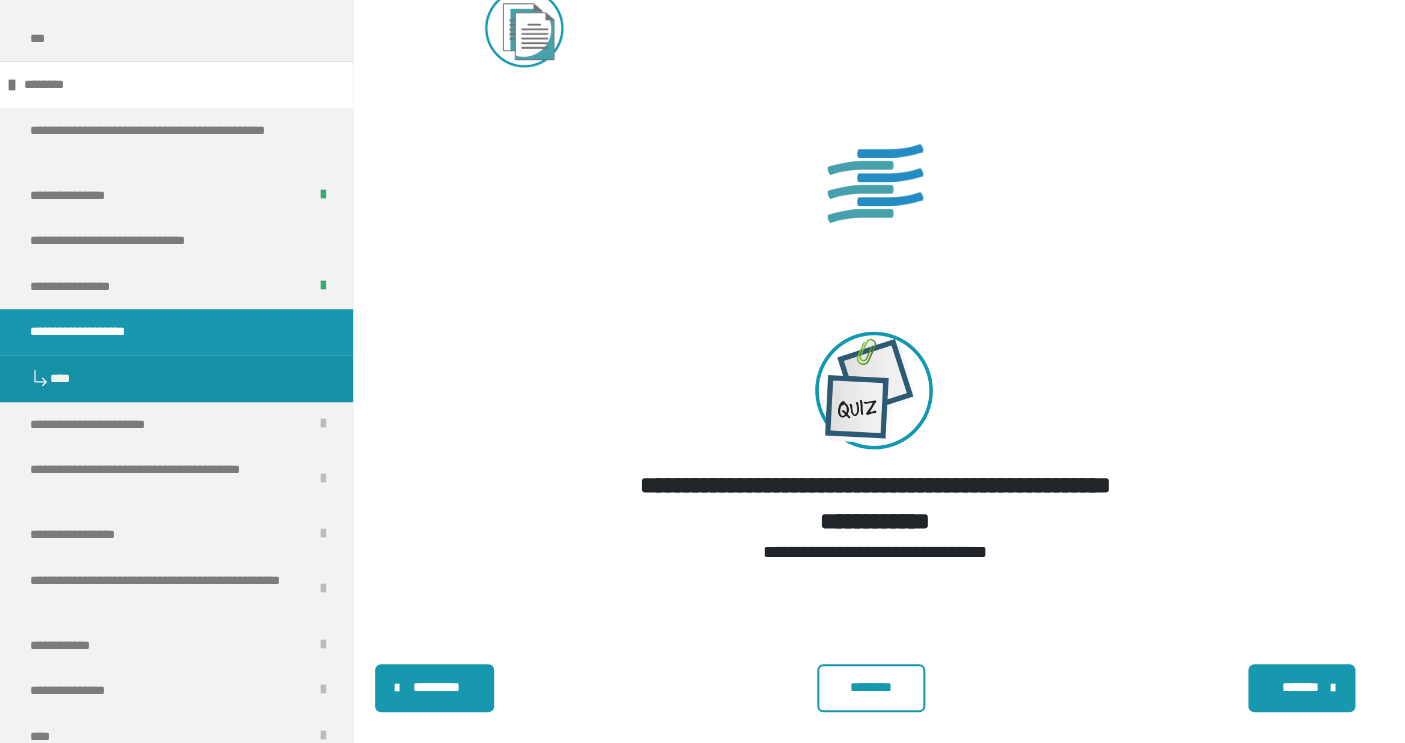 scroll, scrollTop: 2528, scrollLeft: 0, axis: vertical 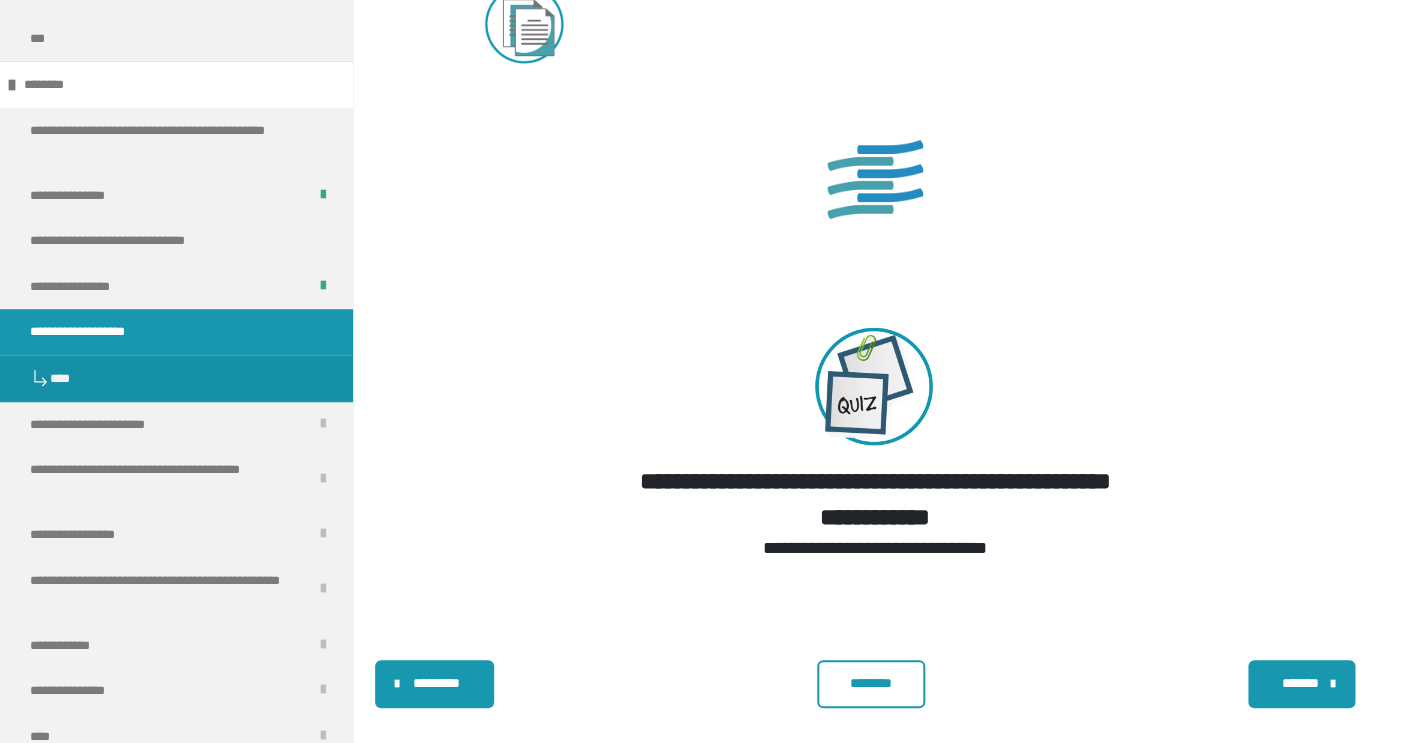 click on "********" at bounding box center [871, 683] 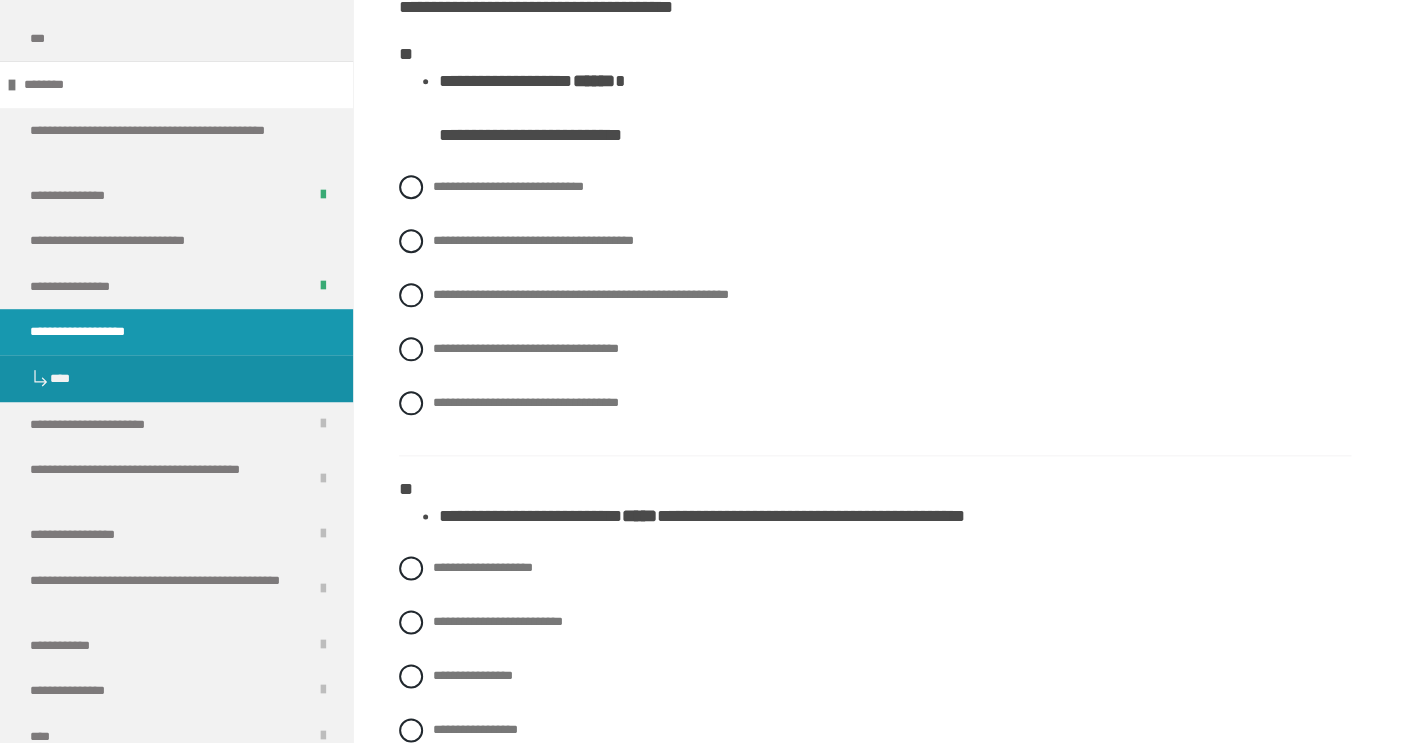scroll, scrollTop: 557, scrollLeft: 0, axis: vertical 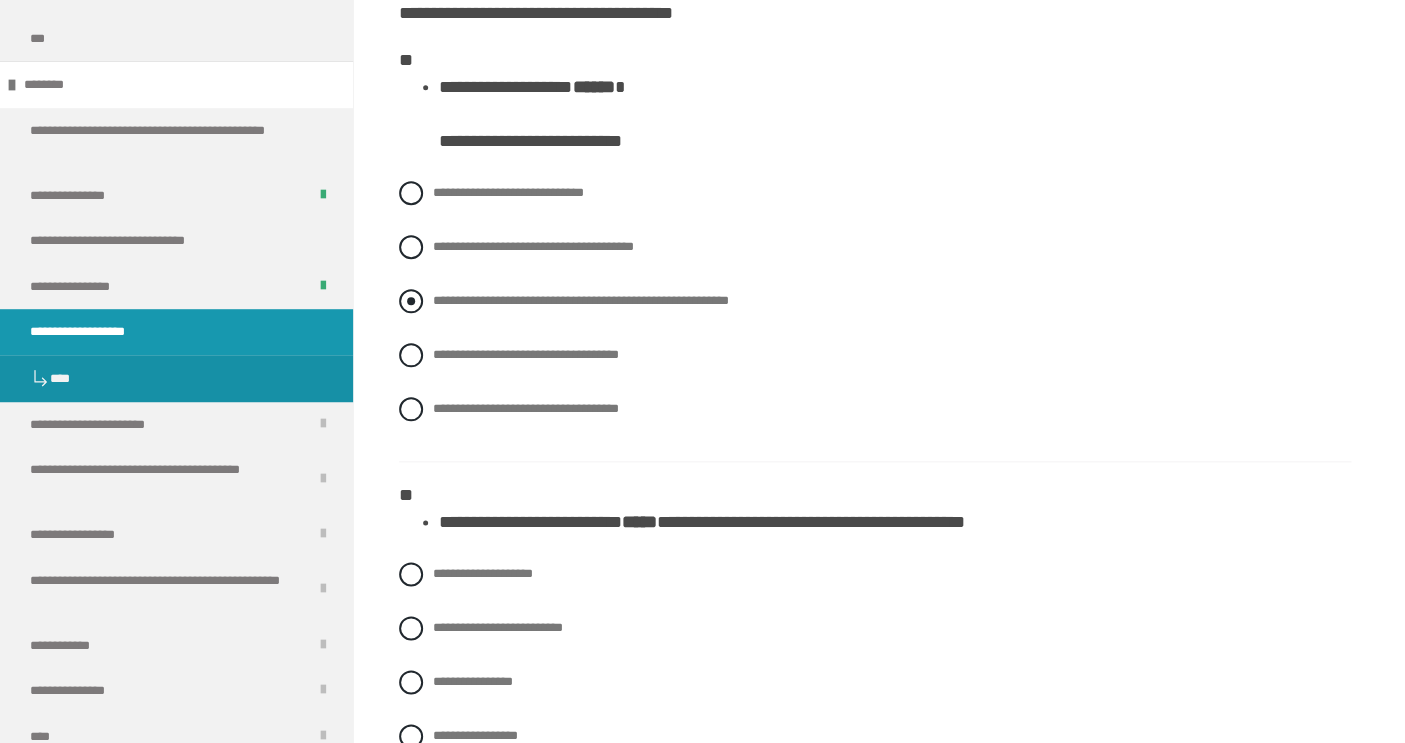 click on "**********" at bounding box center [875, 301] 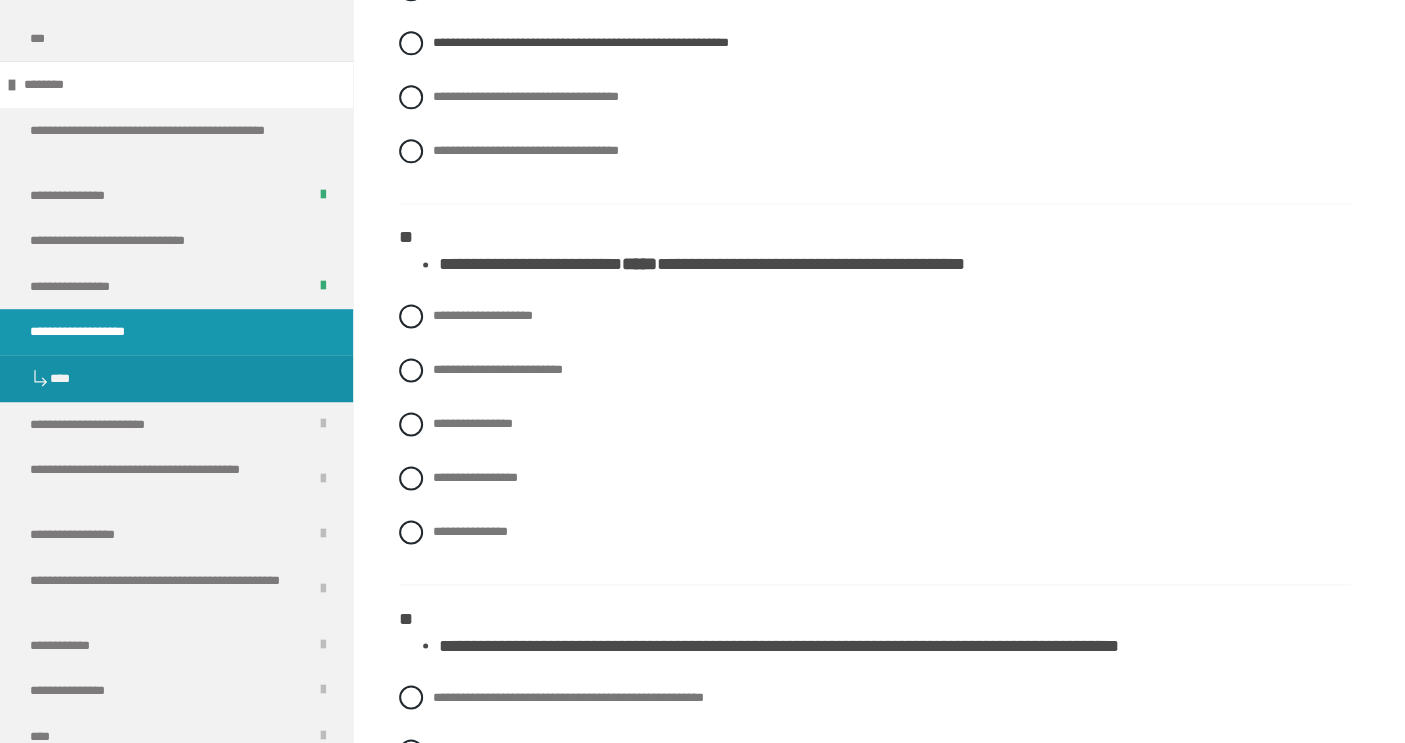scroll, scrollTop: 826, scrollLeft: 0, axis: vertical 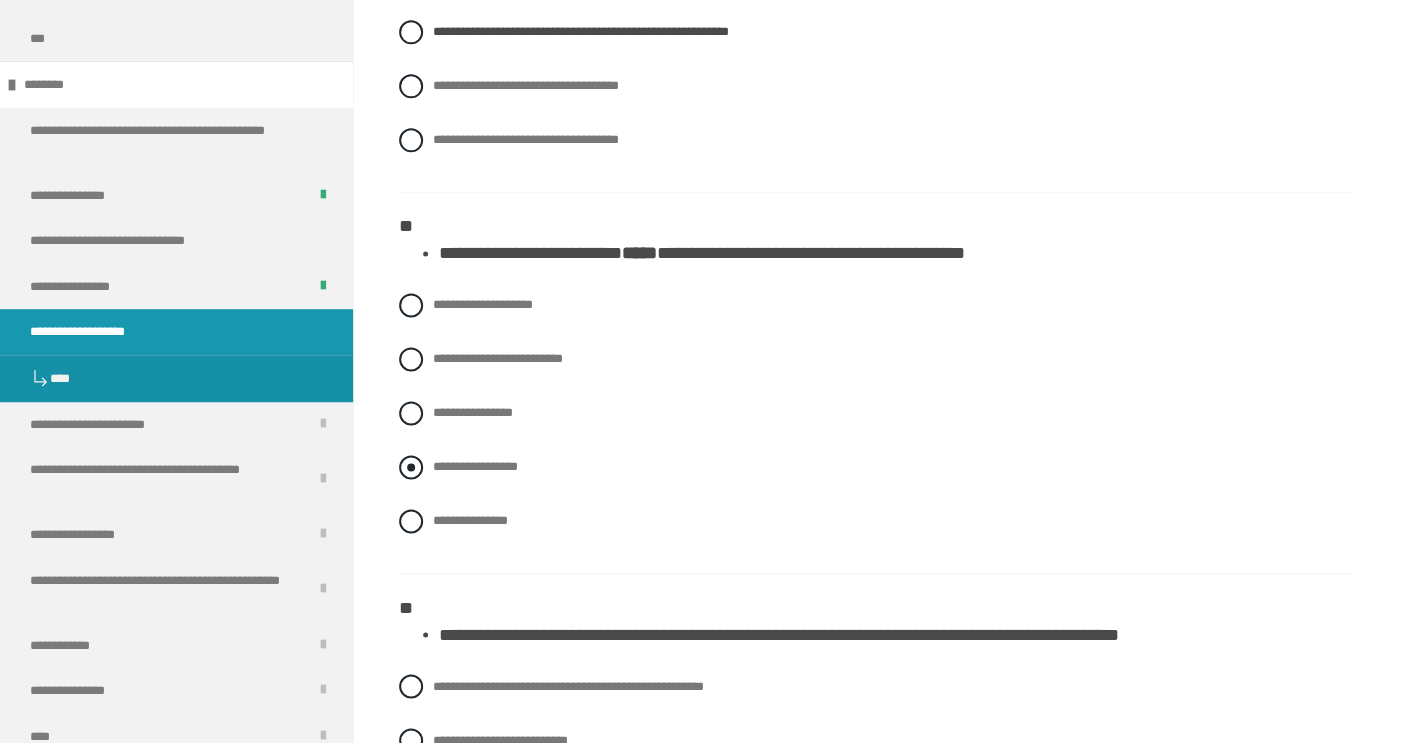 click on "**********" at bounding box center [475, 466] 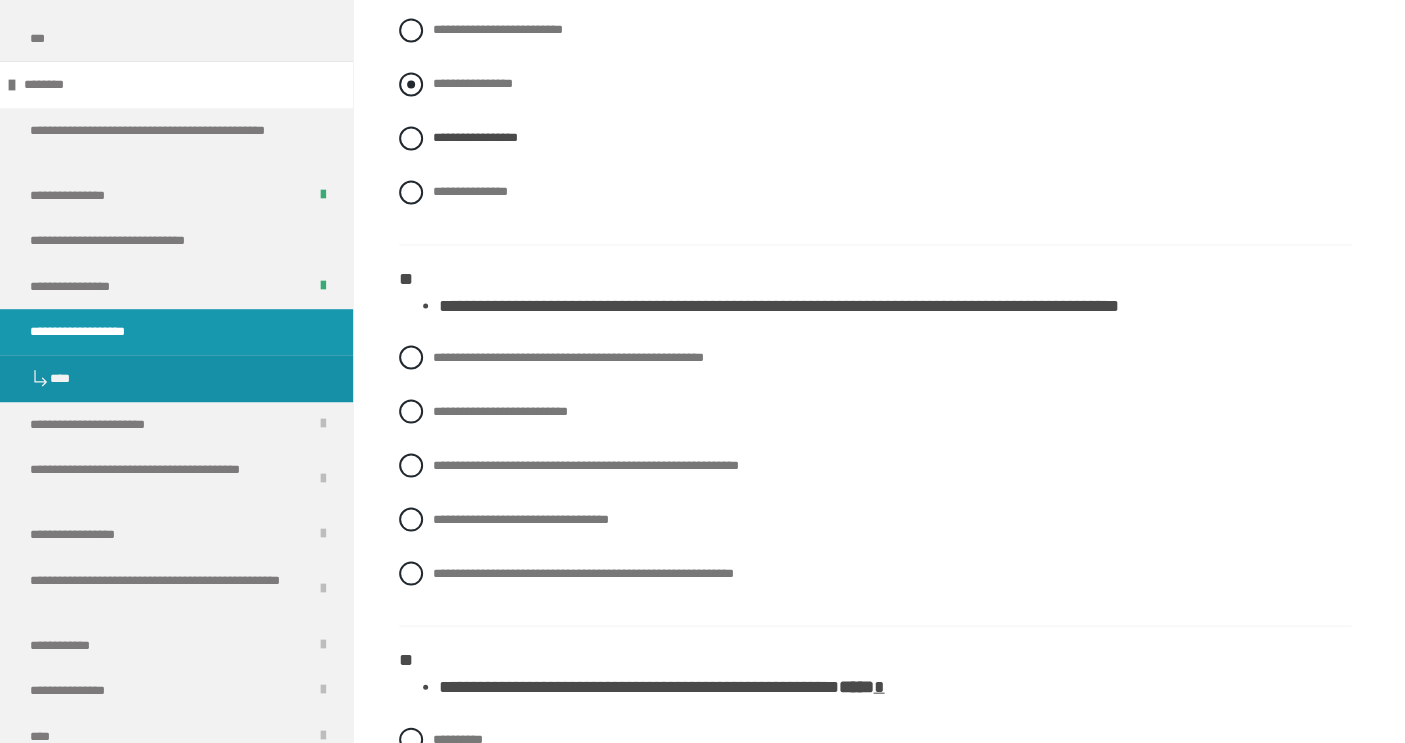 scroll, scrollTop: 1162, scrollLeft: 0, axis: vertical 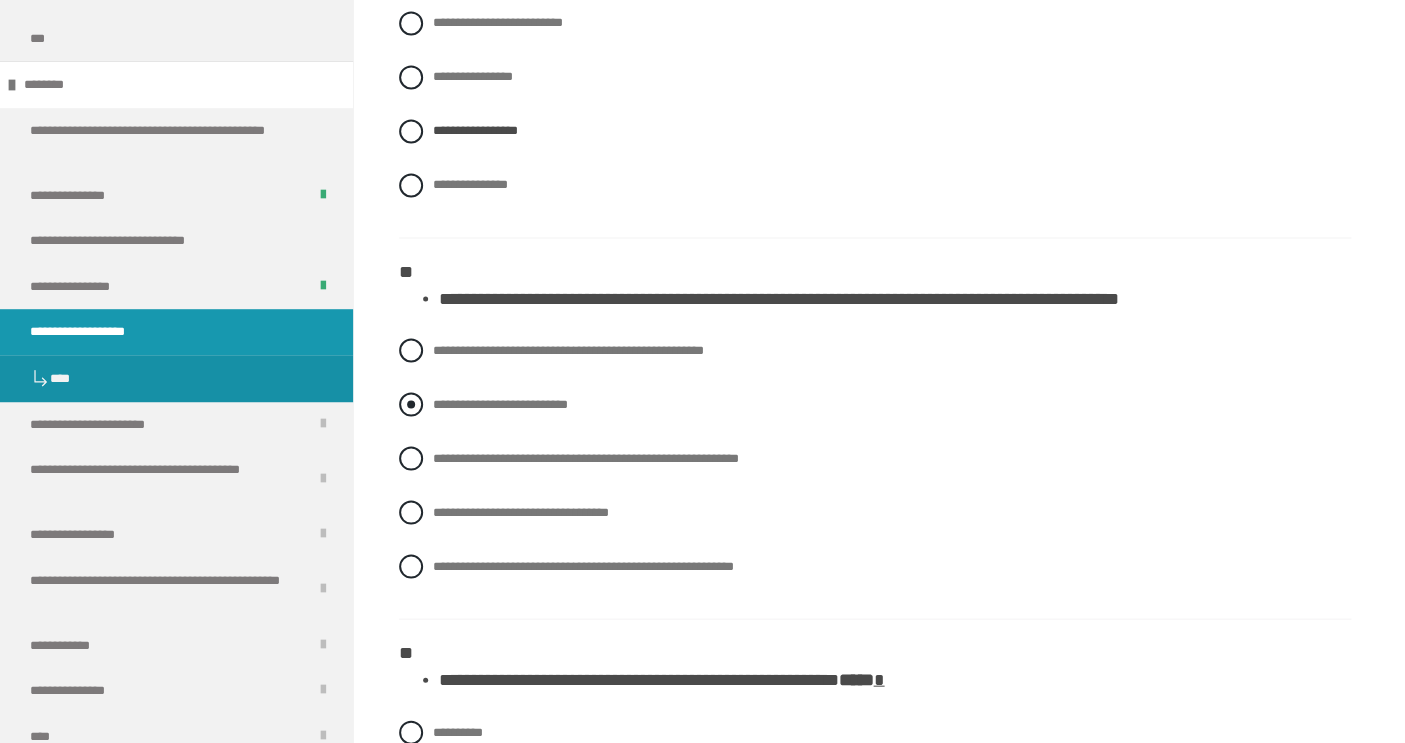 click on "**********" at bounding box center [500, 403] 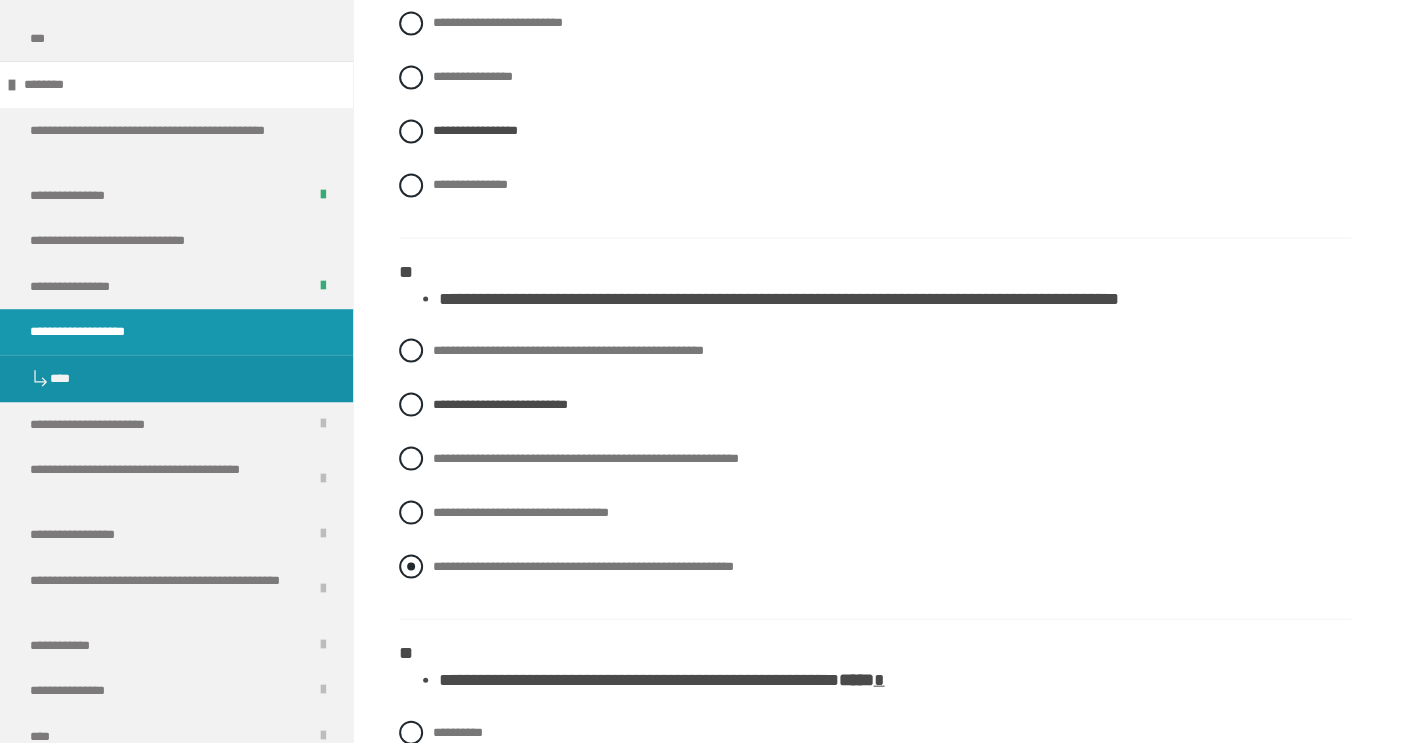 click on "**********" at bounding box center (583, 565) 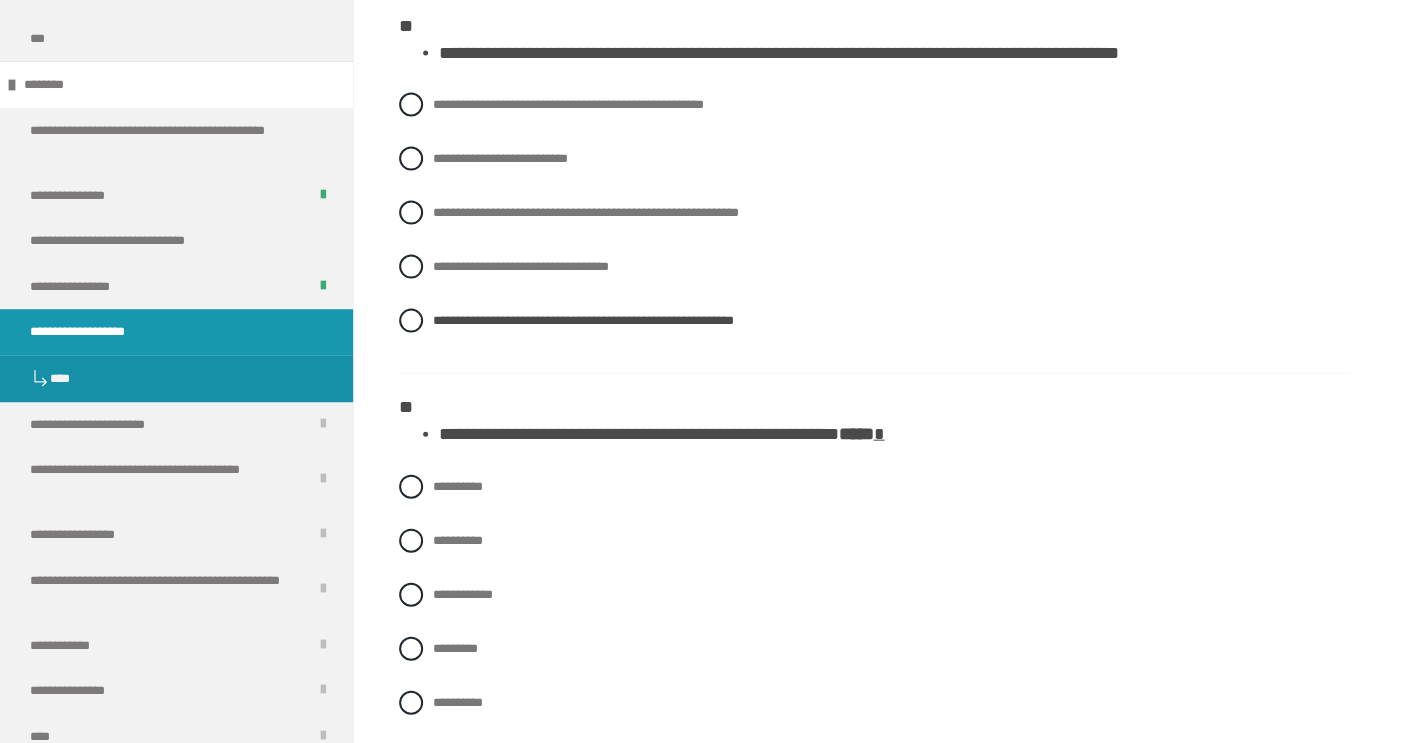 scroll, scrollTop: 1410, scrollLeft: 0, axis: vertical 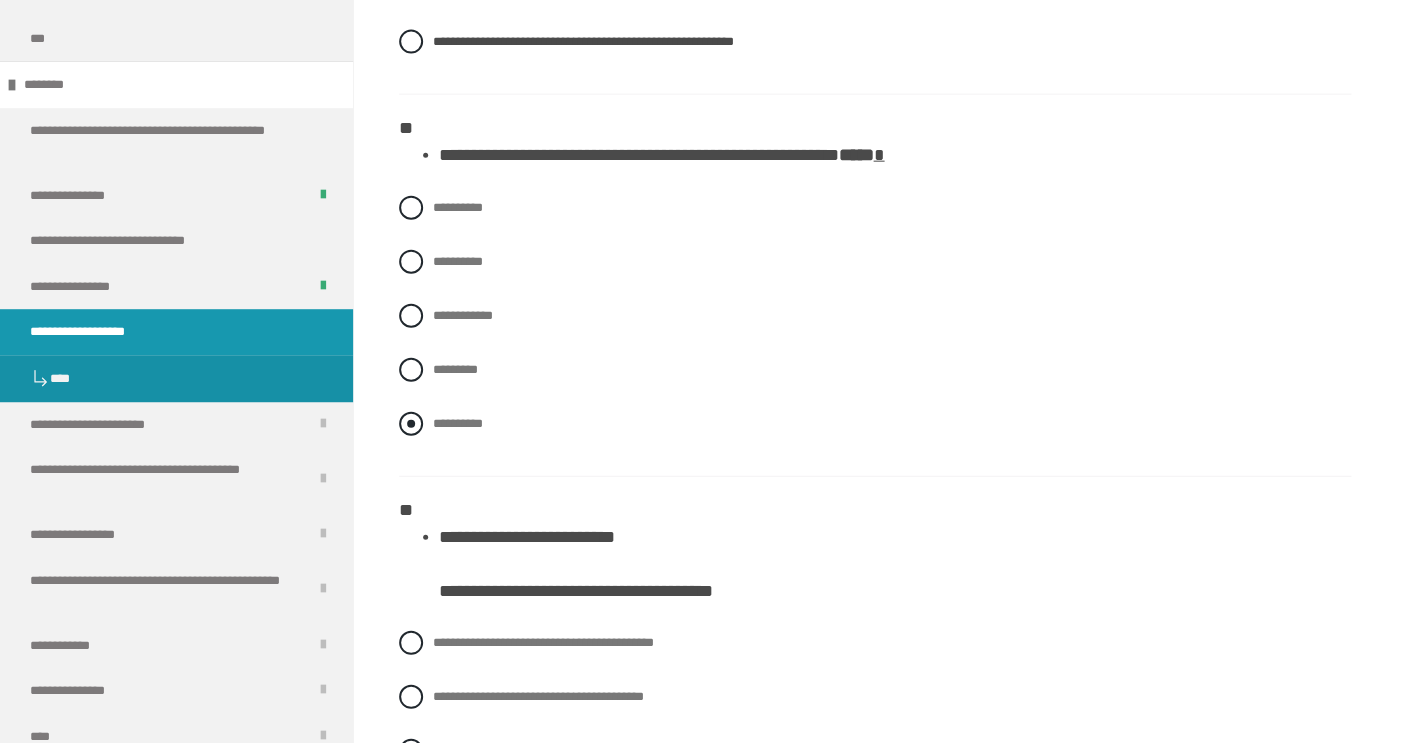 click on "**********" at bounding box center (458, 423) 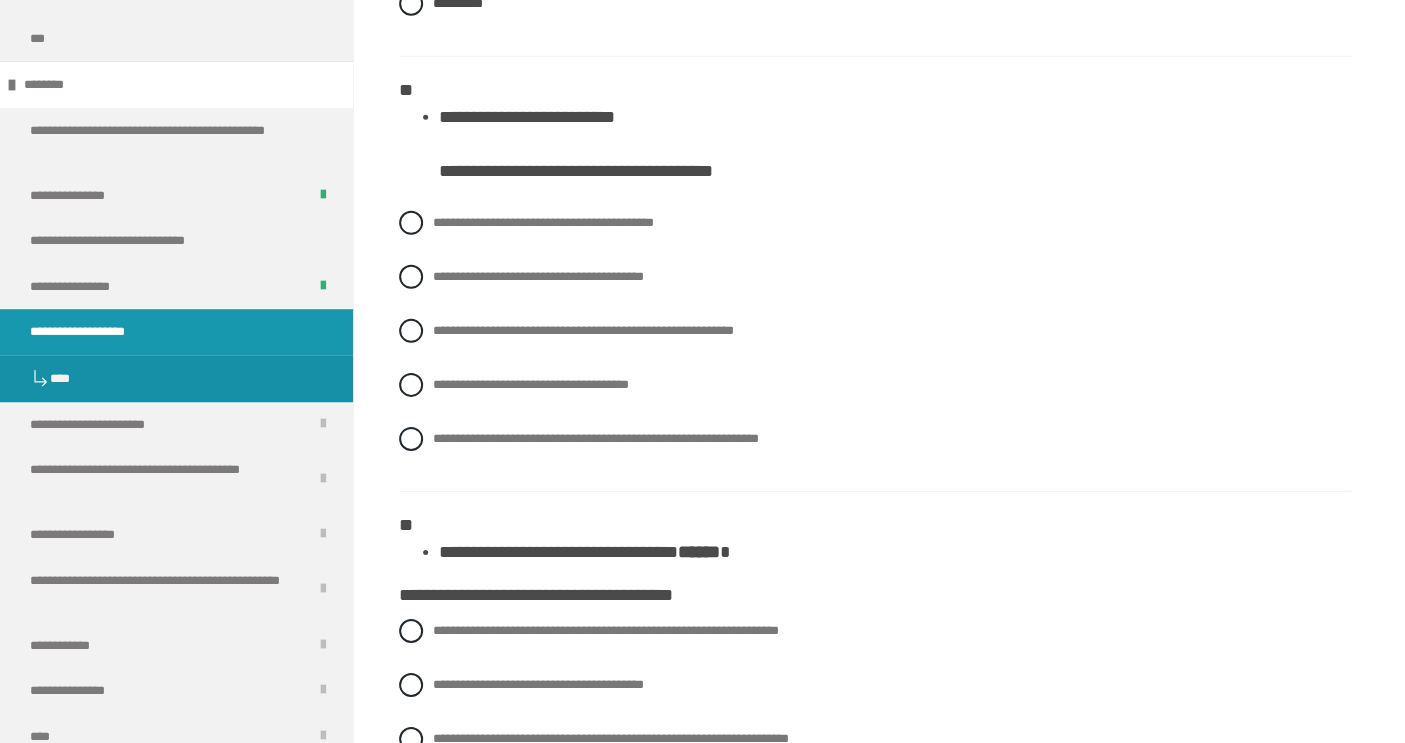scroll, scrollTop: 2109, scrollLeft: 0, axis: vertical 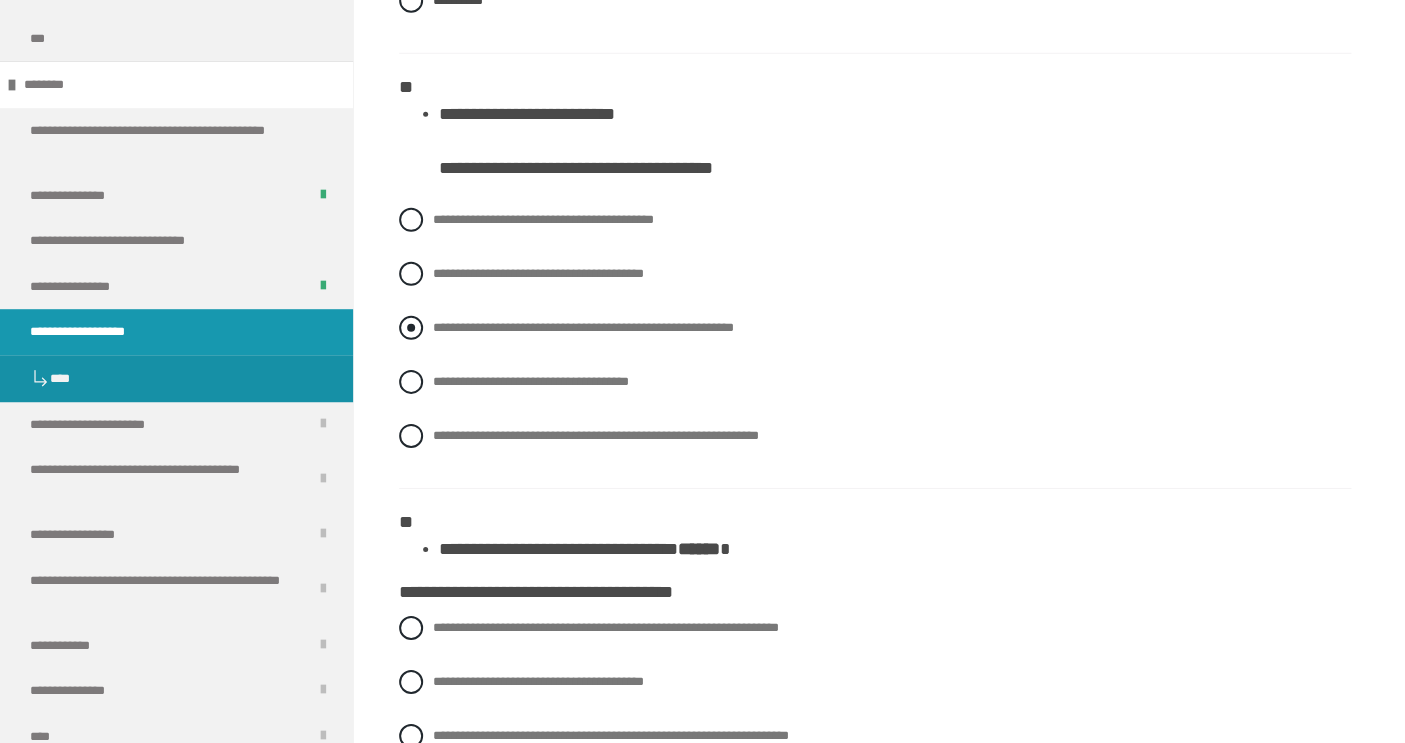click on "**********" at bounding box center (583, 327) 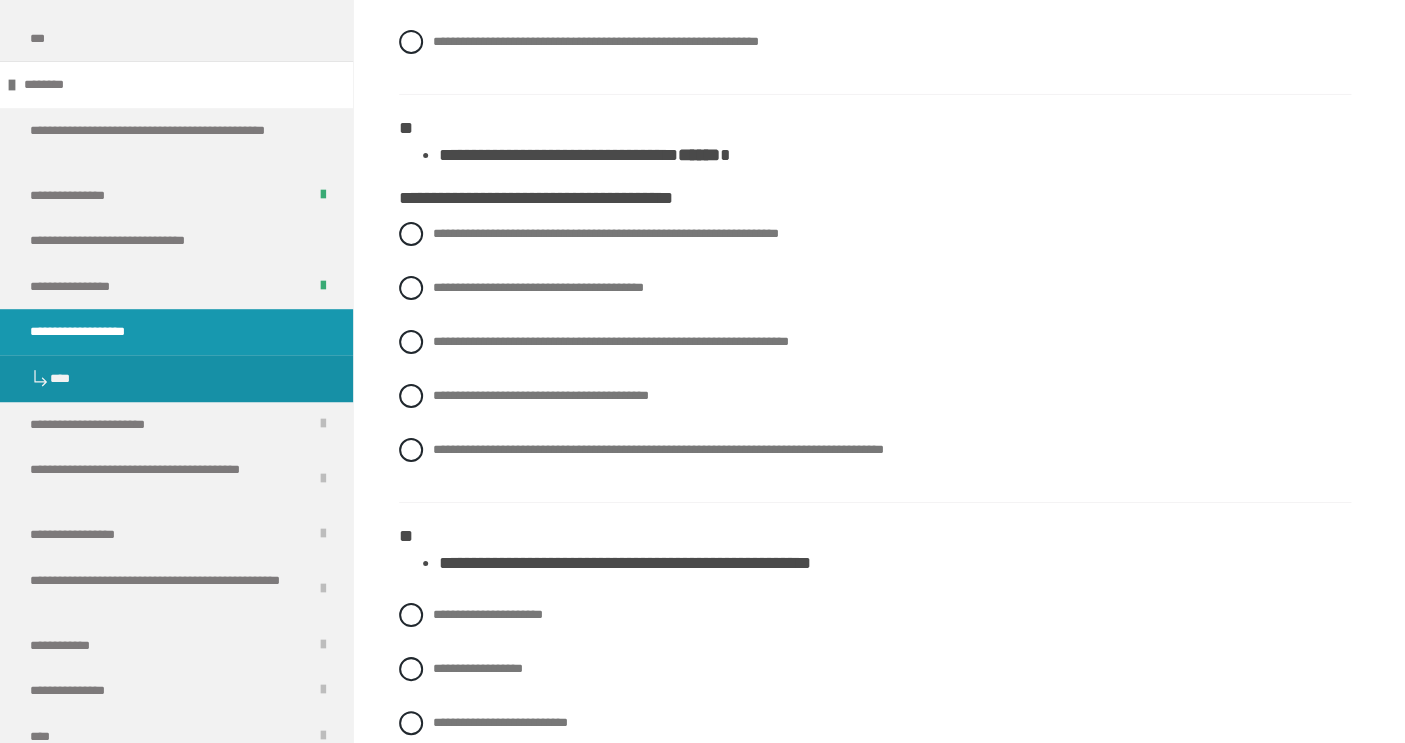scroll, scrollTop: 2507, scrollLeft: 0, axis: vertical 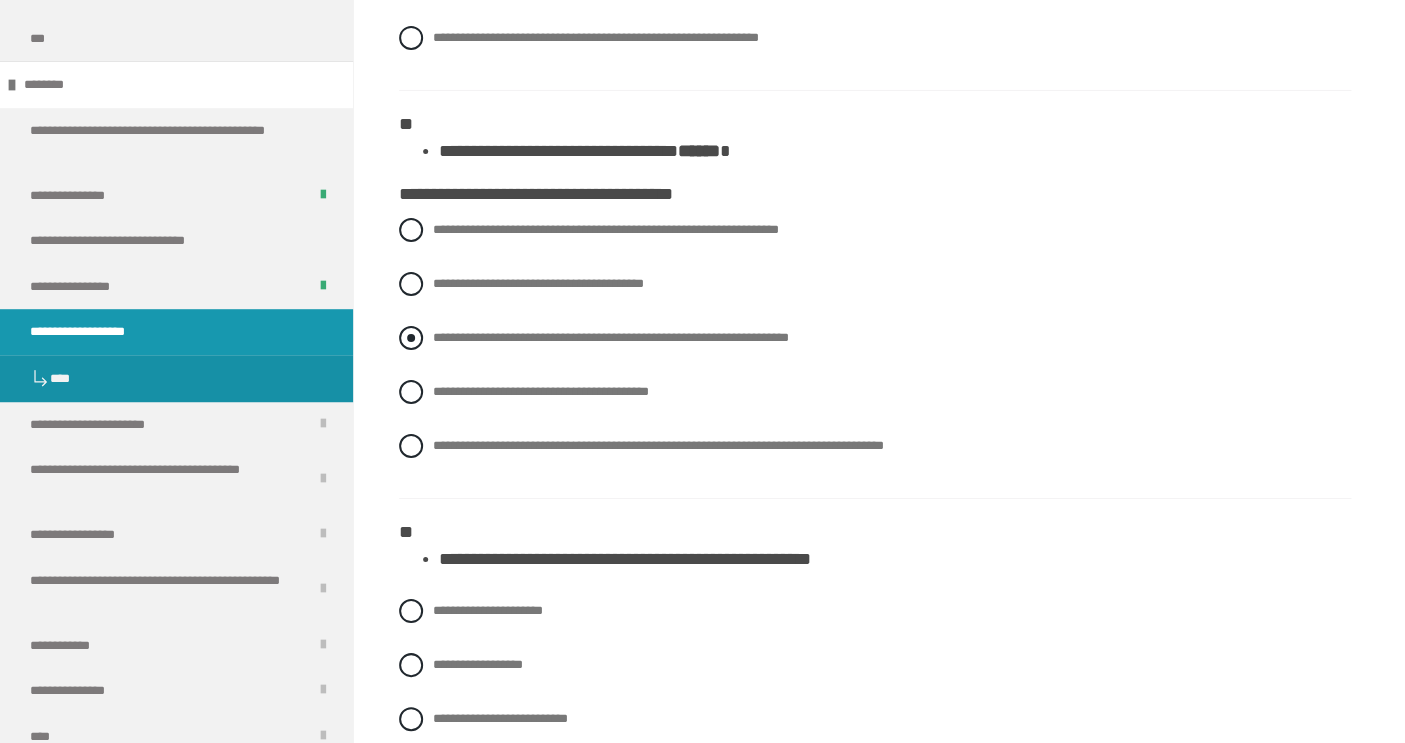 click on "**********" at bounding box center [875, 338] 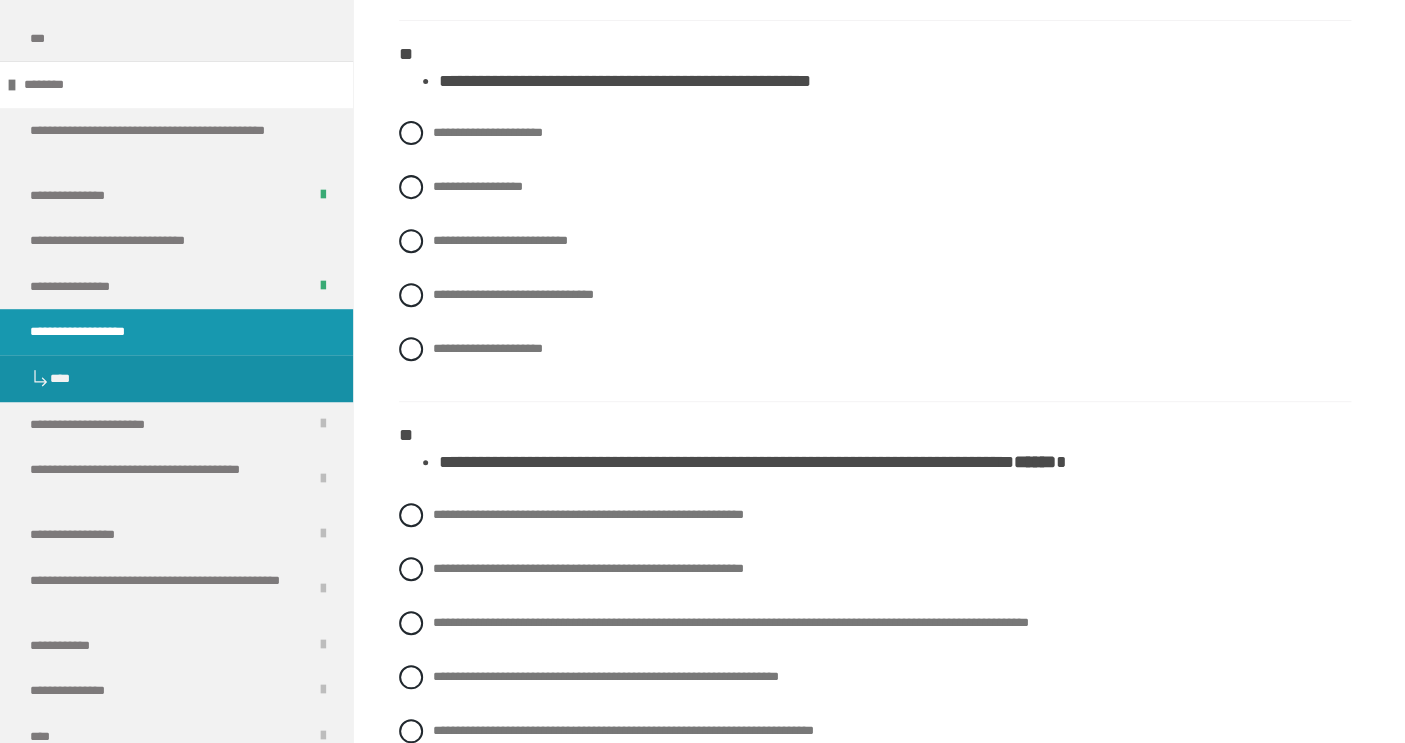 scroll, scrollTop: 2987, scrollLeft: 0, axis: vertical 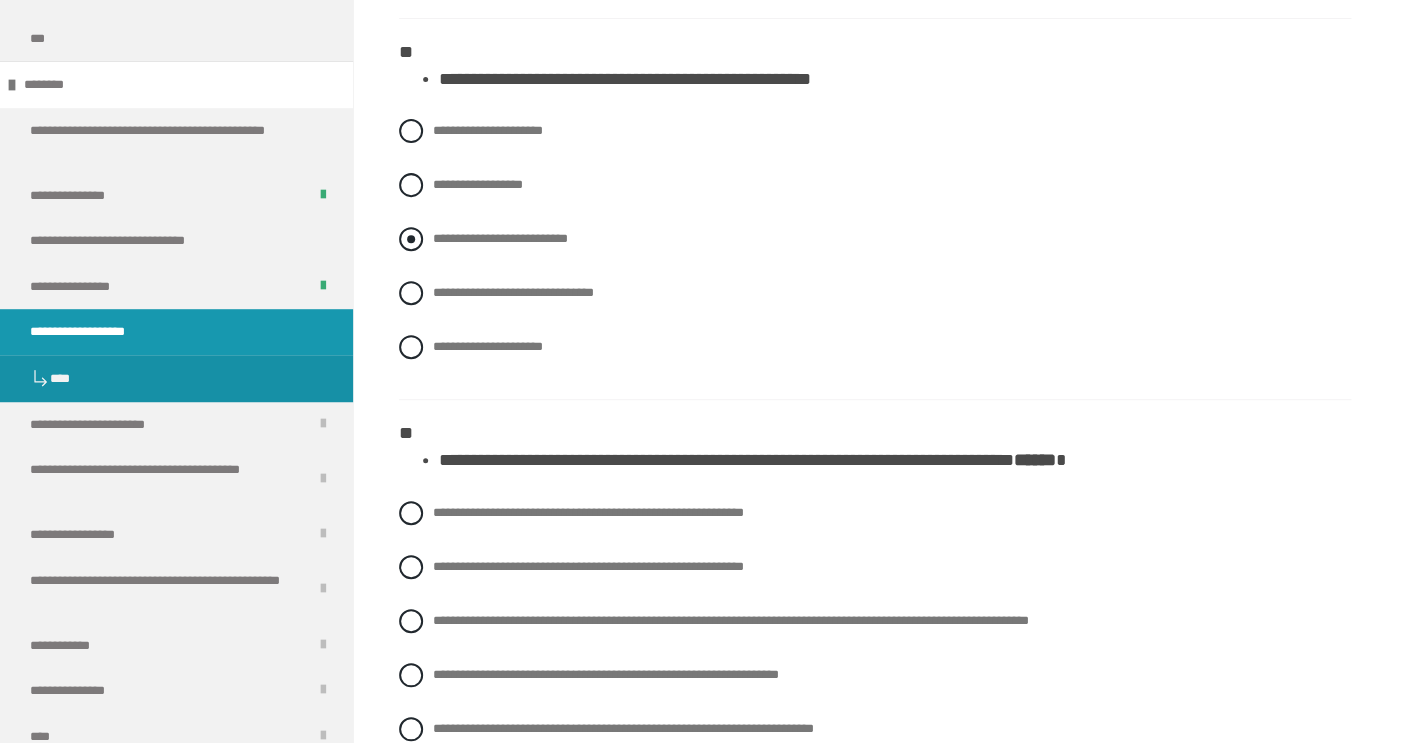 click on "**********" at bounding box center (875, 239) 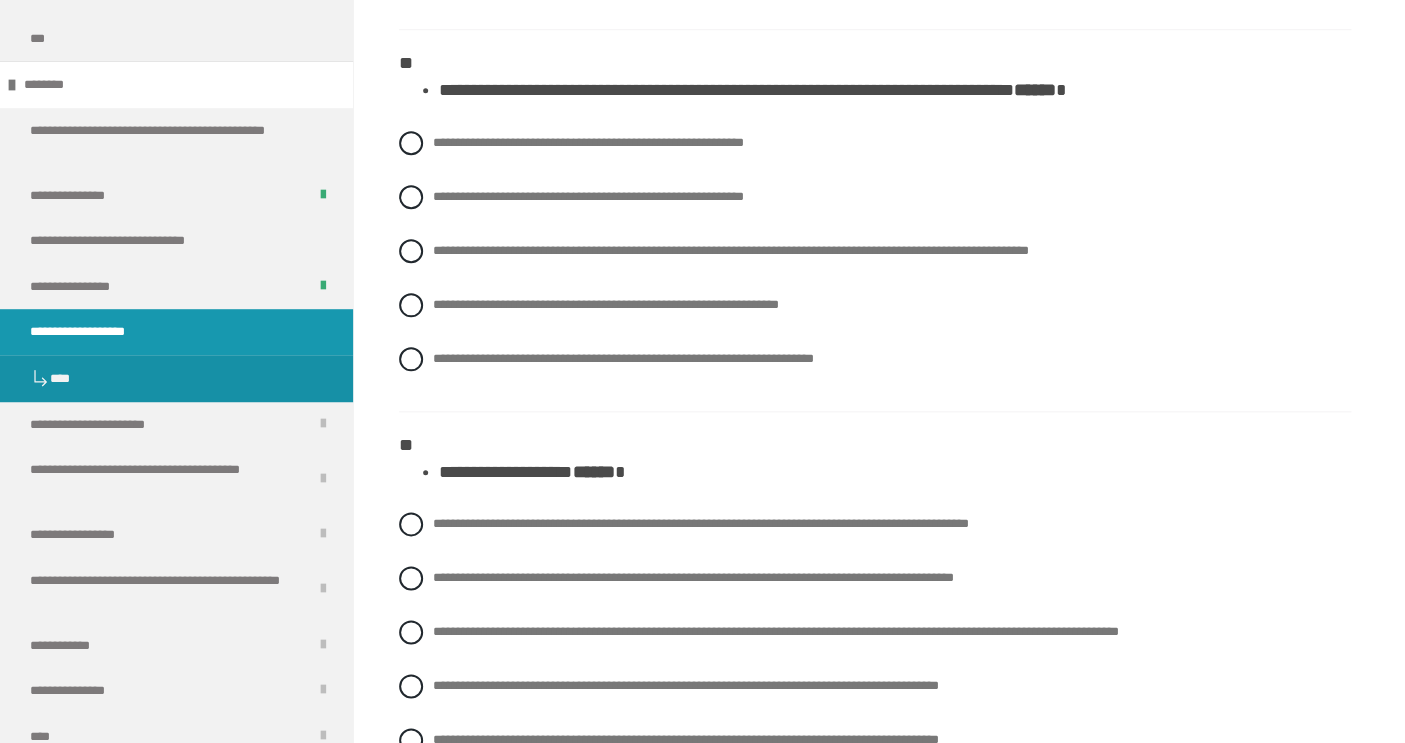 scroll, scrollTop: 3368, scrollLeft: 0, axis: vertical 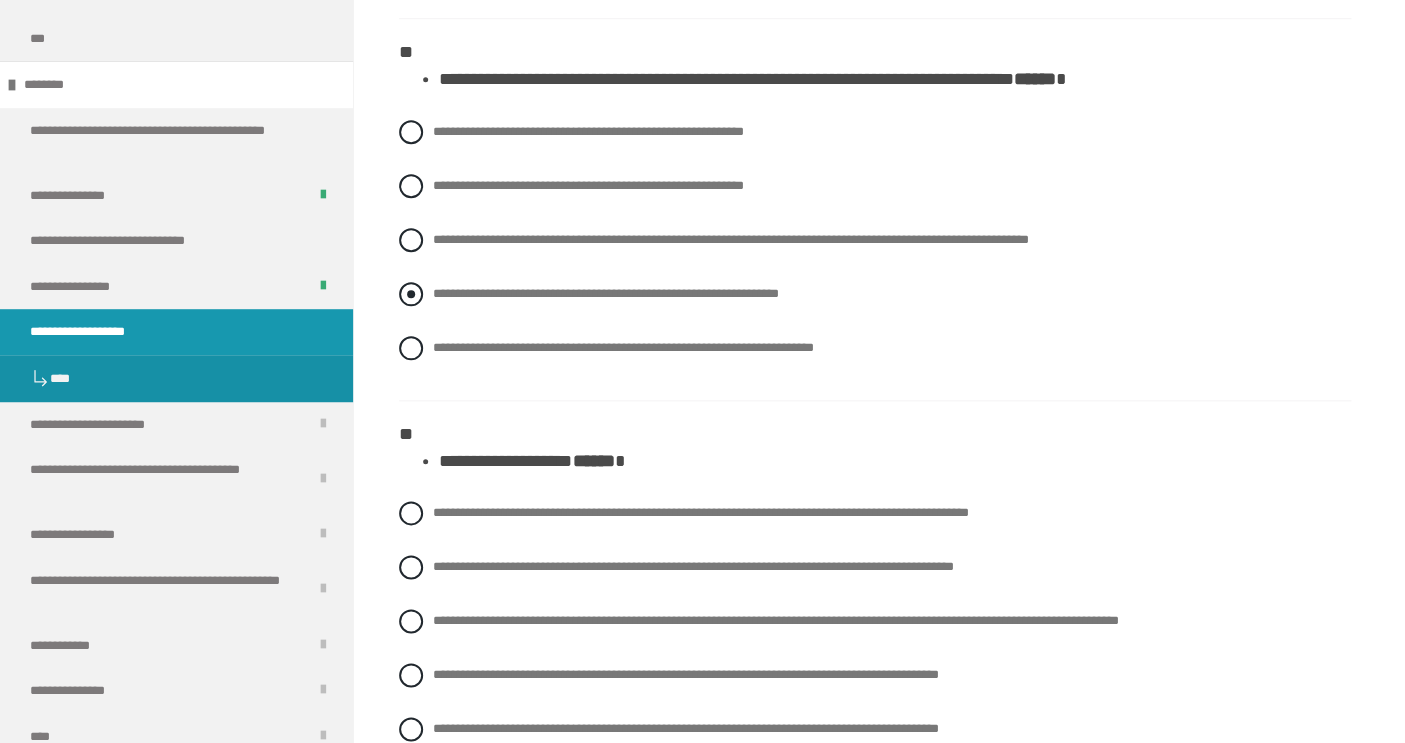 click on "**********" at bounding box center (605, 293) 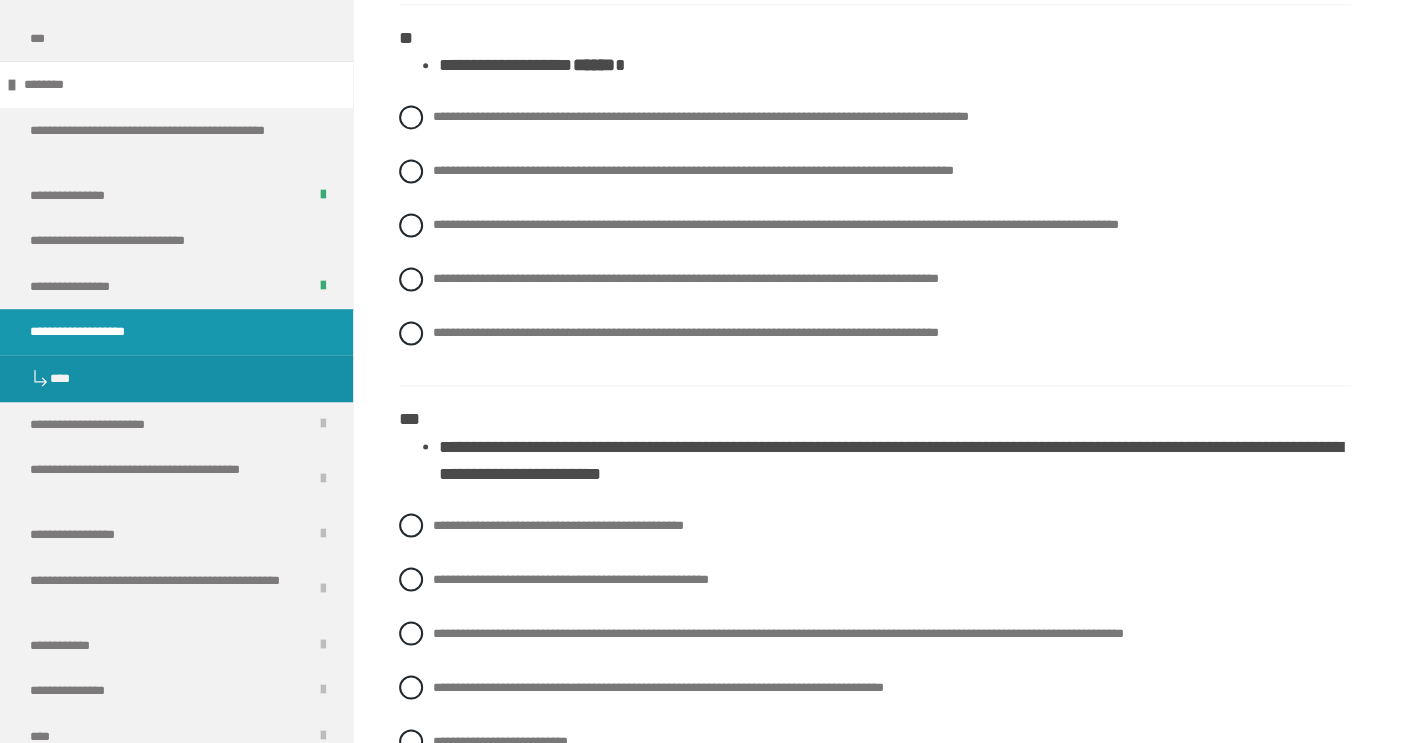 scroll, scrollTop: 3780, scrollLeft: 0, axis: vertical 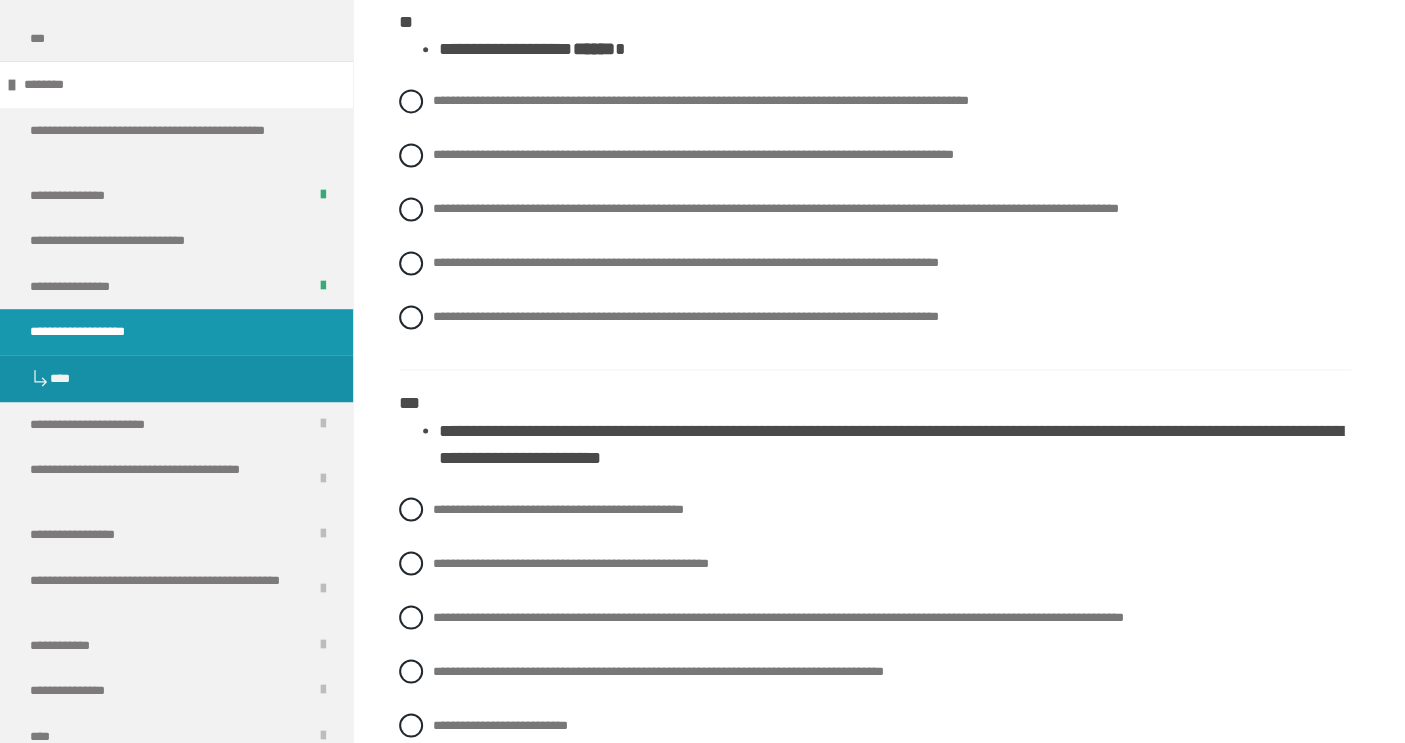click on "**********" at bounding box center (875, 224) 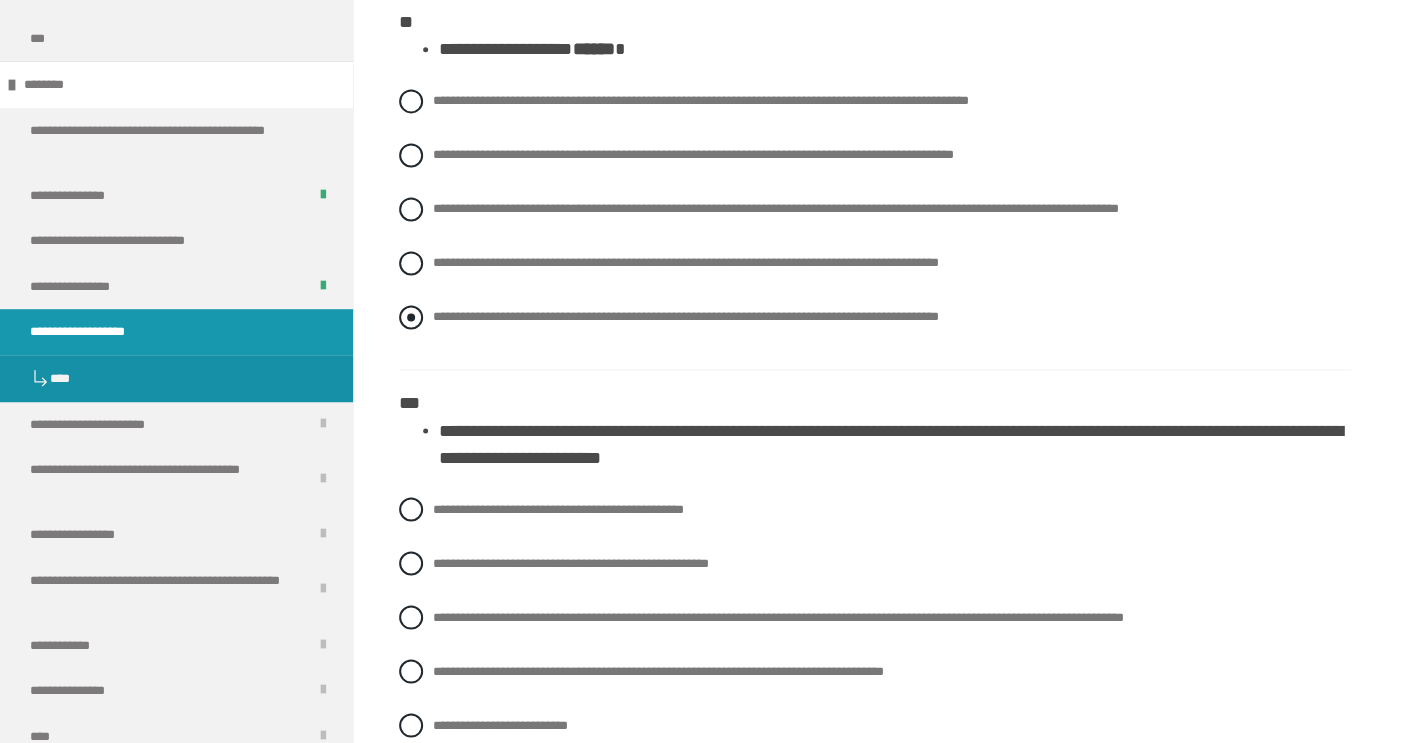 click at bounding box center (411, 317) 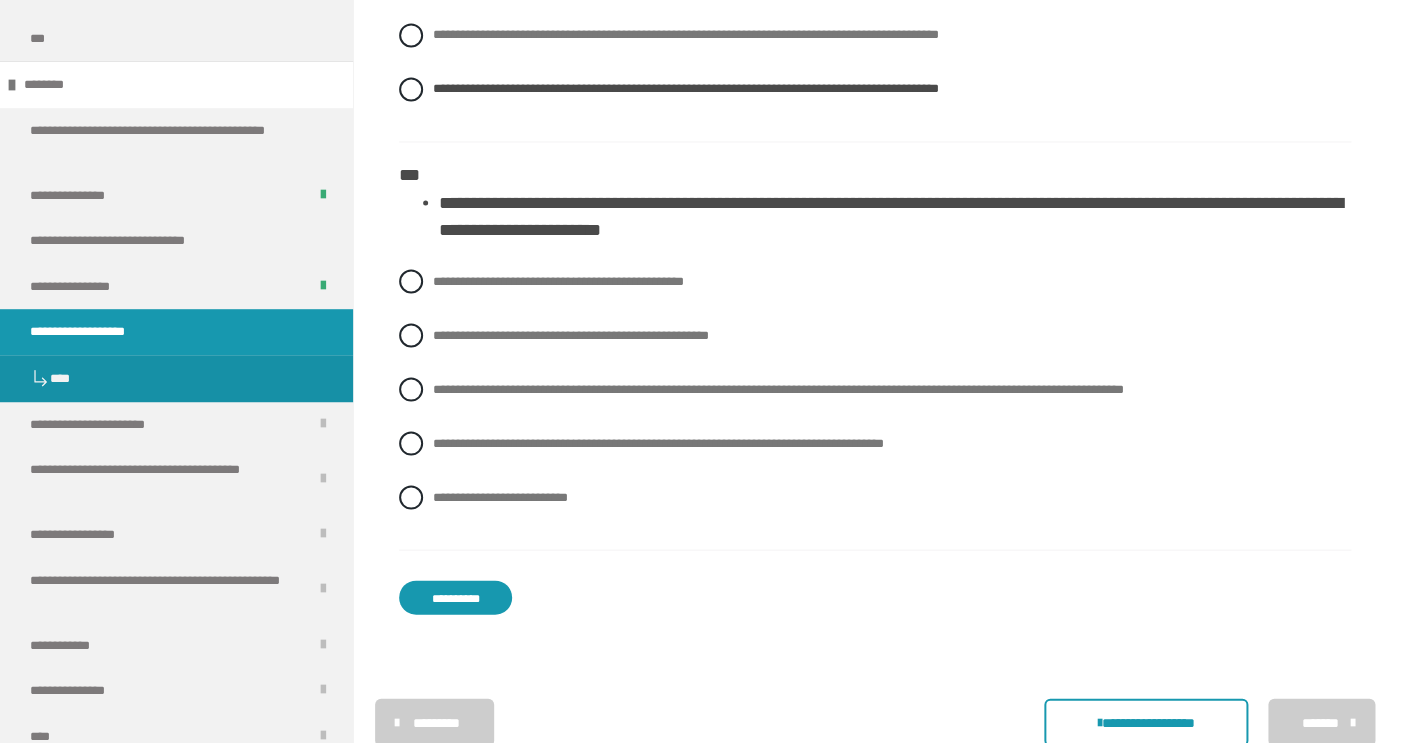 scroll, scrollTop: 4027, scrollLeft: 0, axis: vertical 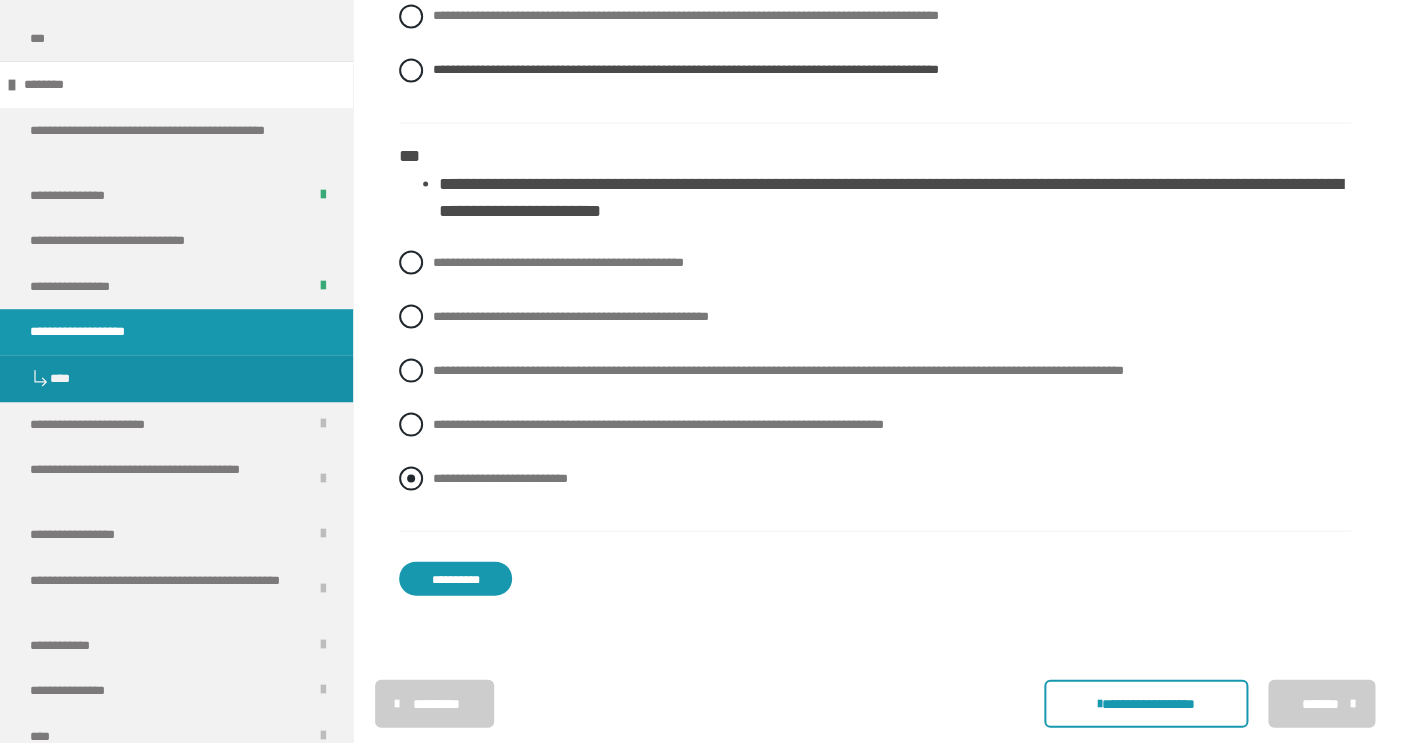 click on "**********" at bounding box center [500, 477] 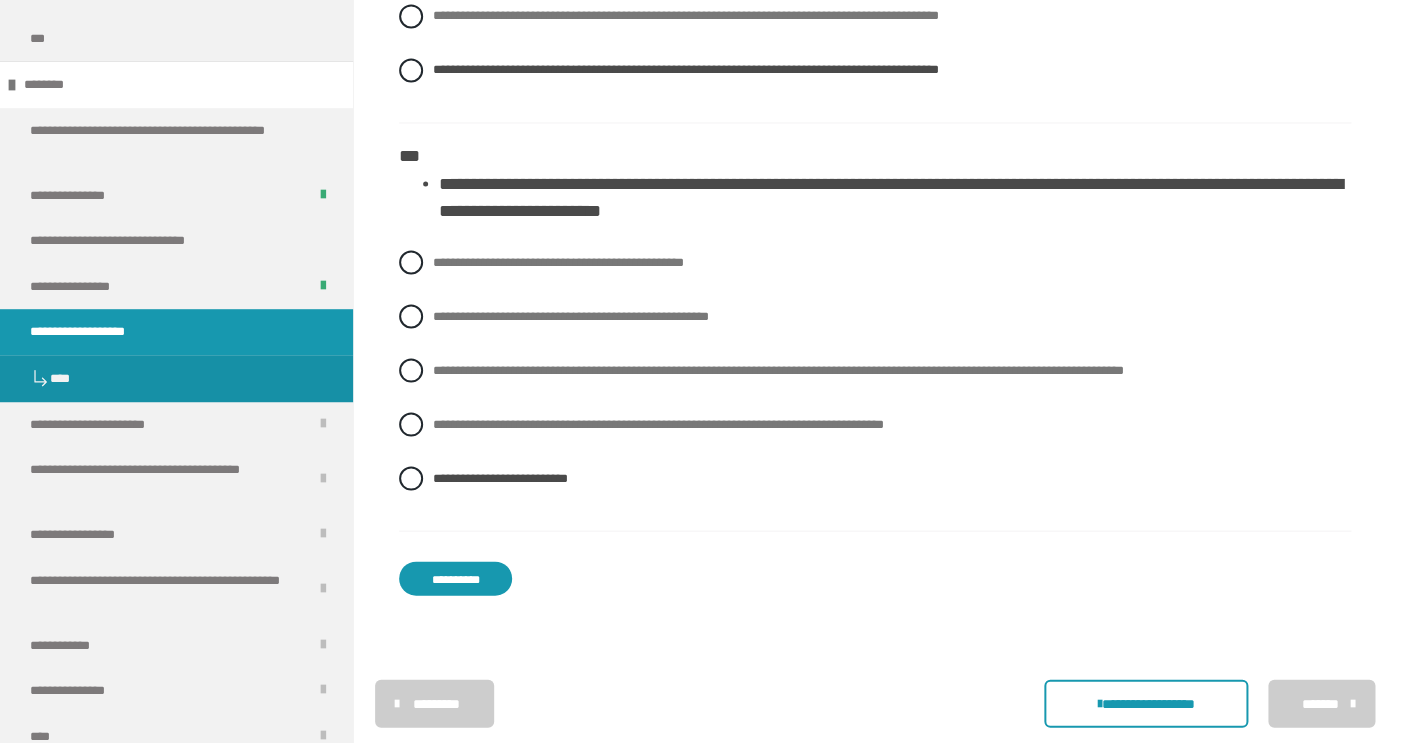 click on "**********" at bounding box center (455, 578) 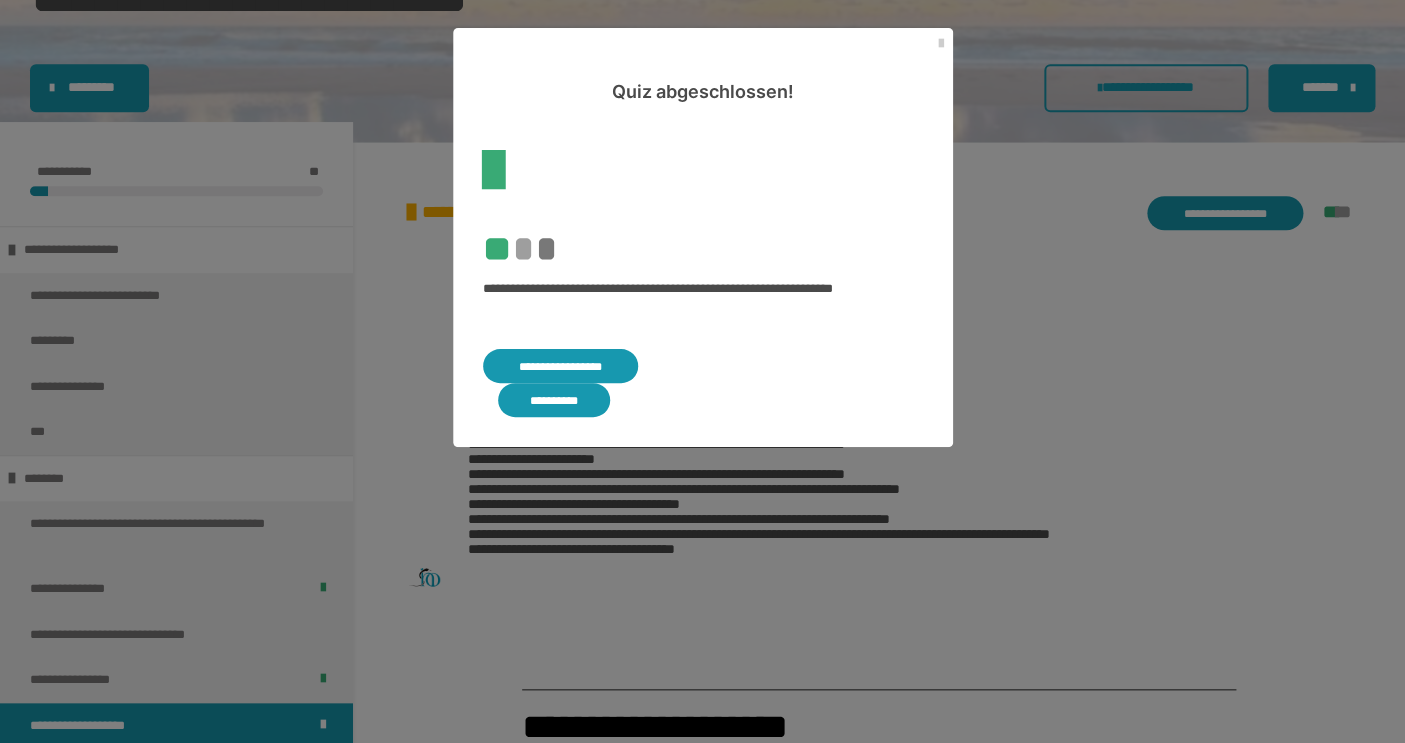 scroll, scrollTop: 2447, scrollLeft: 0, axis: vertical 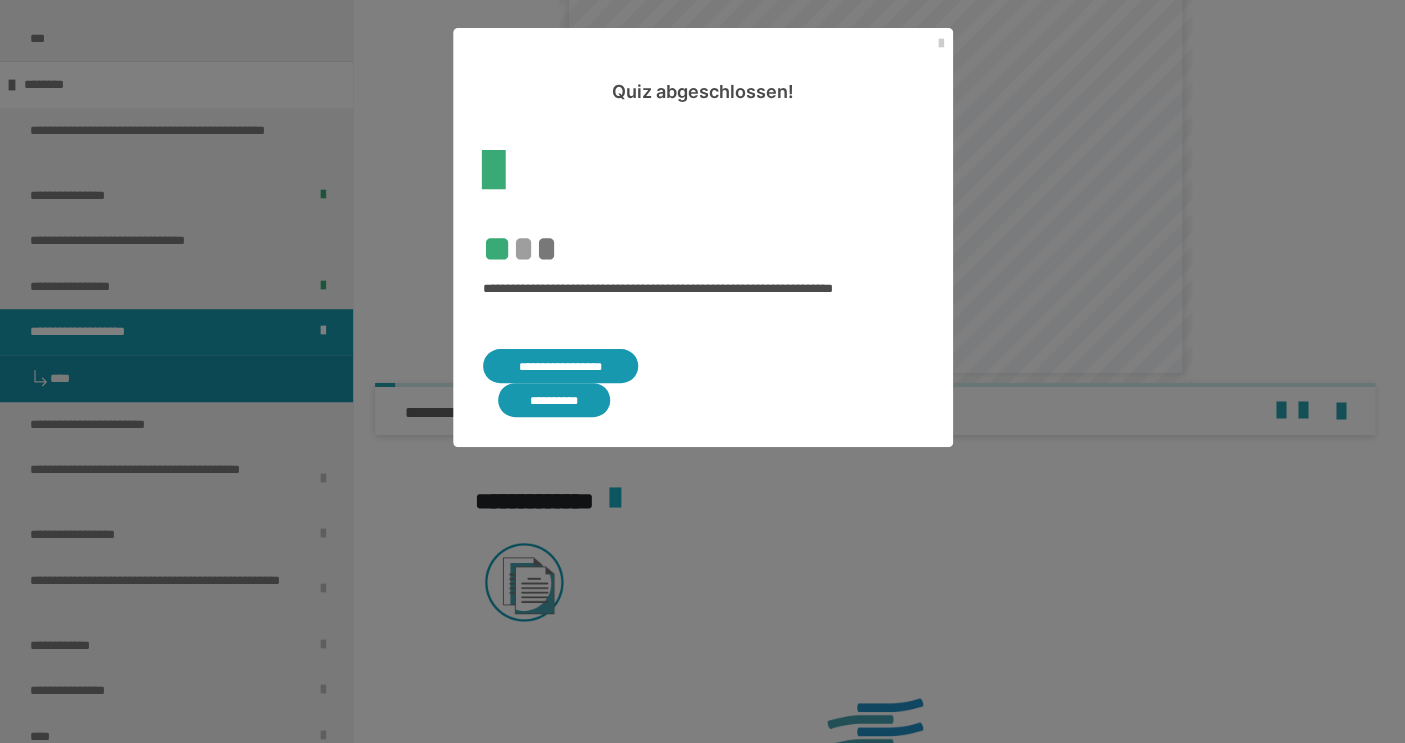 click on "**********" at bounding box center [554, 400] 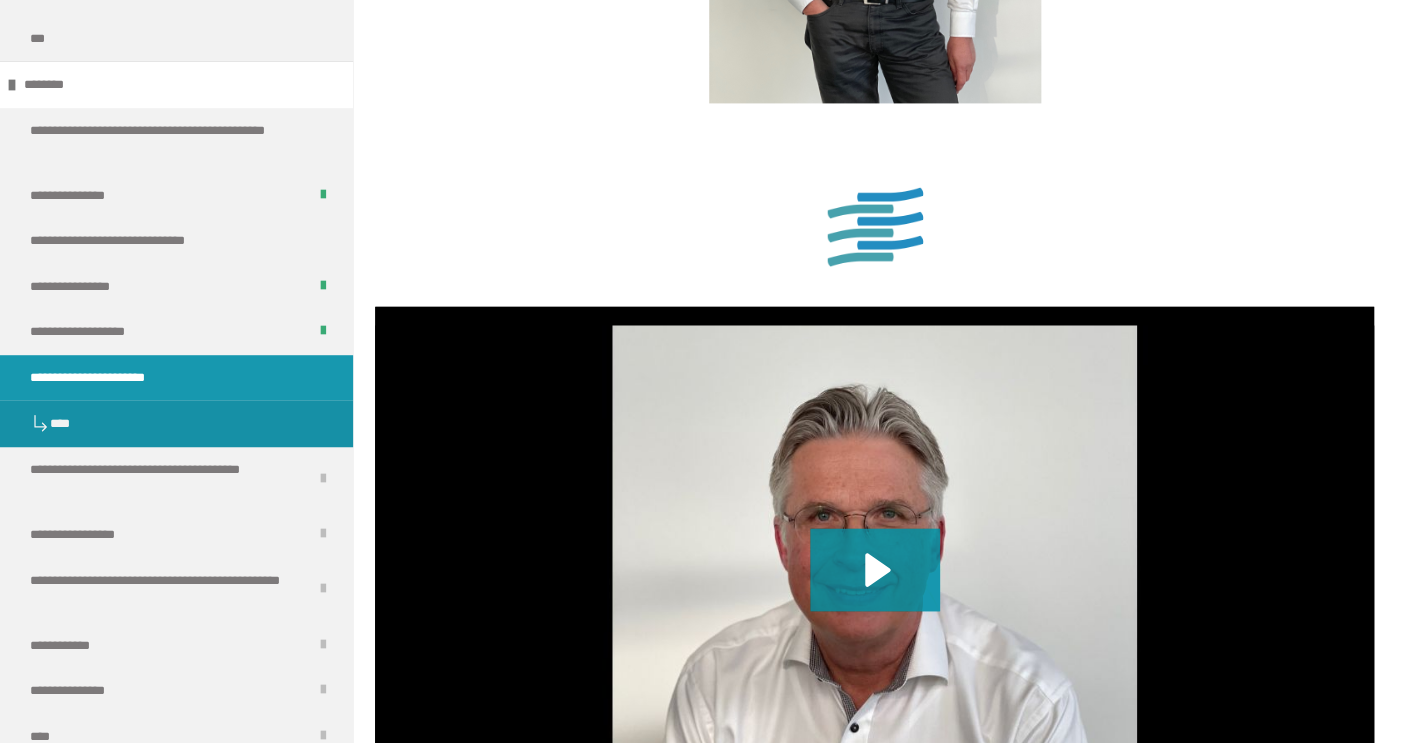 scroll, scrollTop: 1108, scrollLeft: 0, axis: vertical 